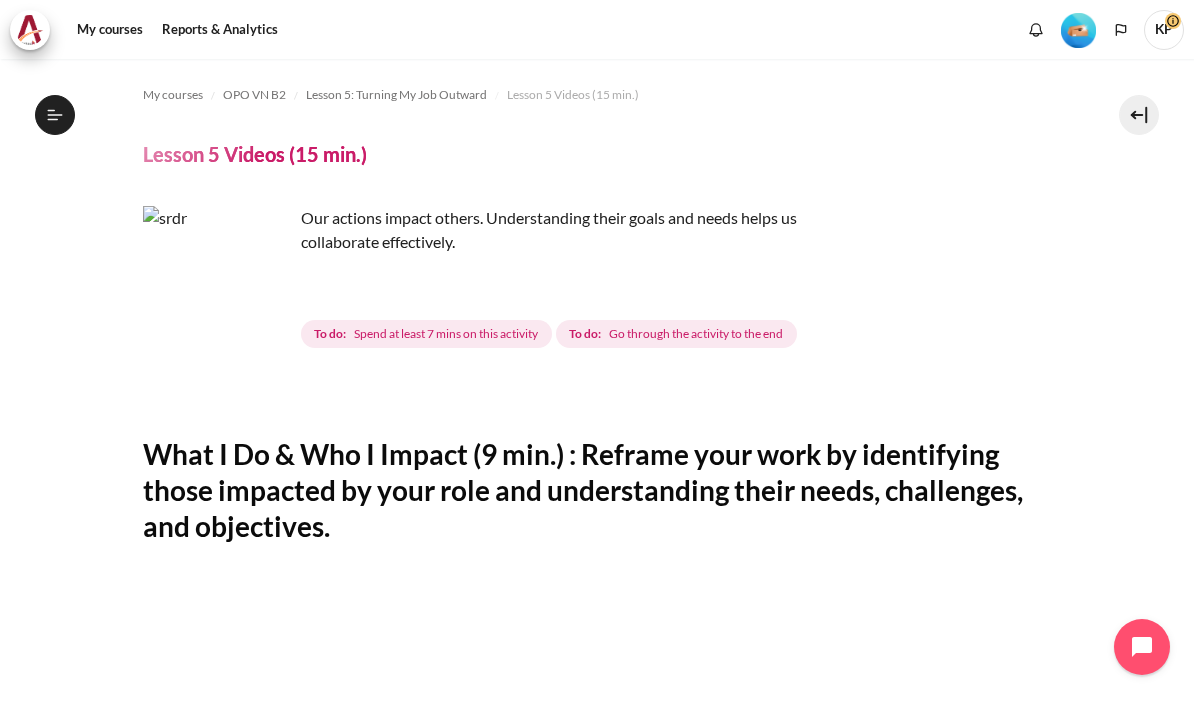 scroll, scrollTop: 0, scrollLeft: 0, axis: both 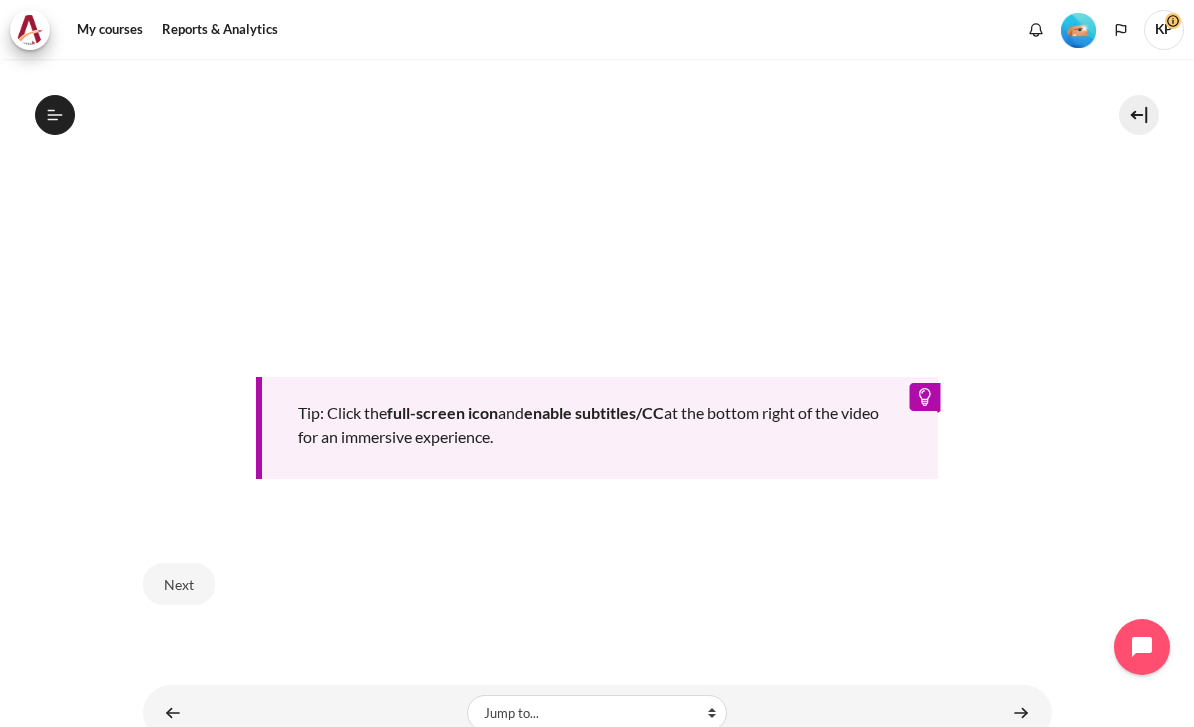 click on "Next" at bounding box center (179, 584) 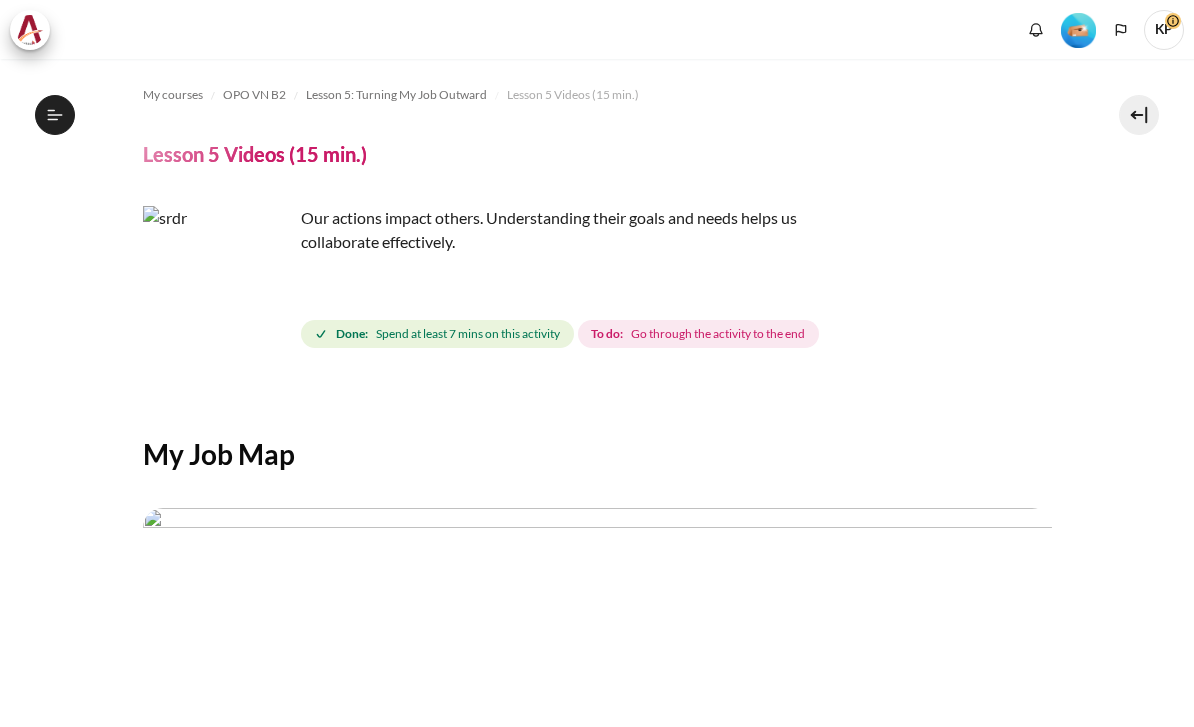 scroll, scrollTop: 0, scrollLeft: 0, axis: both 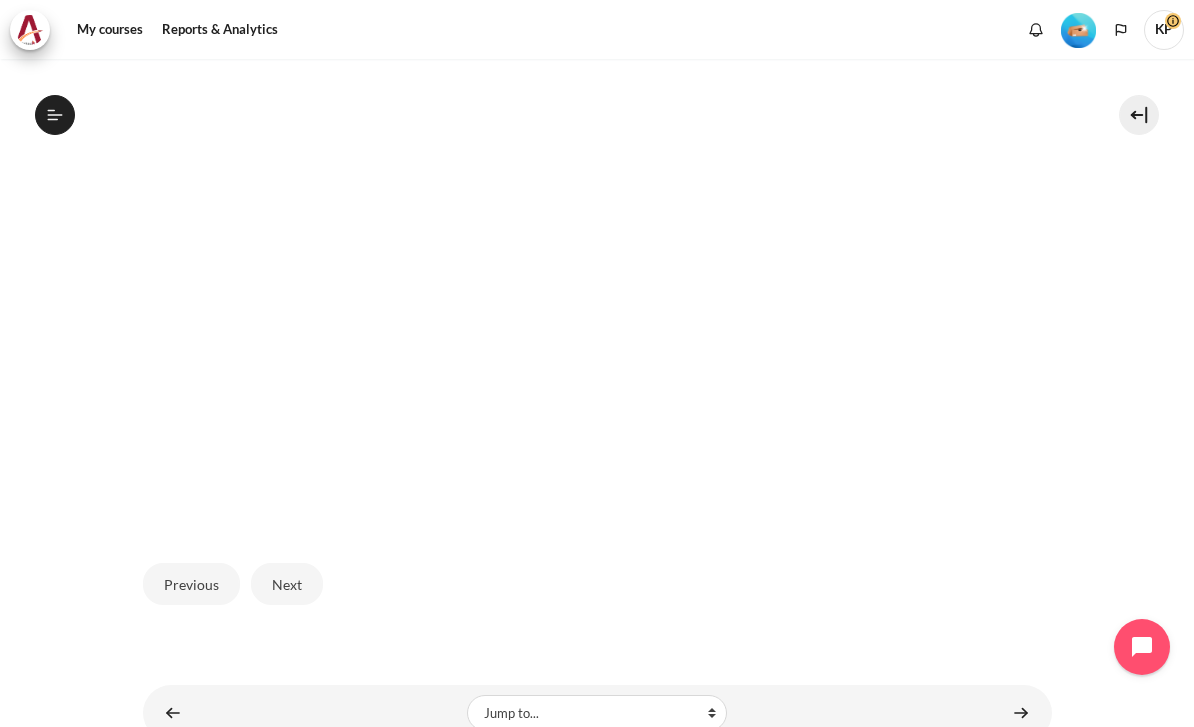 click on "Next" at bounding box center (287, 584) 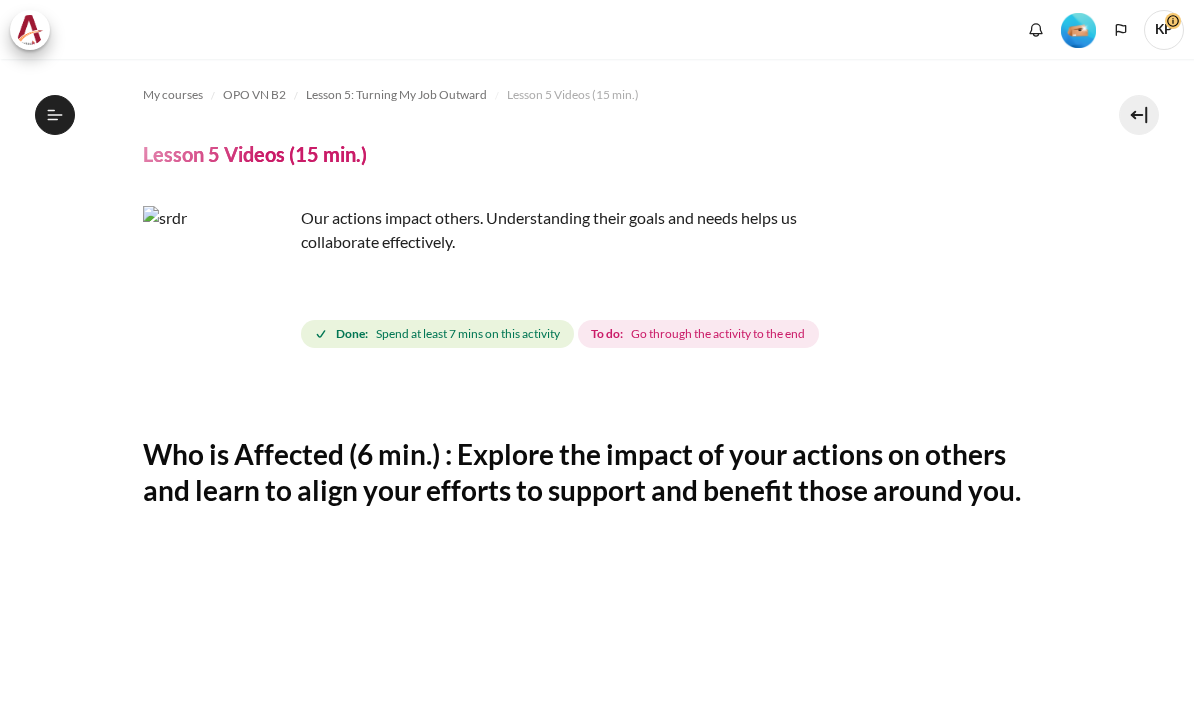 scroll, scrollTop: 0, scrollLeft: 0, axis: both 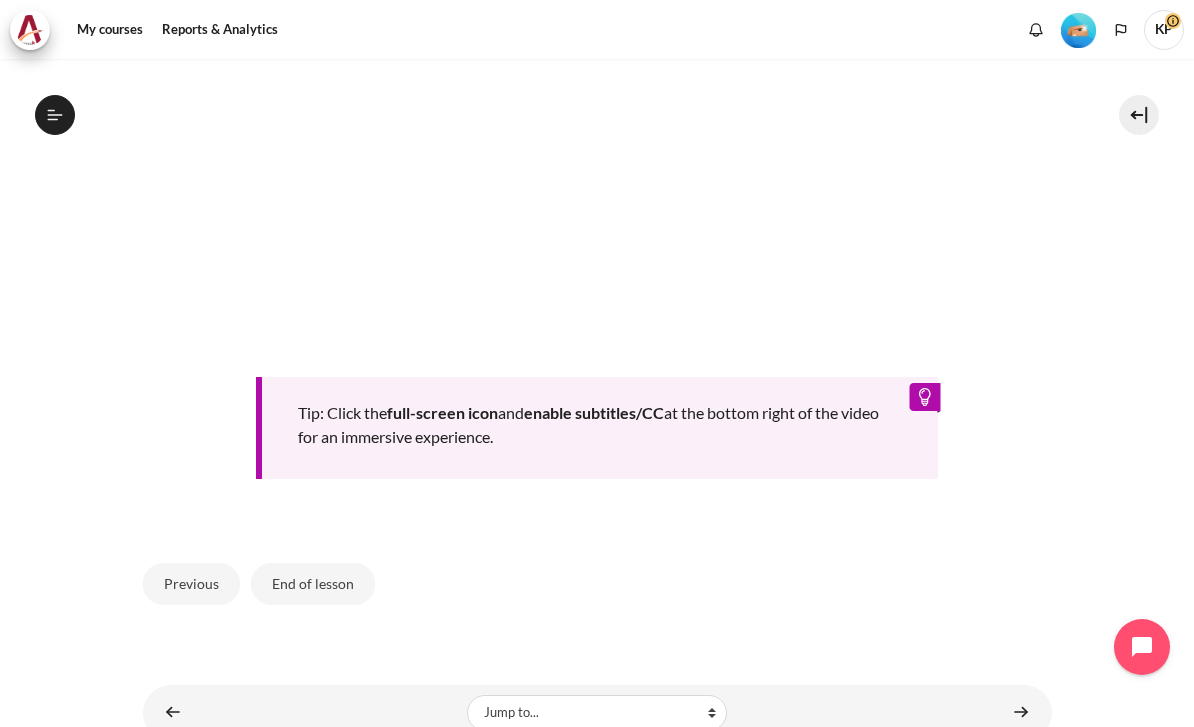 click on "End of lesson" at bounding box center (313, 584) 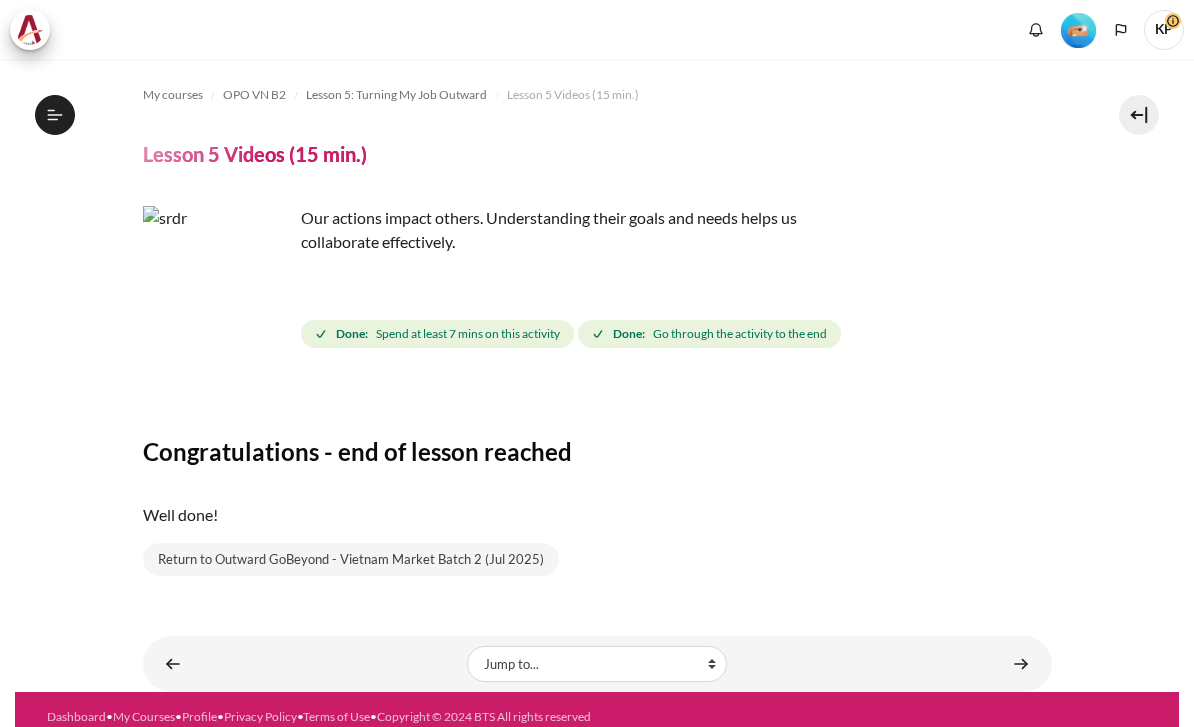 scroll, scrollTop: 44, scrollLeft: 0, axis: vertical 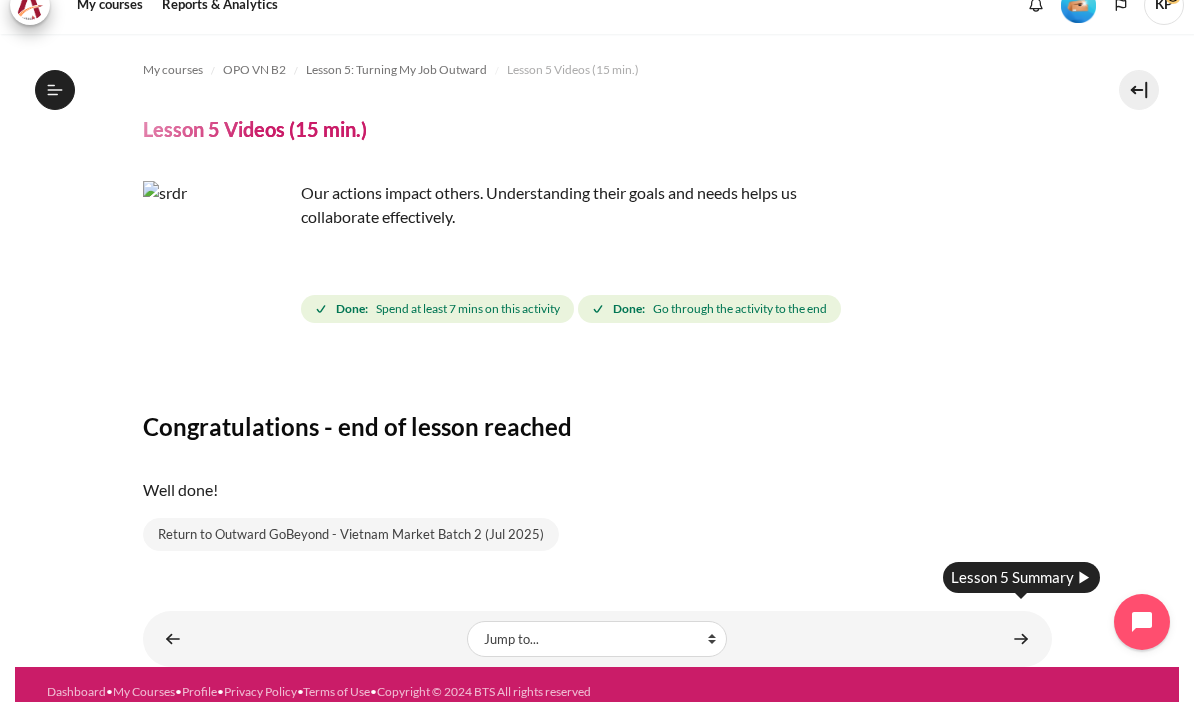 click at bounding box center (1021, 663) 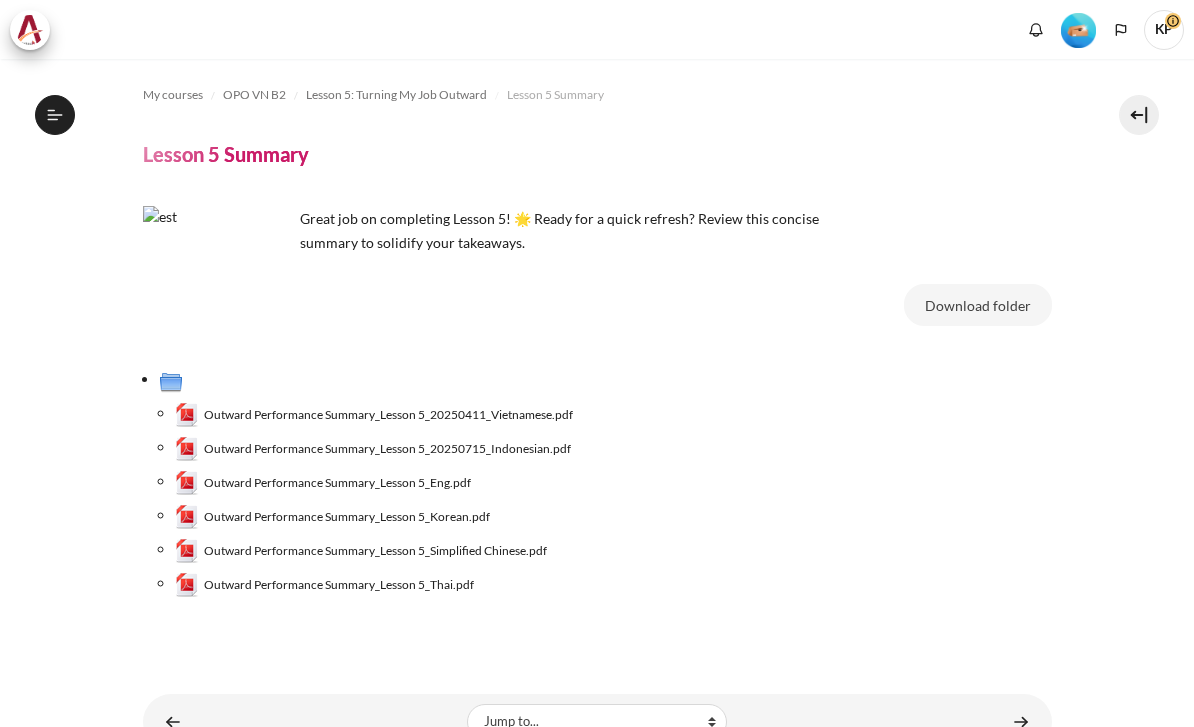 scroll, scrollTop: 0, scrollLeft: 0, axis: both 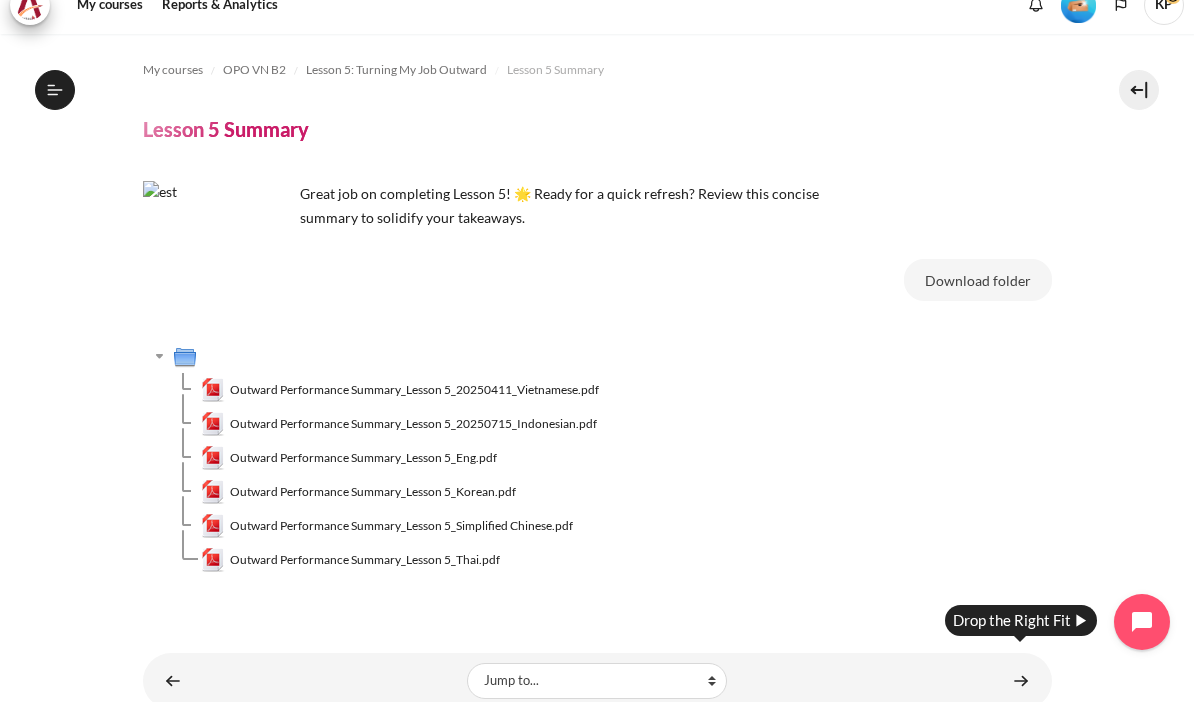 click at bounding box center (1021, 705) 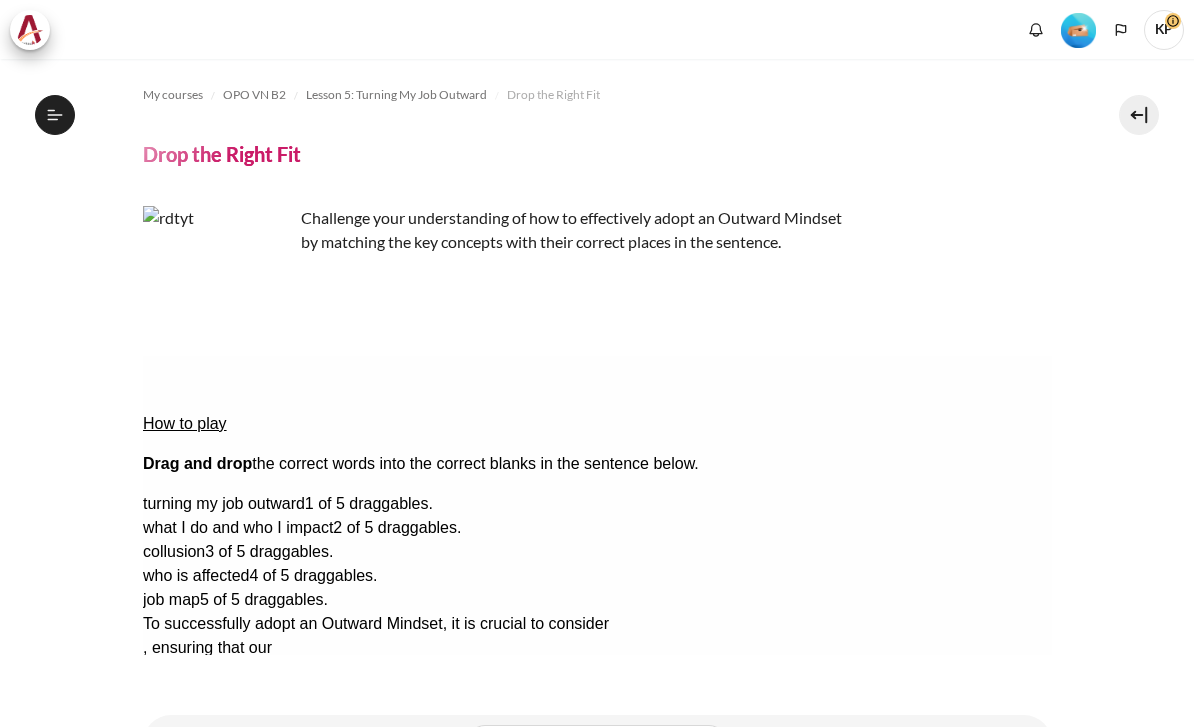 scroll, scrollTop: 0, scrollLeft: 0, axis: both 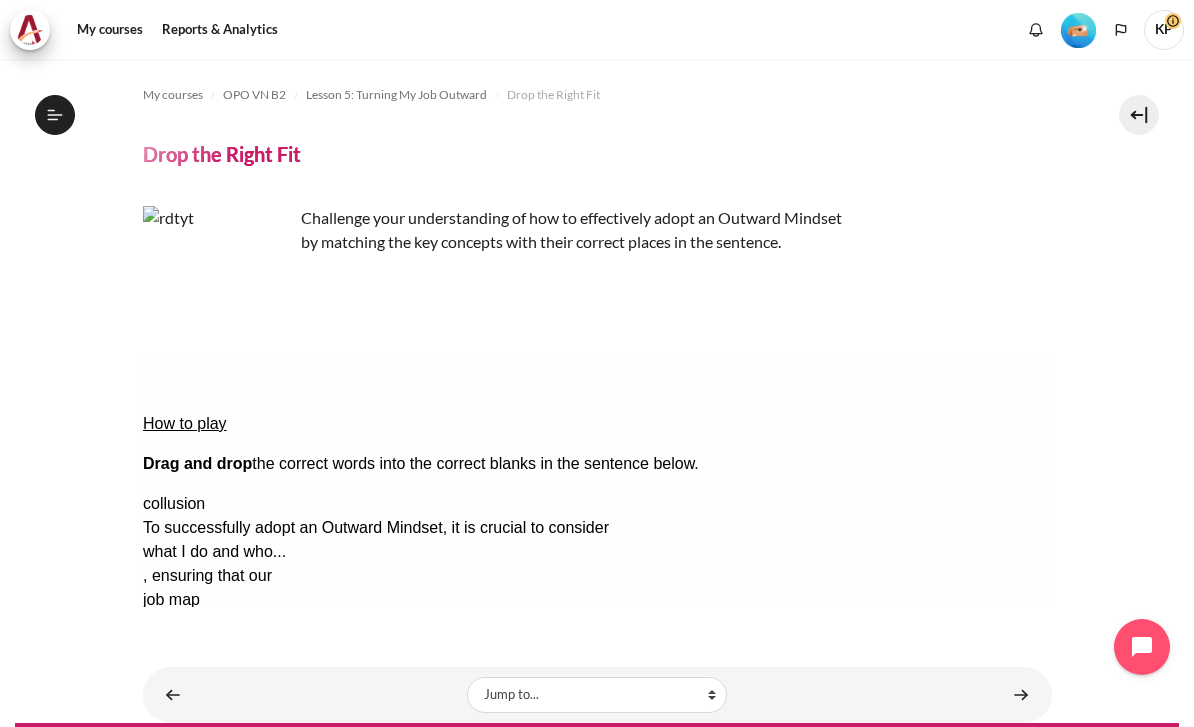 click on "Check Check the answers. The responses will be marked as correct, incorrect, or unanswered." at bounding box center [169, 744] 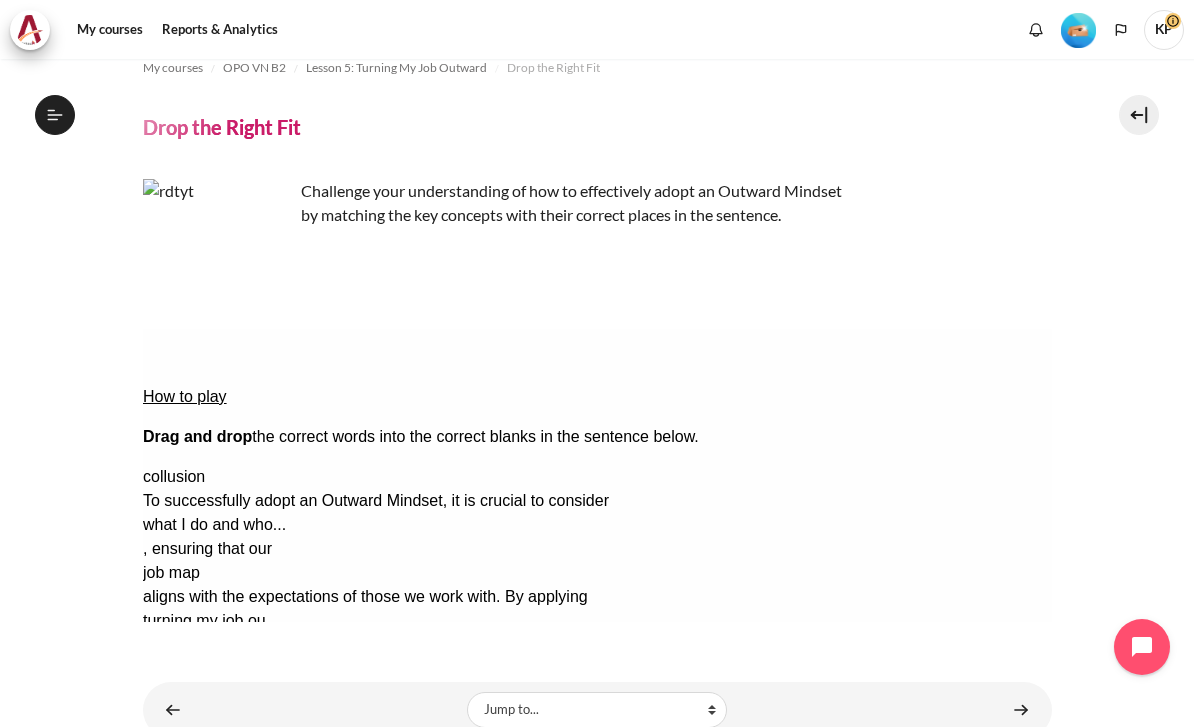 scroll, scrollTop: 25, scrollLeft: 0, axis: vertical 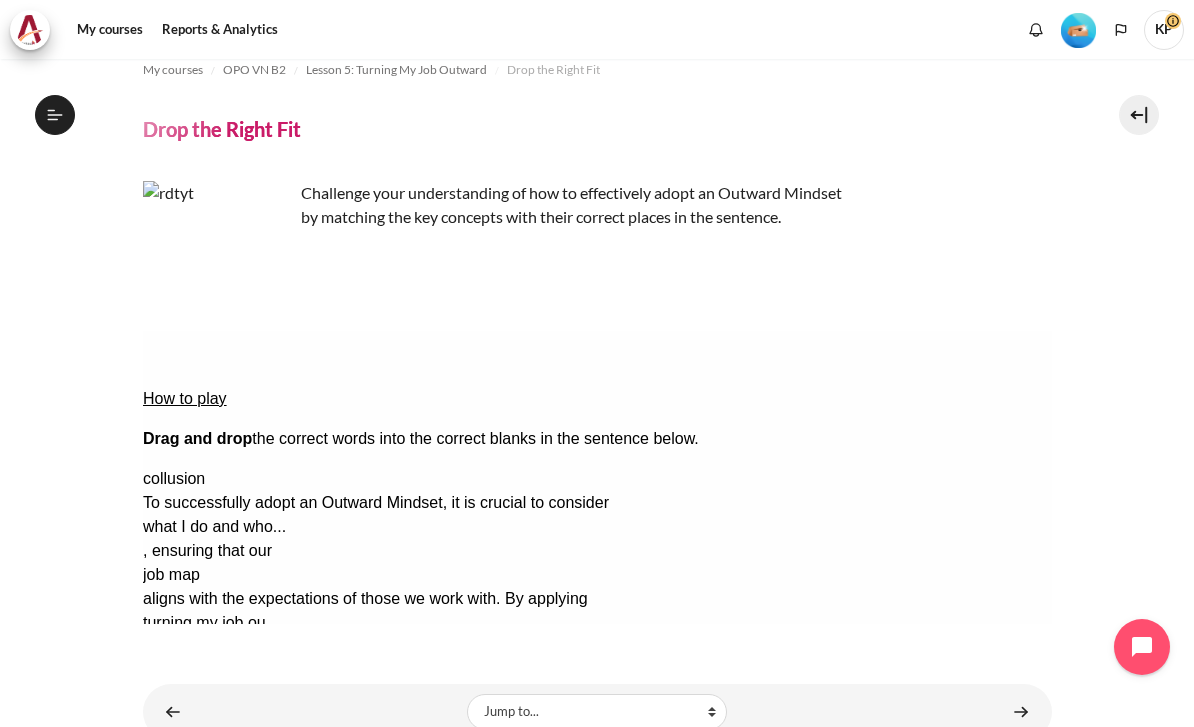 click at bounding box center [1021, 711] 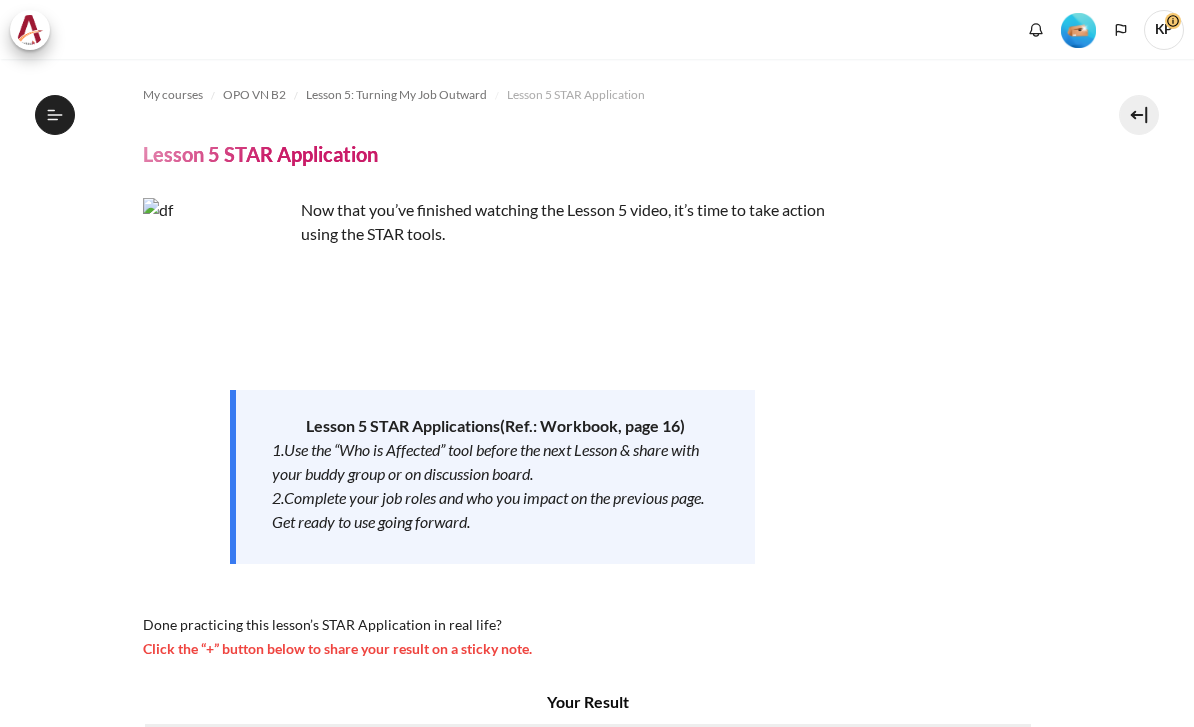 scroll, scrollTop: 0, scrollLeft: 0, axis: both 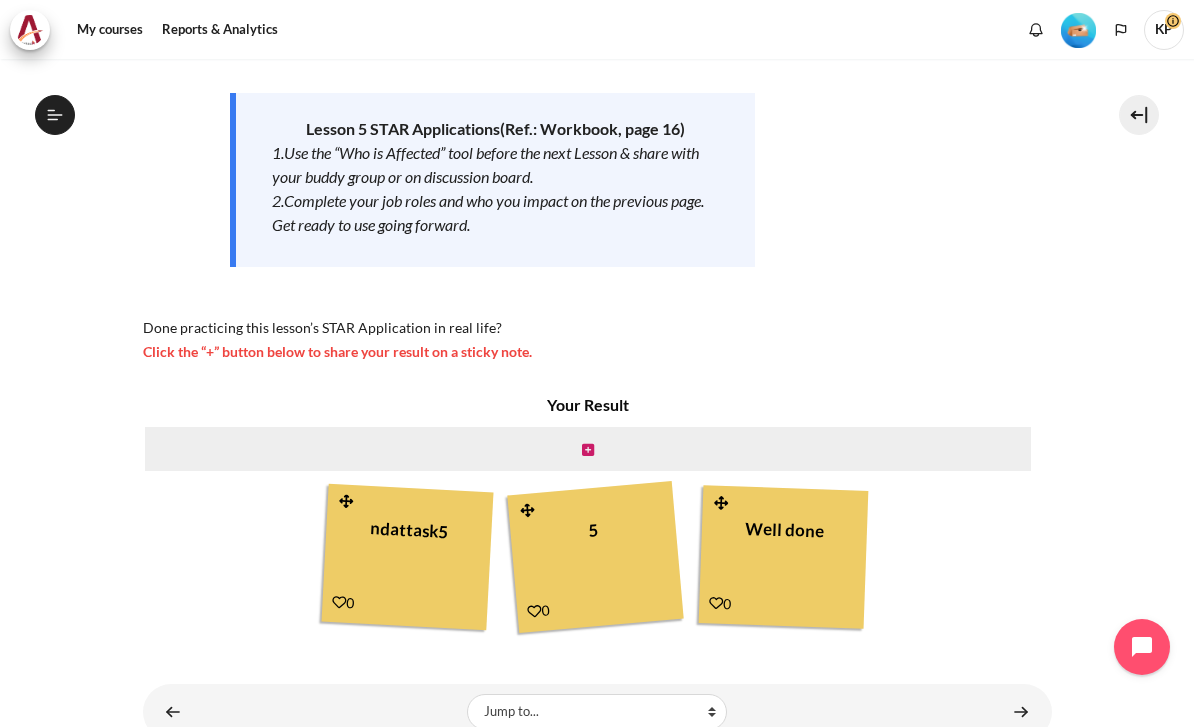click at bounding box center [588, 450] 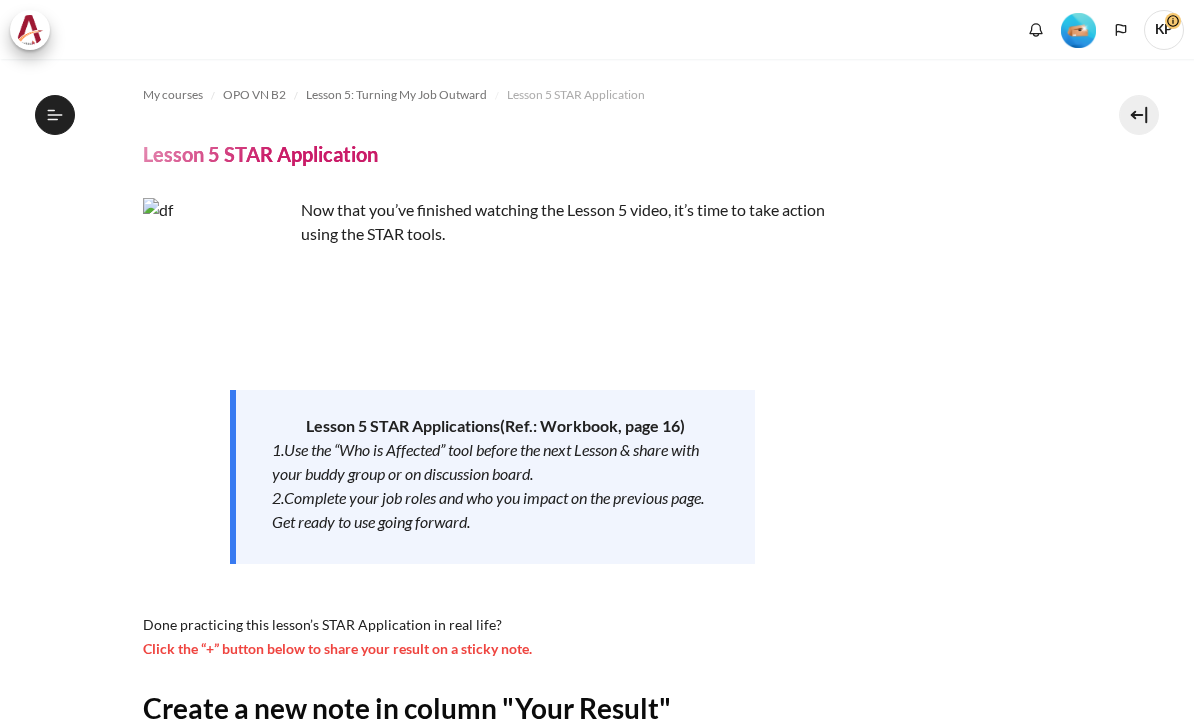 scroll, scrollTop: 0, scrollLeft: 0, axis: both 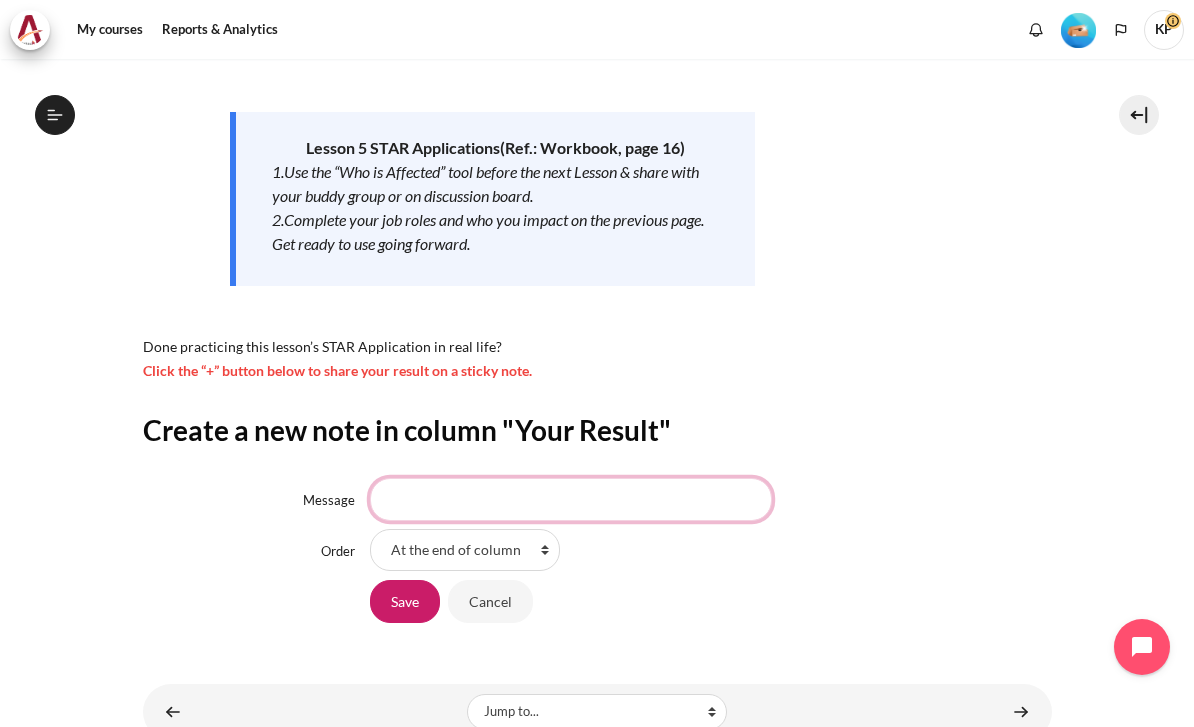 click on "Message" at bounding box center [571, 499] 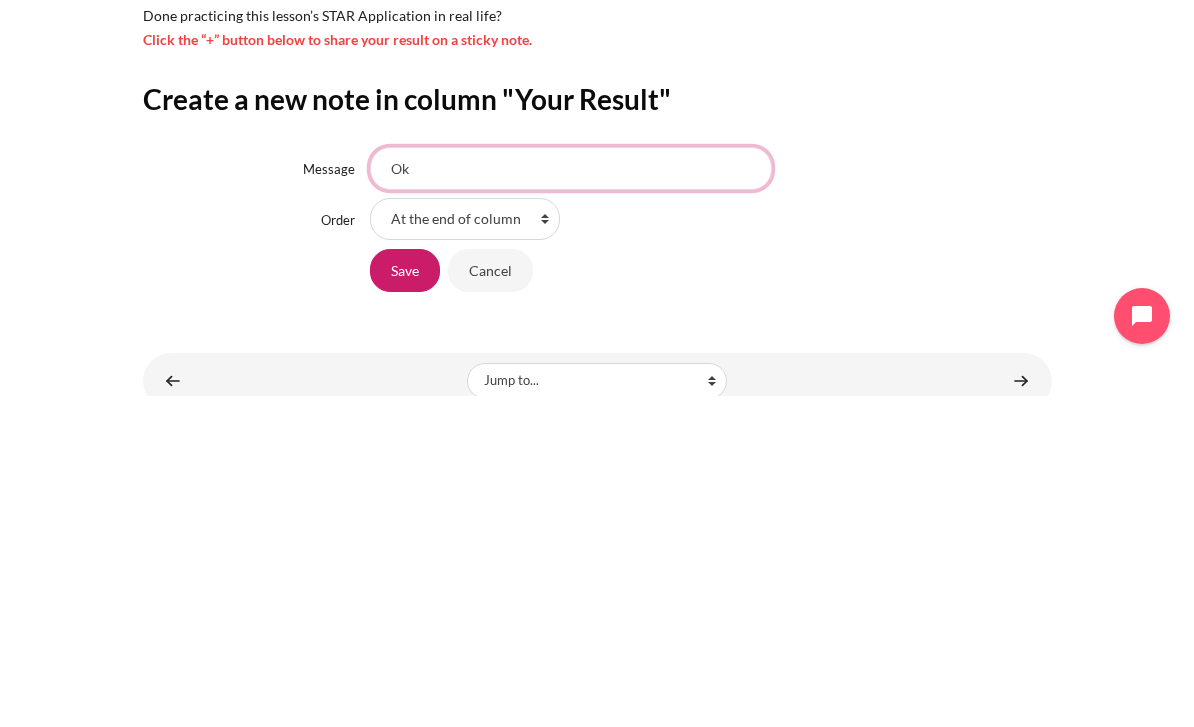 type on "Ok" 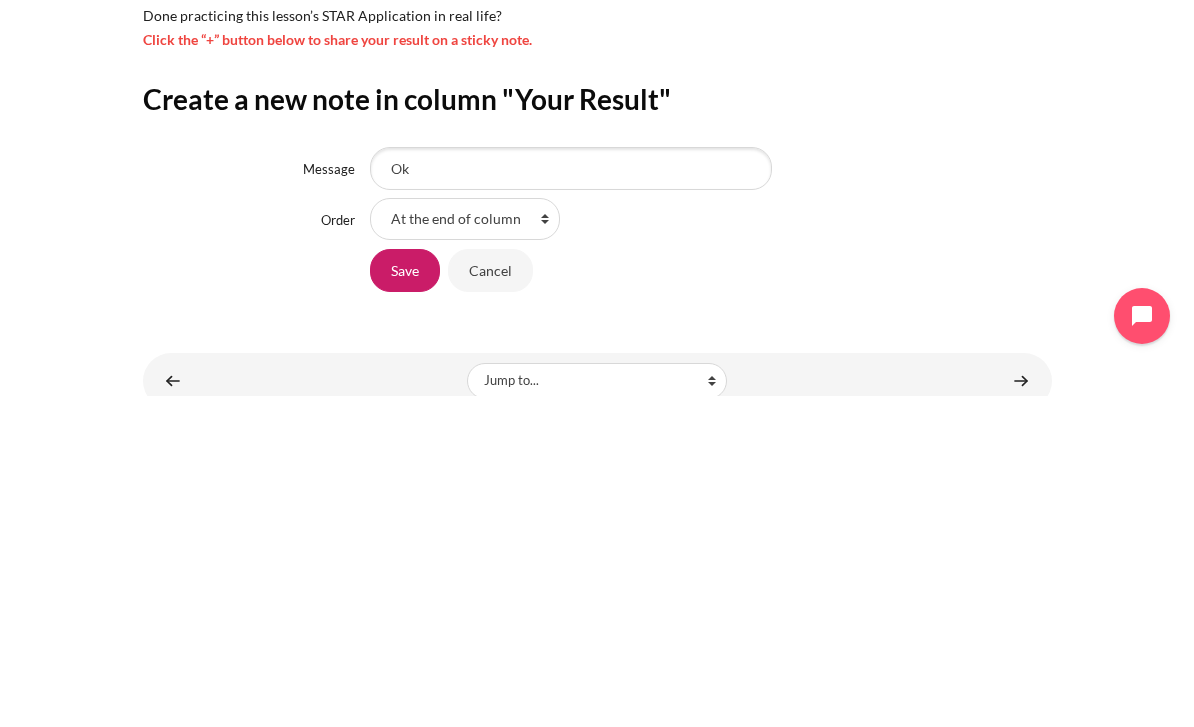 click on "Save" at bounding box center [405, 601] 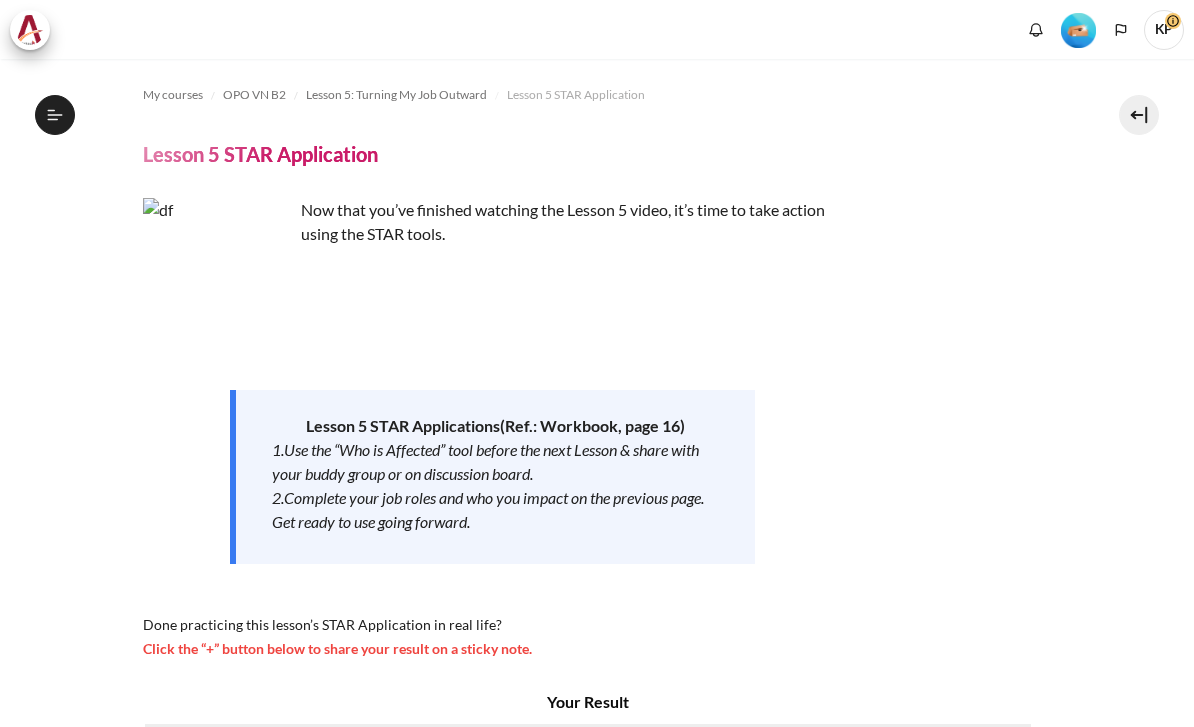 scroll, scrollTop: 0, scrollLeft: 0, axis: both 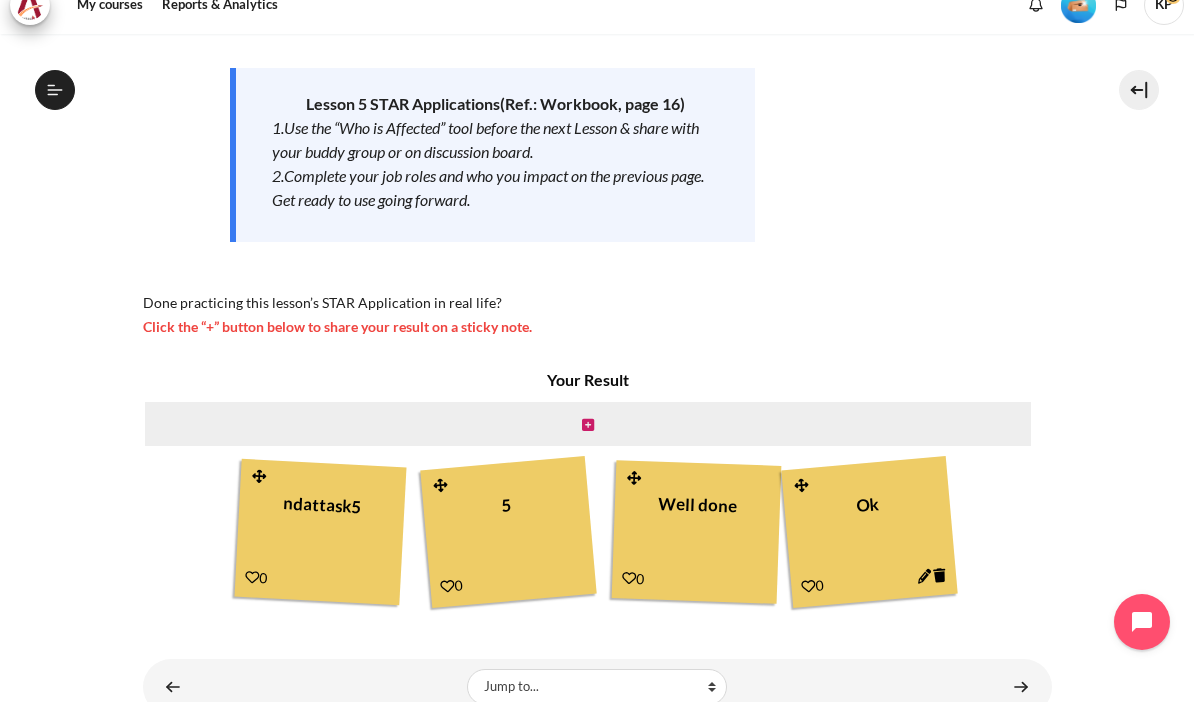 click at bounding box center (1021, 711) 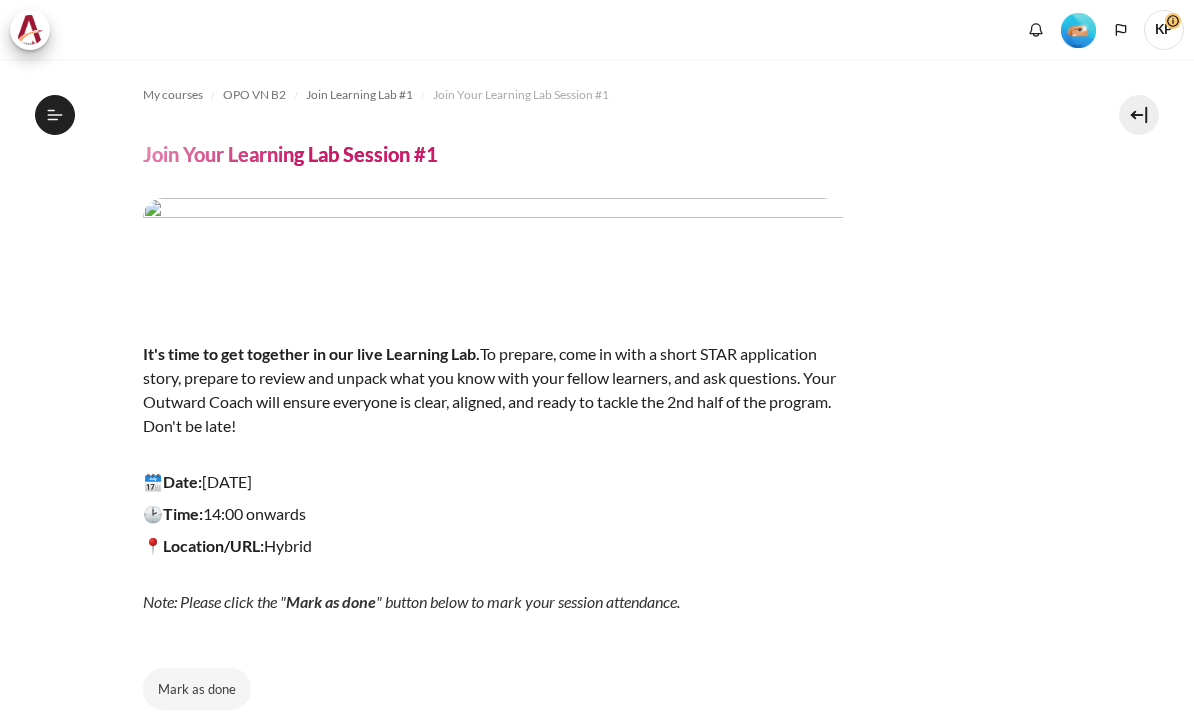 scroll, scrollTop: 0, scrollLeft: 0, axis: both 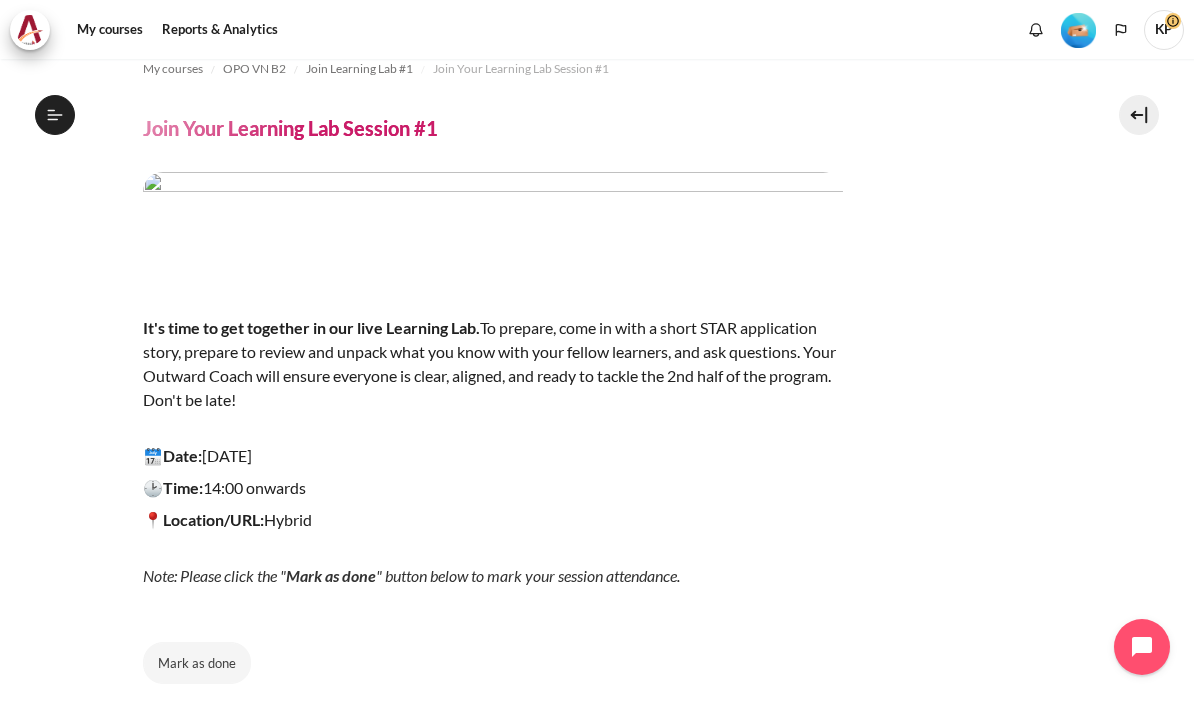 click at bounding box center (493, 226) 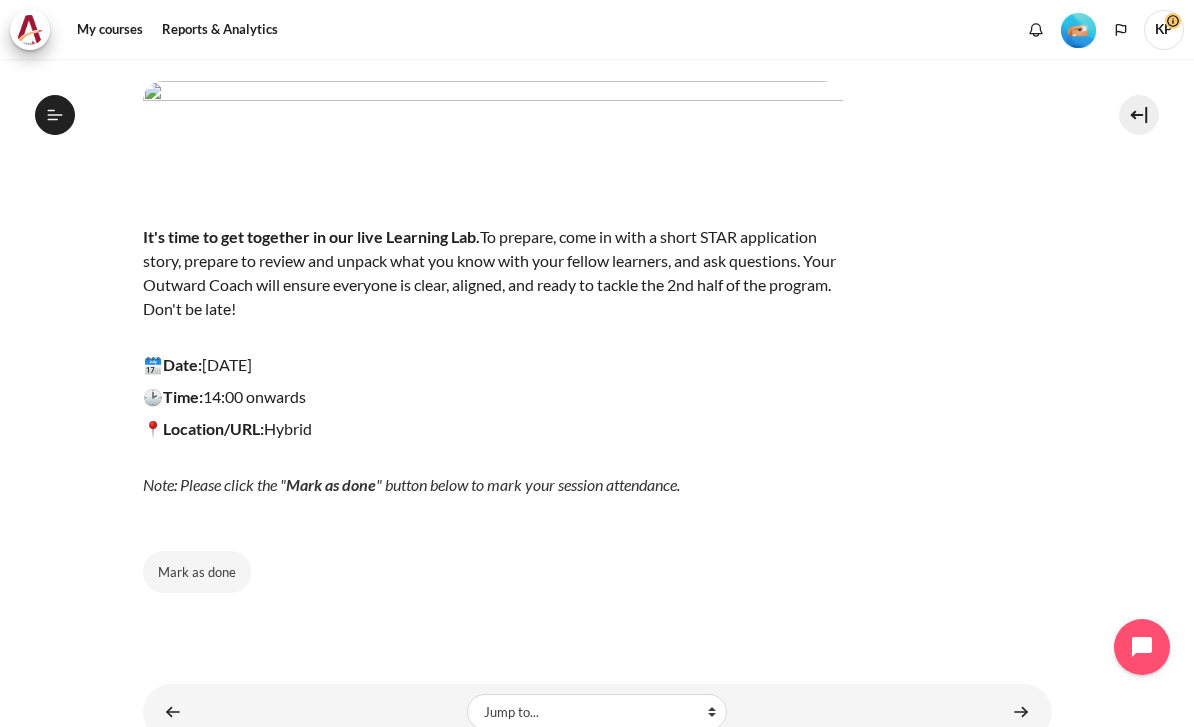 scroll, scrollTop: 116, scrollLeft: 0, axis: vertical 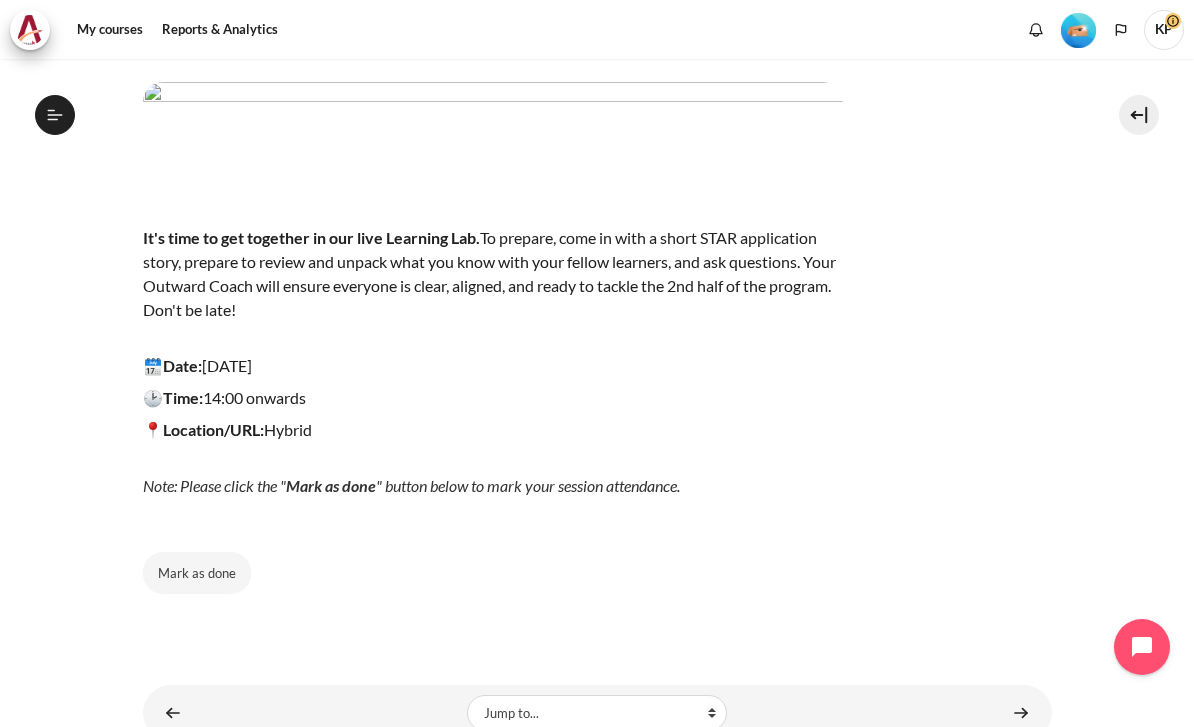 click on "Mark as done" at bounding box center (197, 573) 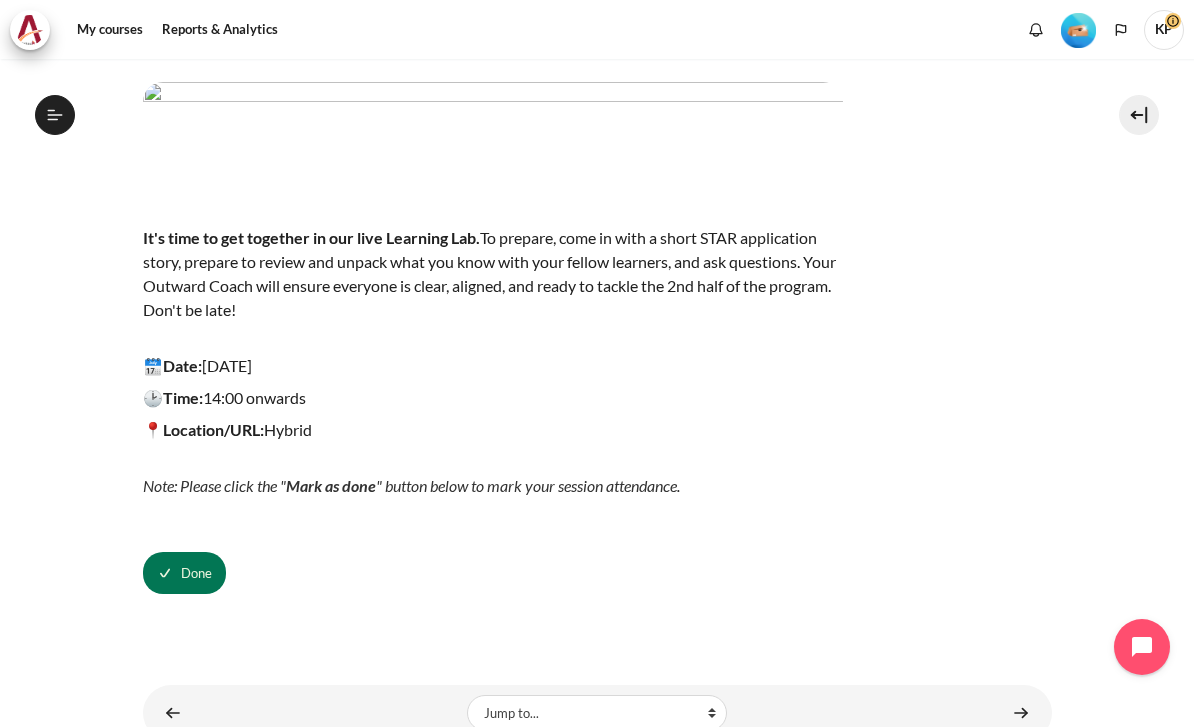 scroll, scrollTop: 44, scrollLeft: 0, axis: vertical 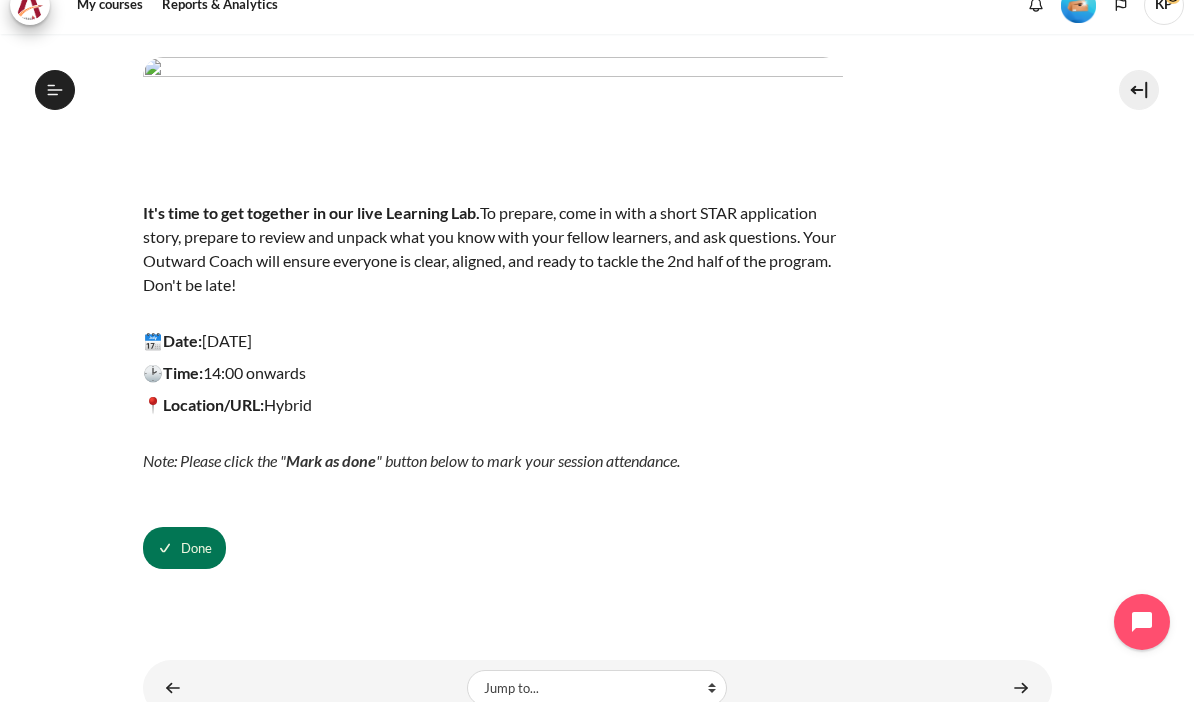 click at bounding box center [1021, 712] 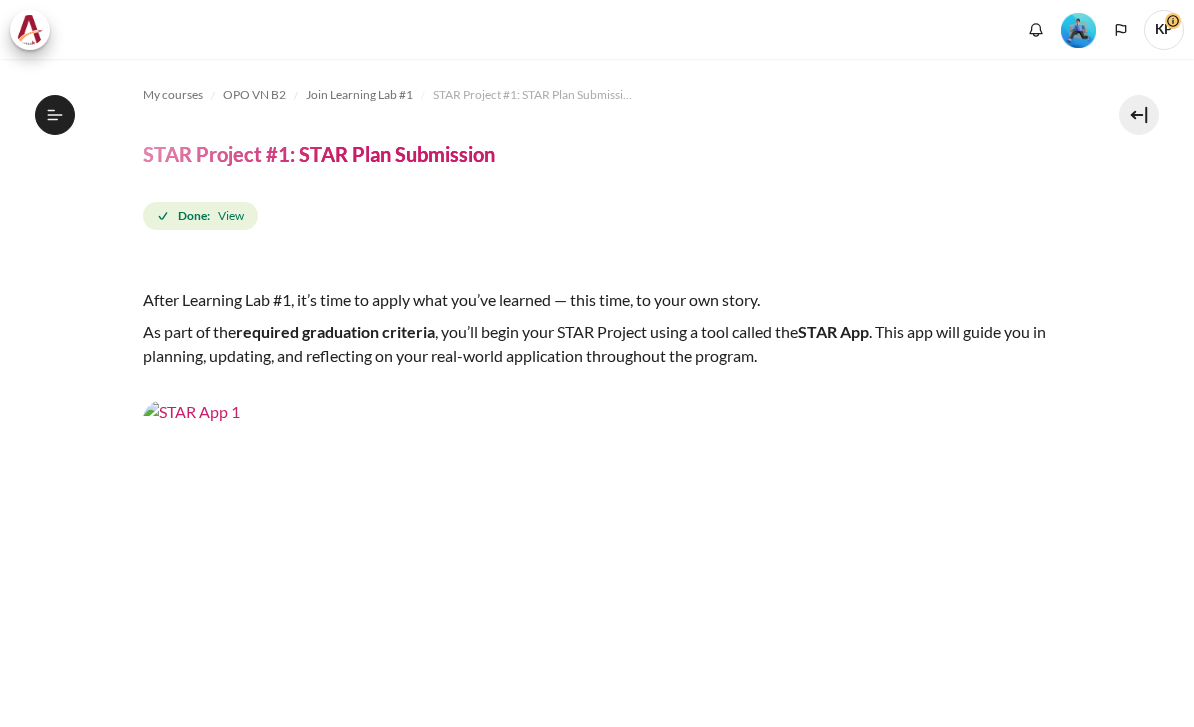 scroll, scrollTop: 0, scrollLeft: 0, axis: both 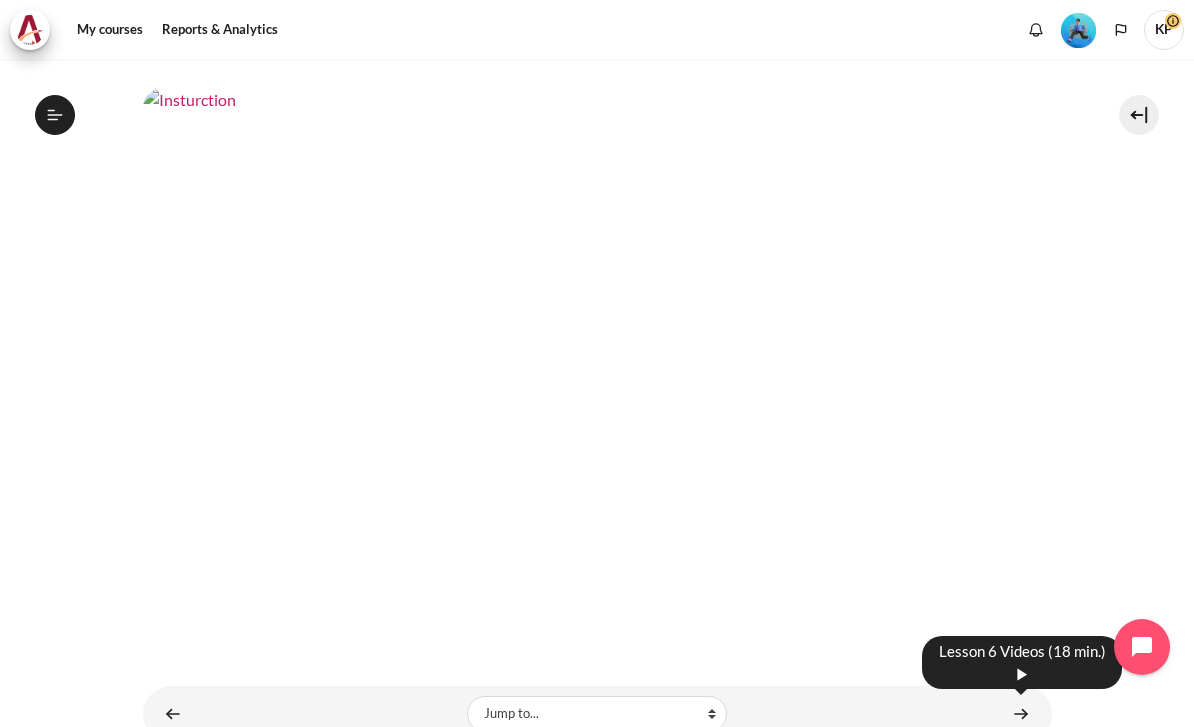 click at bounding box center [1021, 713] 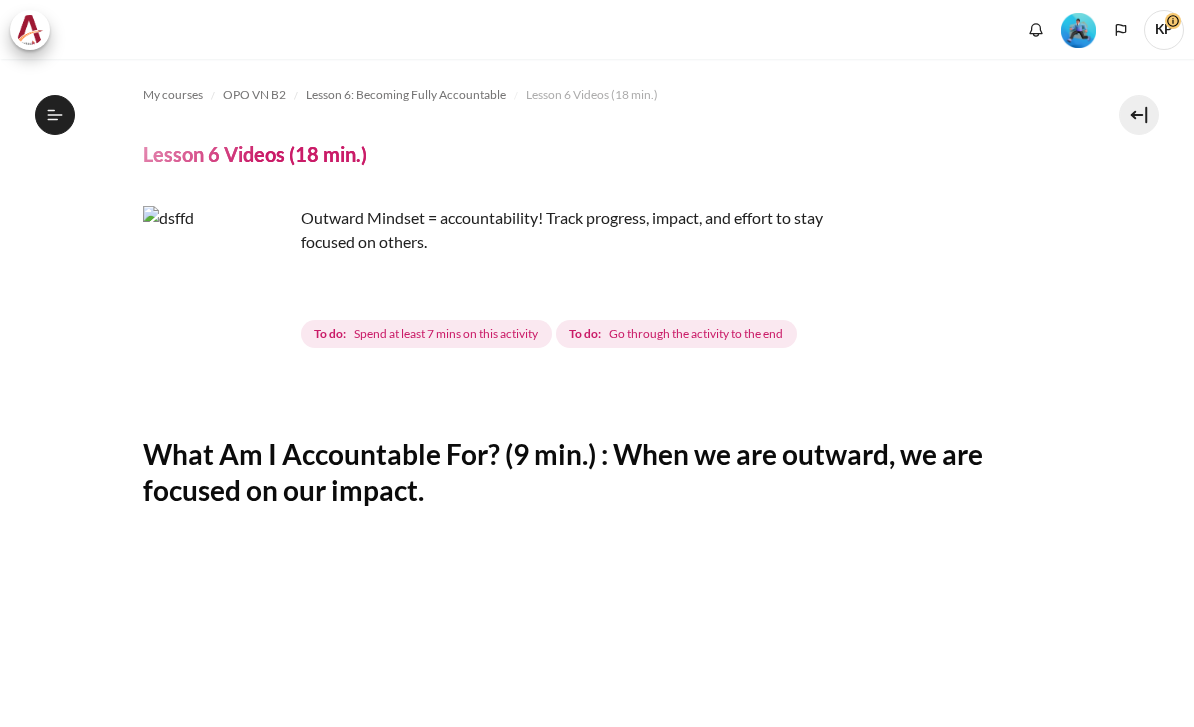 scroll, scrollTop: 0, scrollLeft: 0, axis: both 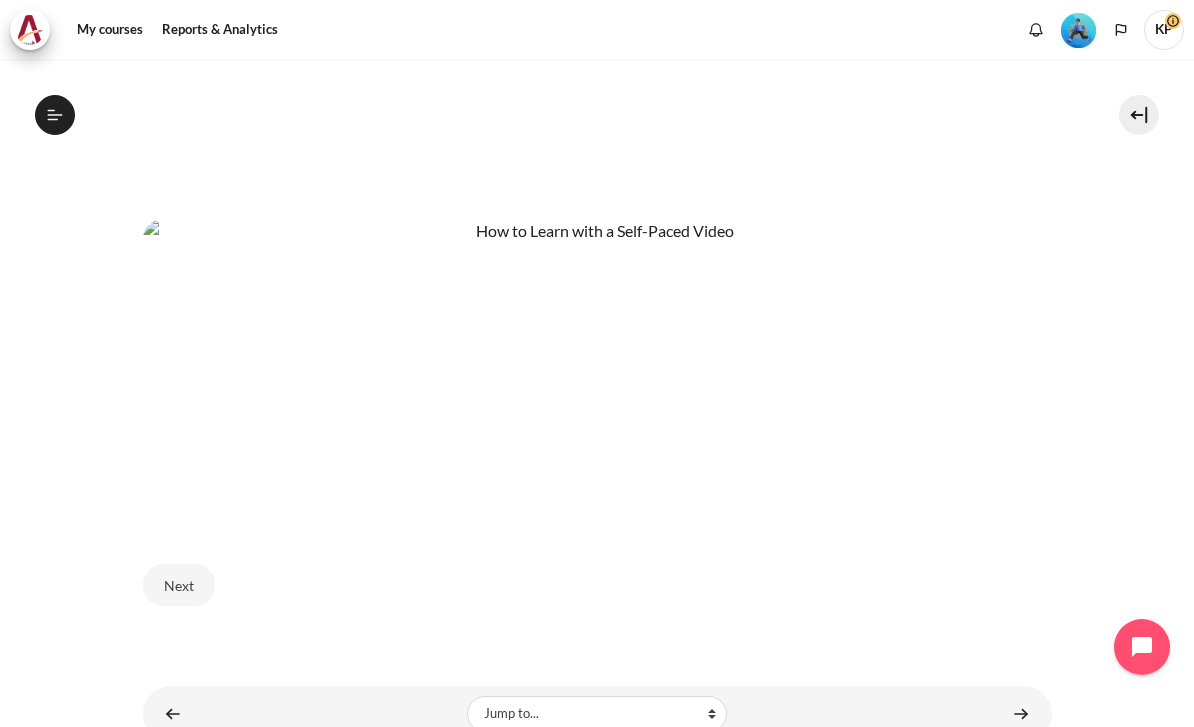 click on "Next" at bounding box center [179, 585] 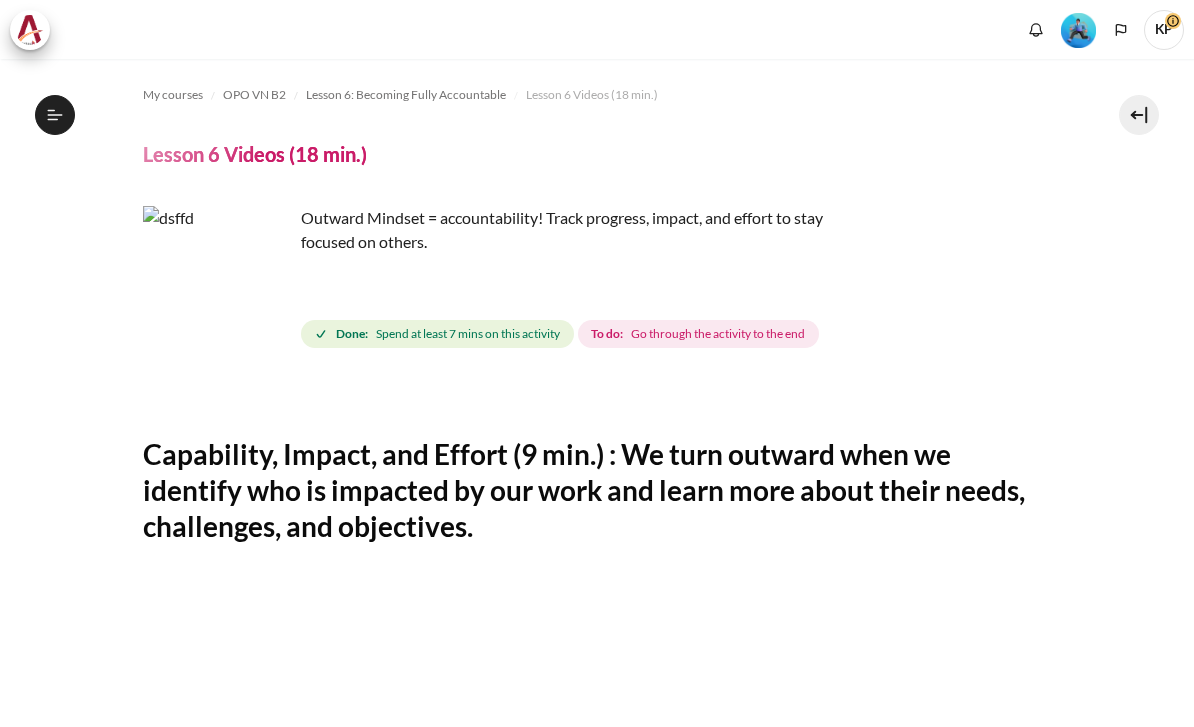 scroll, scrollTop: 0, scrollLeft: 0, axis: both 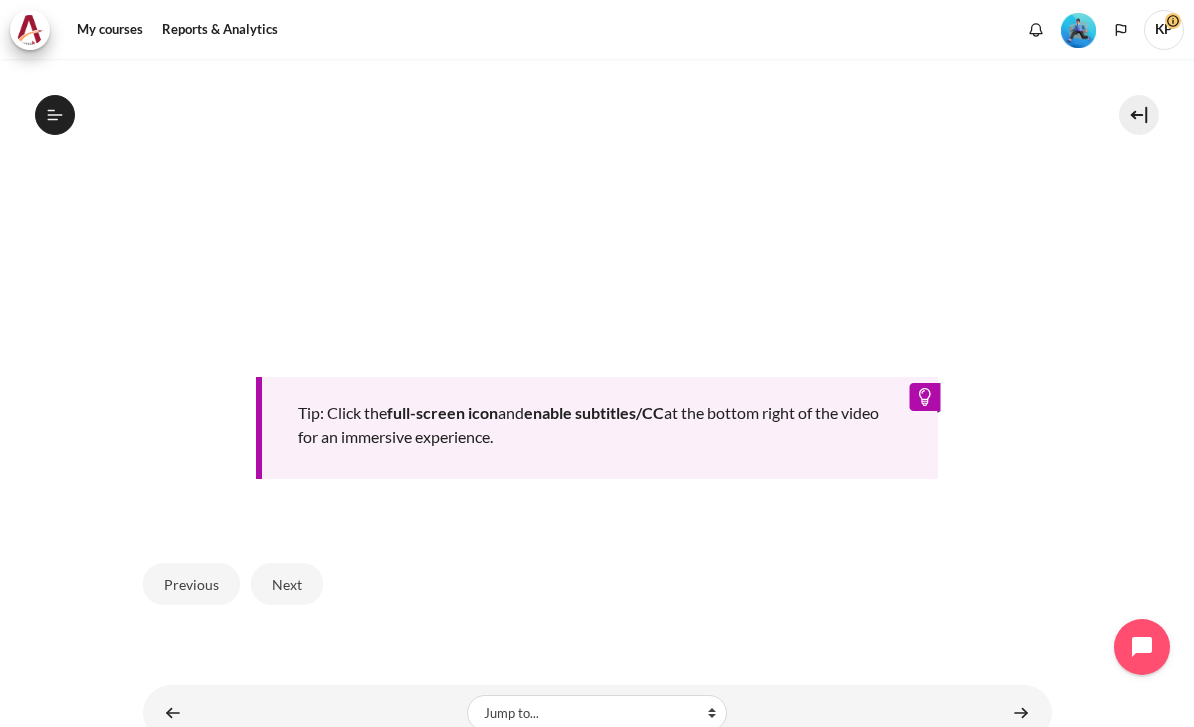 click on "Next" at bounding box center (287, 584) 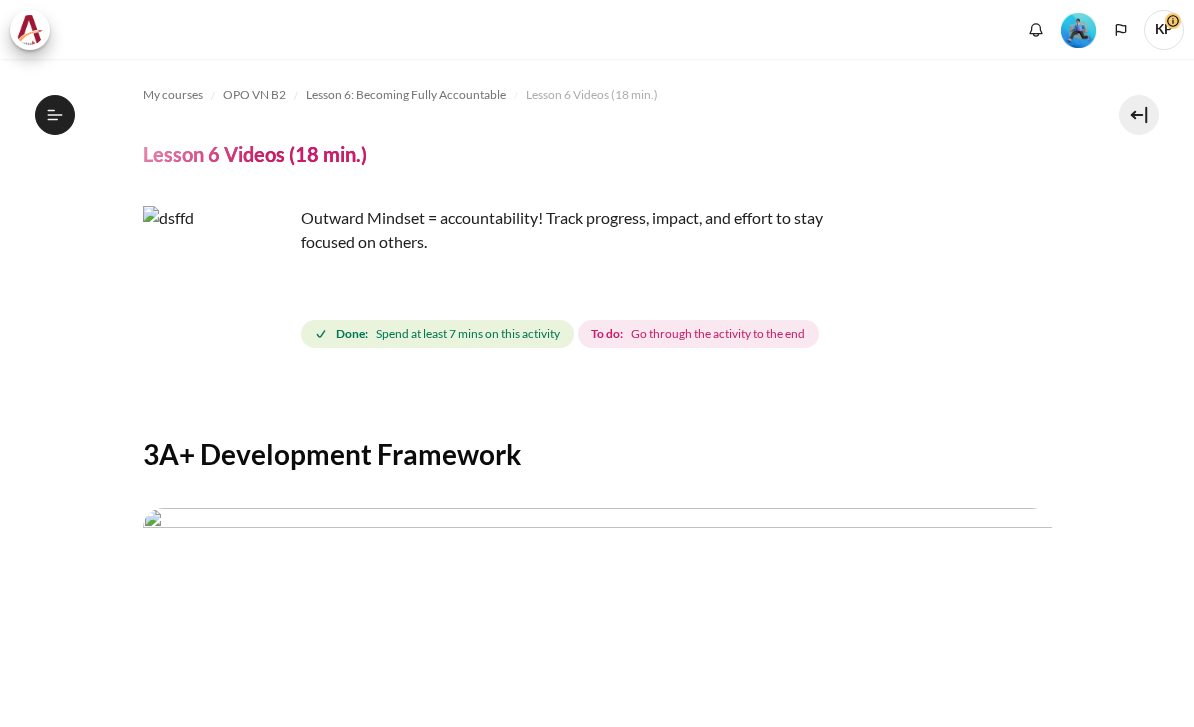 scroll, scrollTop: 0, scrollLeft: 0, axis: both 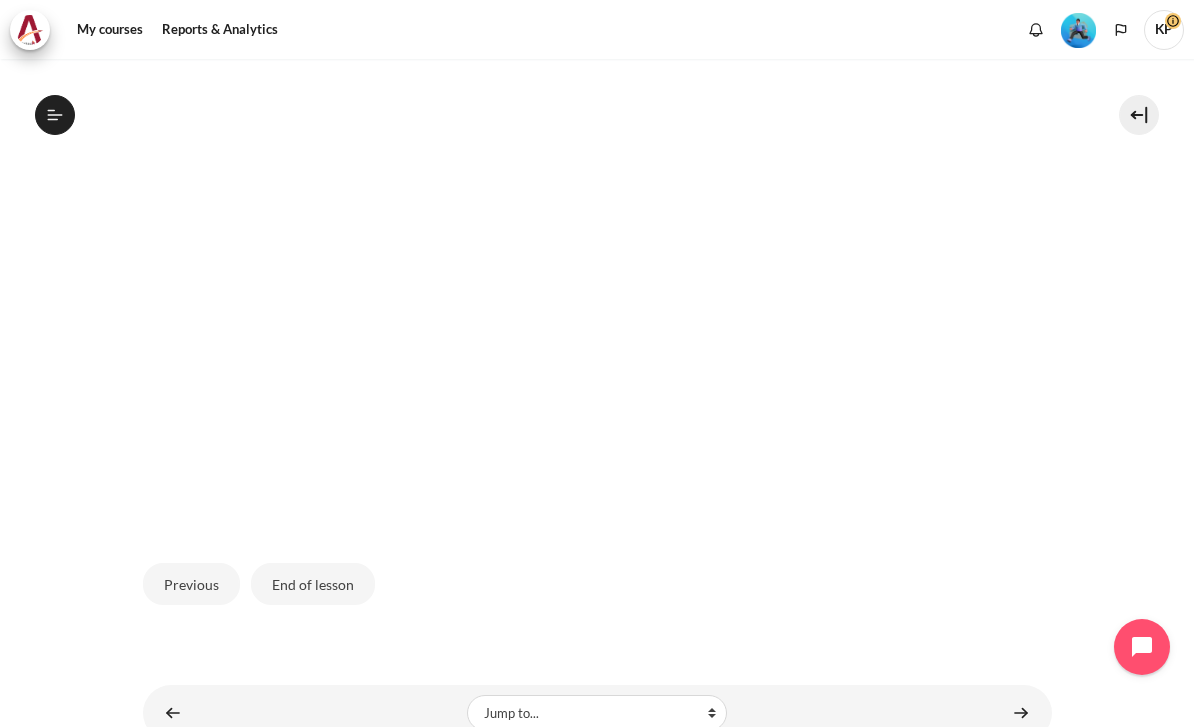 click on "End of lesson" at bounding box center (313, 584) 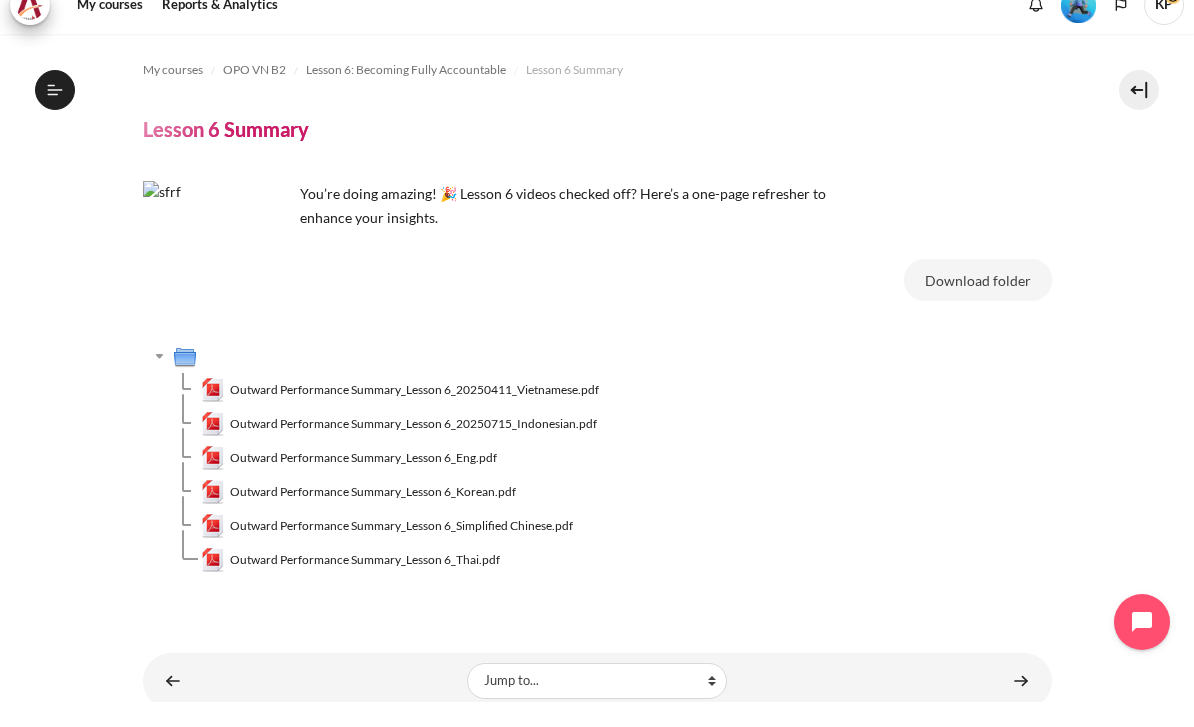 scroll, scrollTop: 44, scrollLeft: 0, axis: vertical 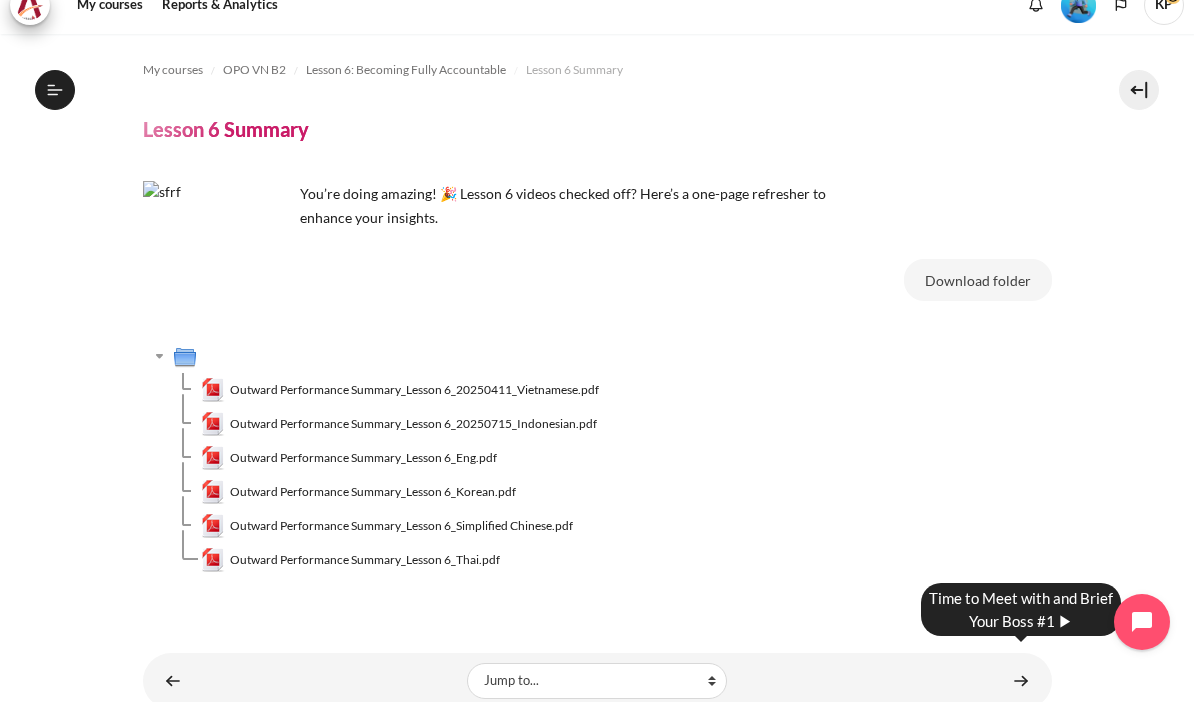 click at bounding box center [1021, 705] 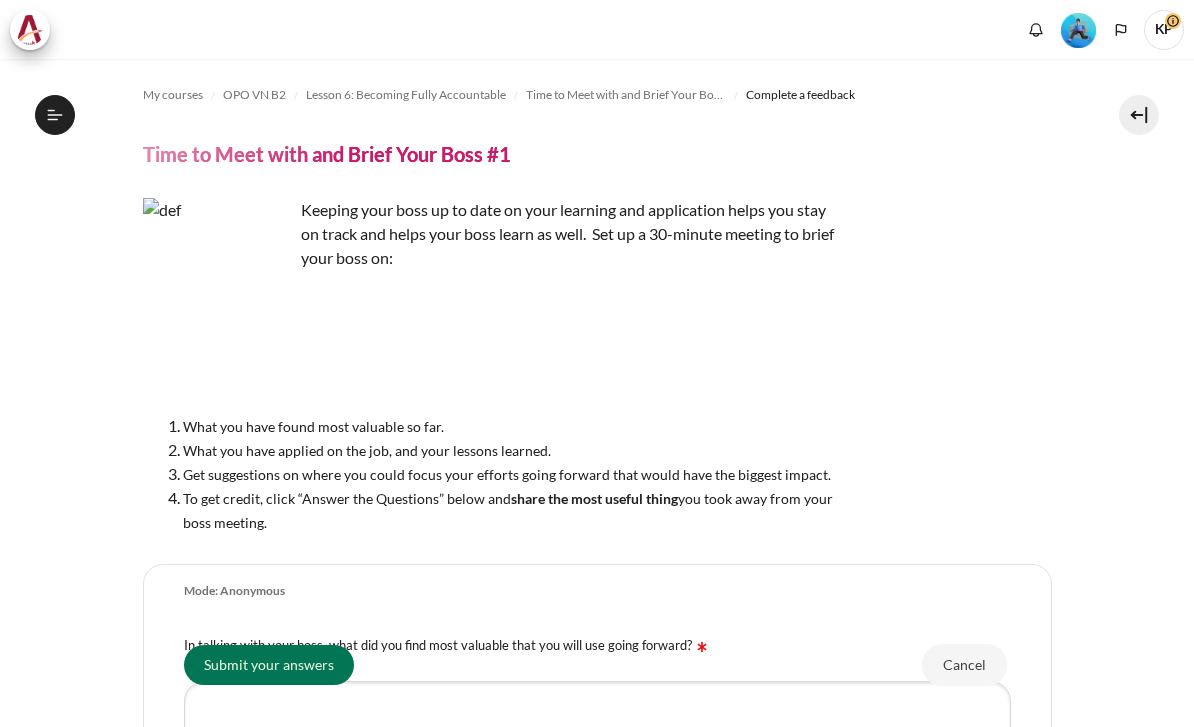 scroll, scrollTop: 0, scrollLeft: 0, axis: both 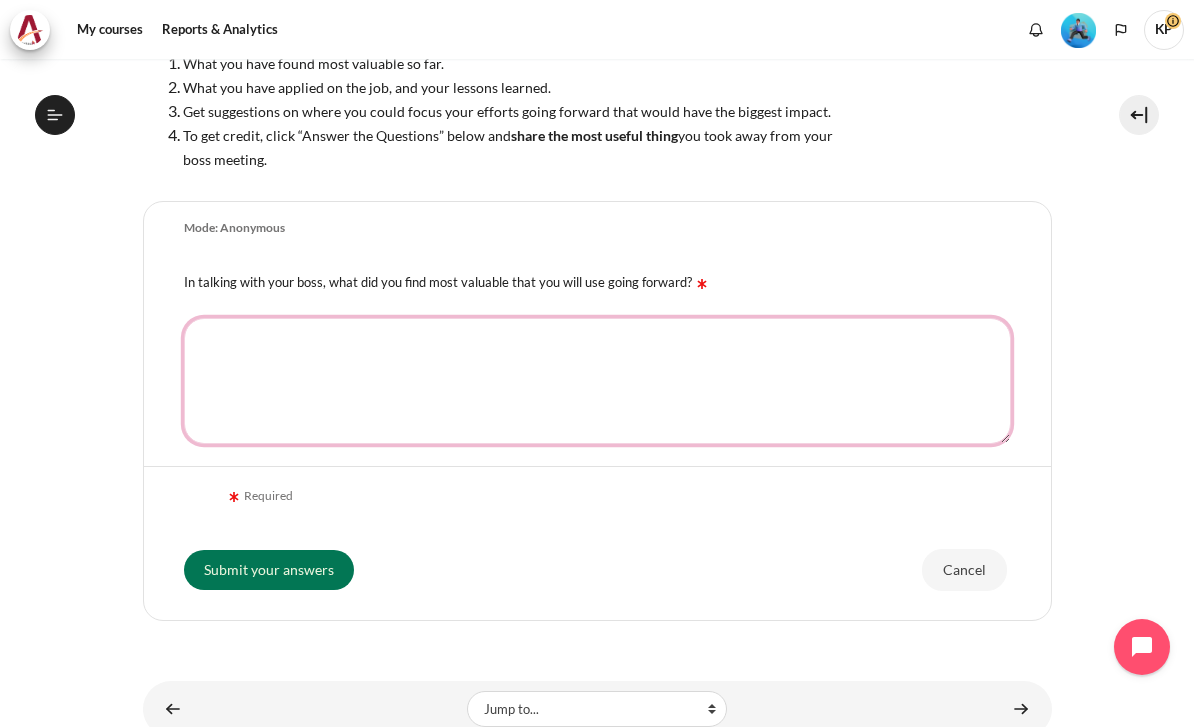 click on "In talking with your boss, what did you find most valuable that you will use going forward?" at bounding box center (597, 381) 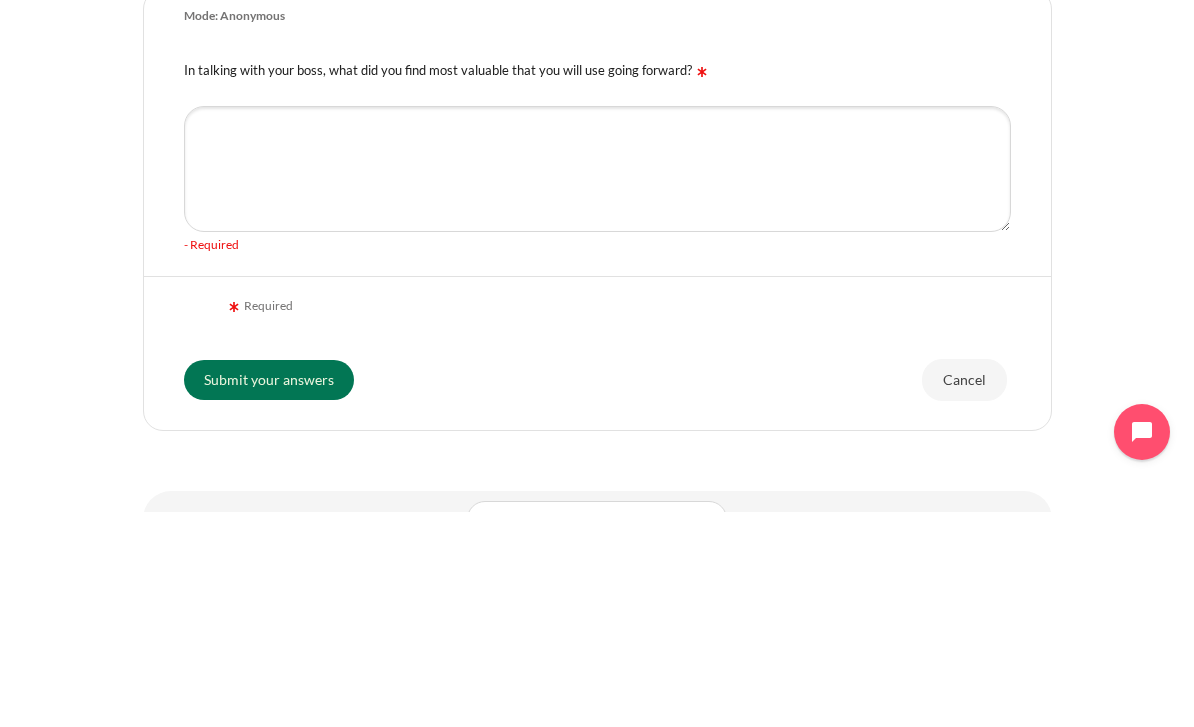 scroll, scrollTop: 44, scrollLeft: 0, axis: vertical 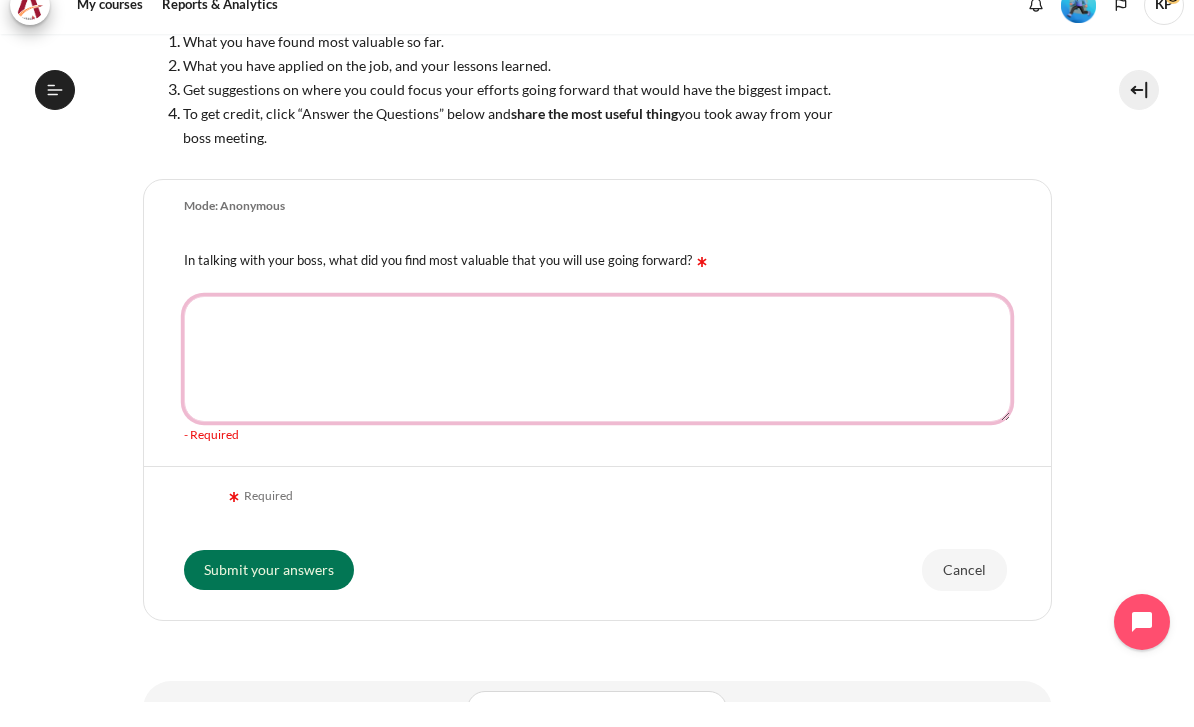 click on "In talking with your boss, what did you find most valuable that you will use going forward?" at bounding box center [597, 384] 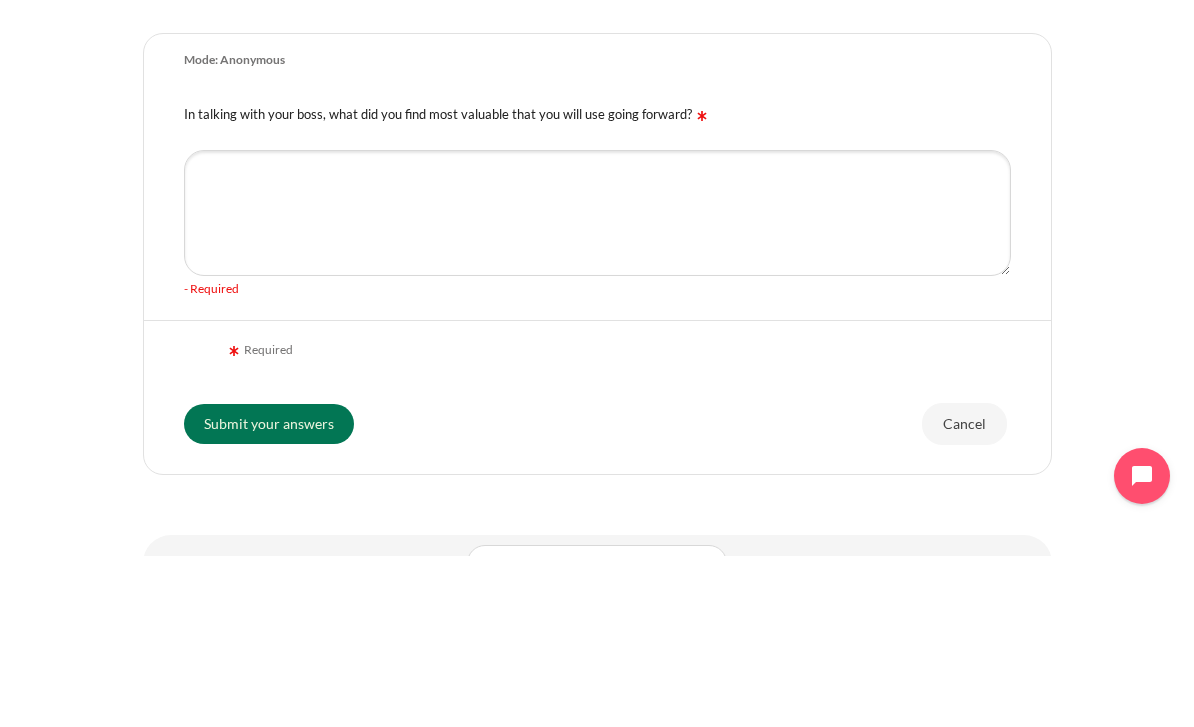 scroll, scrollTop: 69, scrollLeft: 0, axis: vertical 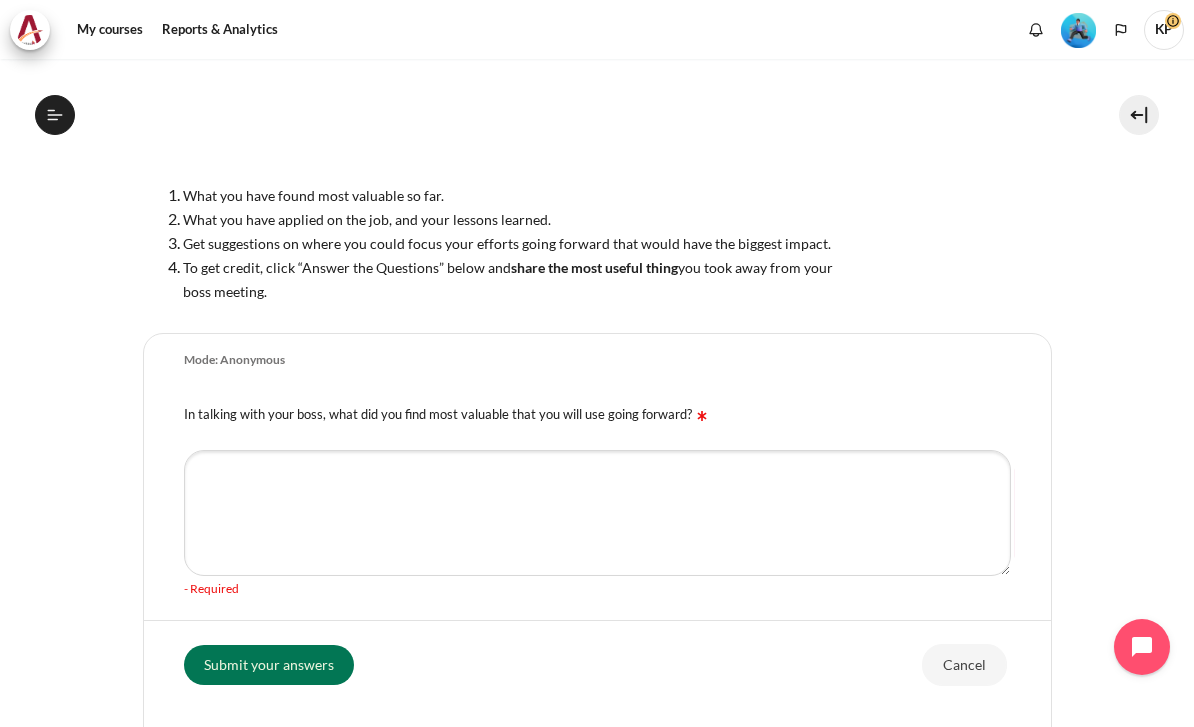click on "Keeping your boss up to date on your learning and application helps you stay on track and helps your boss learn as well.  Set up a 30-minute meeting to brief your boss on:   What you have found most valuable so far. What you have applied on the job, and your lessons learned. Get suggestions on where you could focus your efforts going forward that would have the biggest impact. To get credit, click “Answer the Questions” below and  share the most useful thing  you took away from your boss meeting." at bounding box center [597, 135] 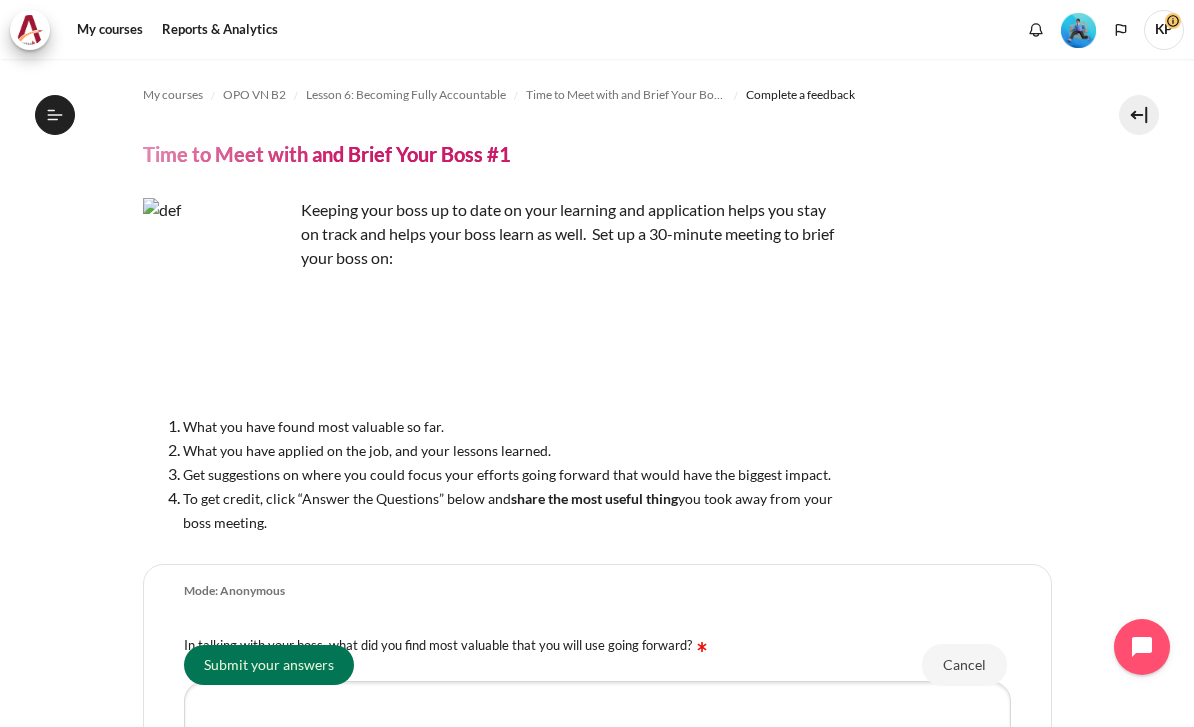 scroll, scrollTop: 0, scrollLeft: 0, axis: both 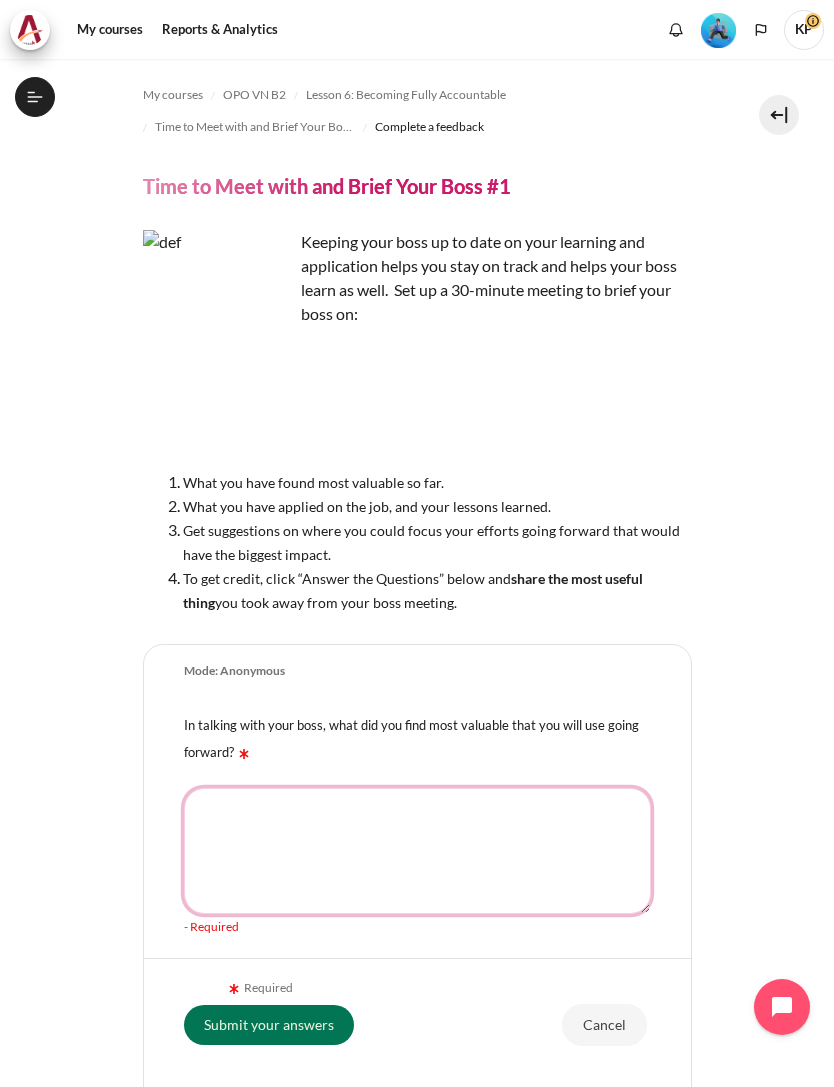 click on "In talking with your boss, what did you find most valuable that you will use going forward?" at bounding box center (417, 851) 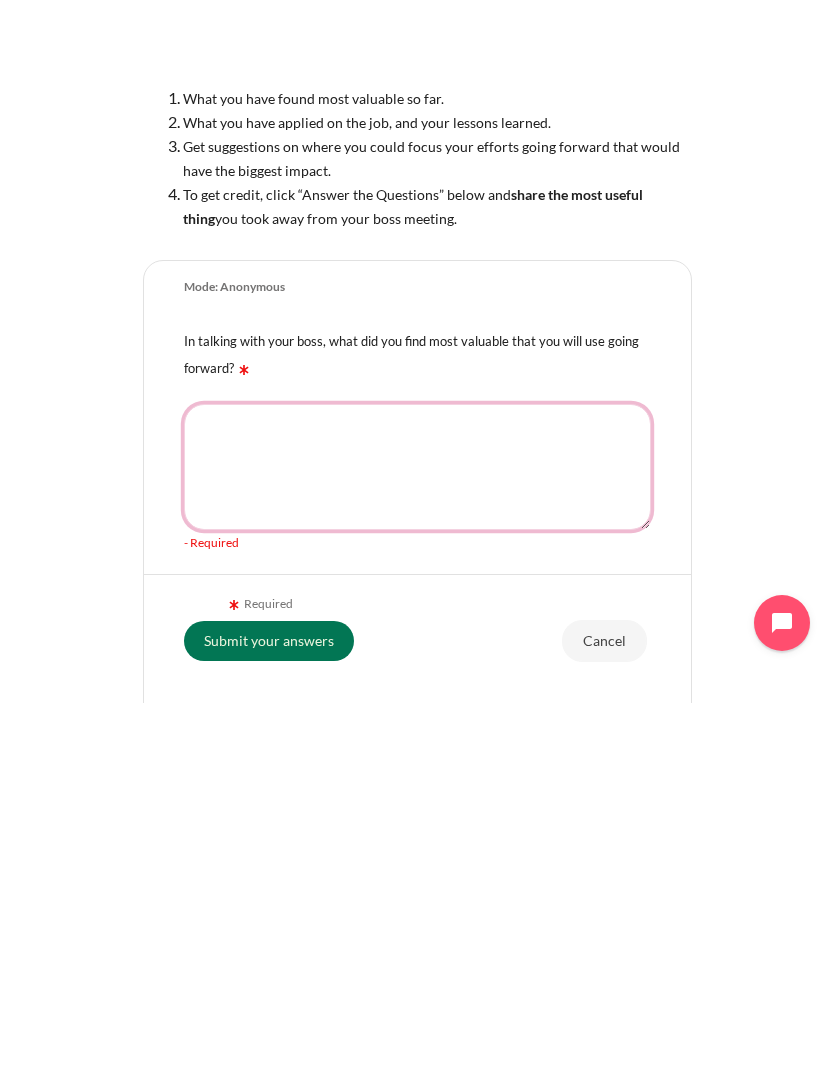click on "In talking with your boss, what did you find most valuable that you will use going forward?" at bounding box center (417, 851) 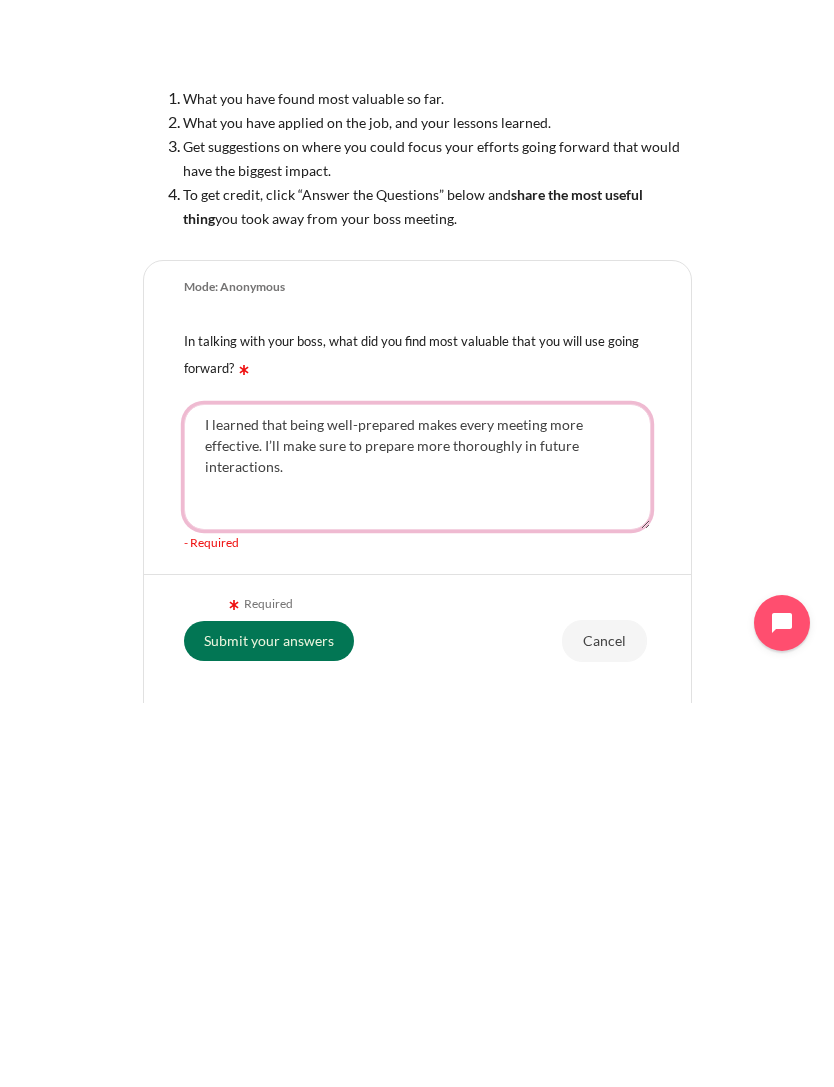 scroll, scrollTop: 44, scrollLeft: 0, axis: vertical 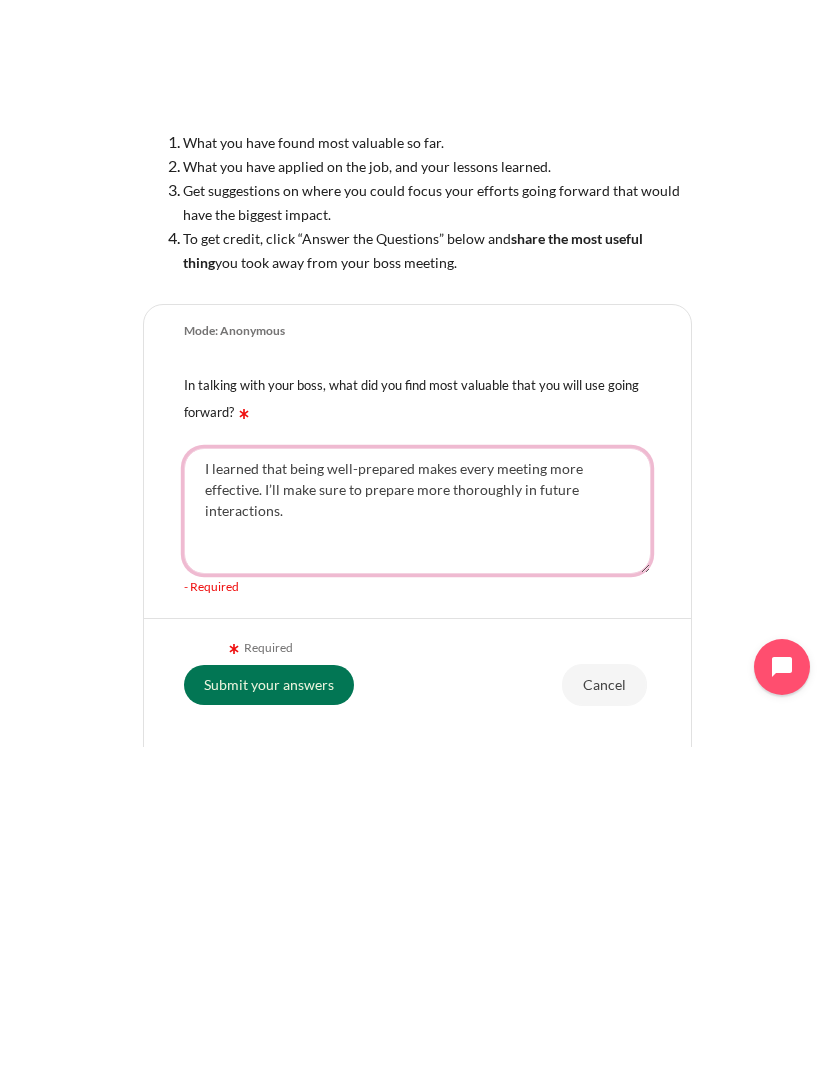 type on "I learned that being well-prepared makes every meeting more effective. I’ll make sure to prepare more thoroughly in future interactions." 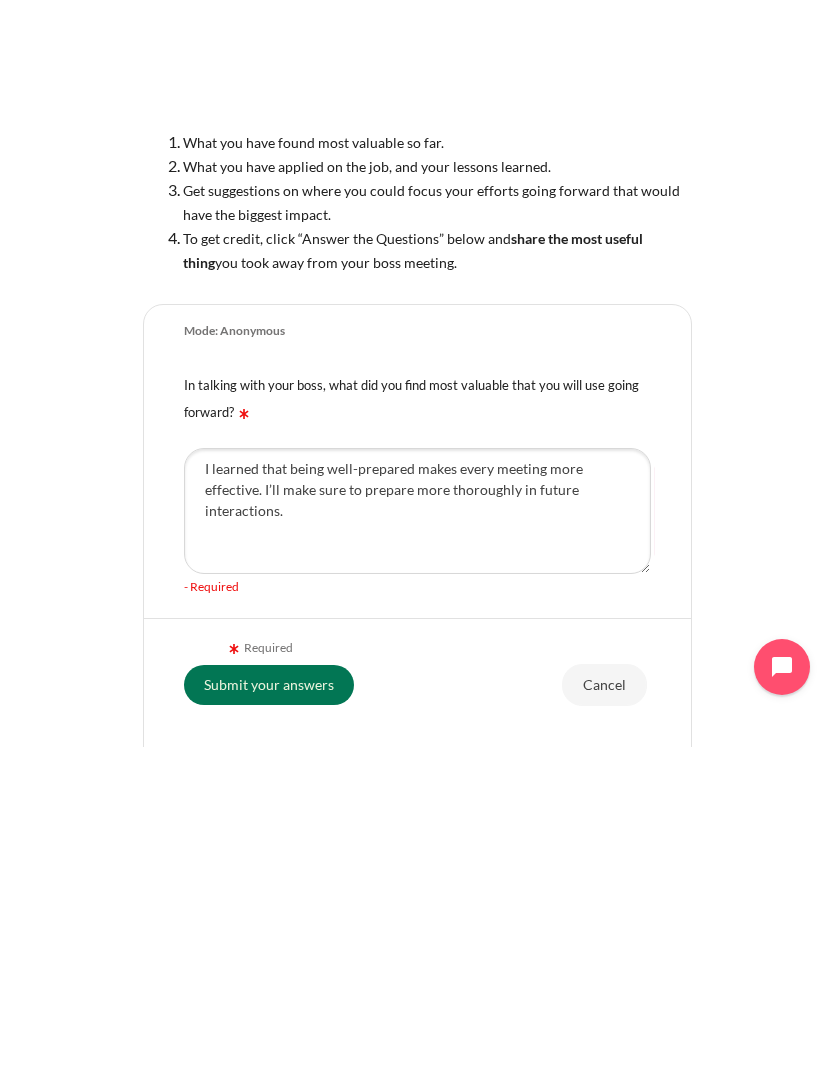 click on "Submit your answers" at bounding box center (269, 1024) 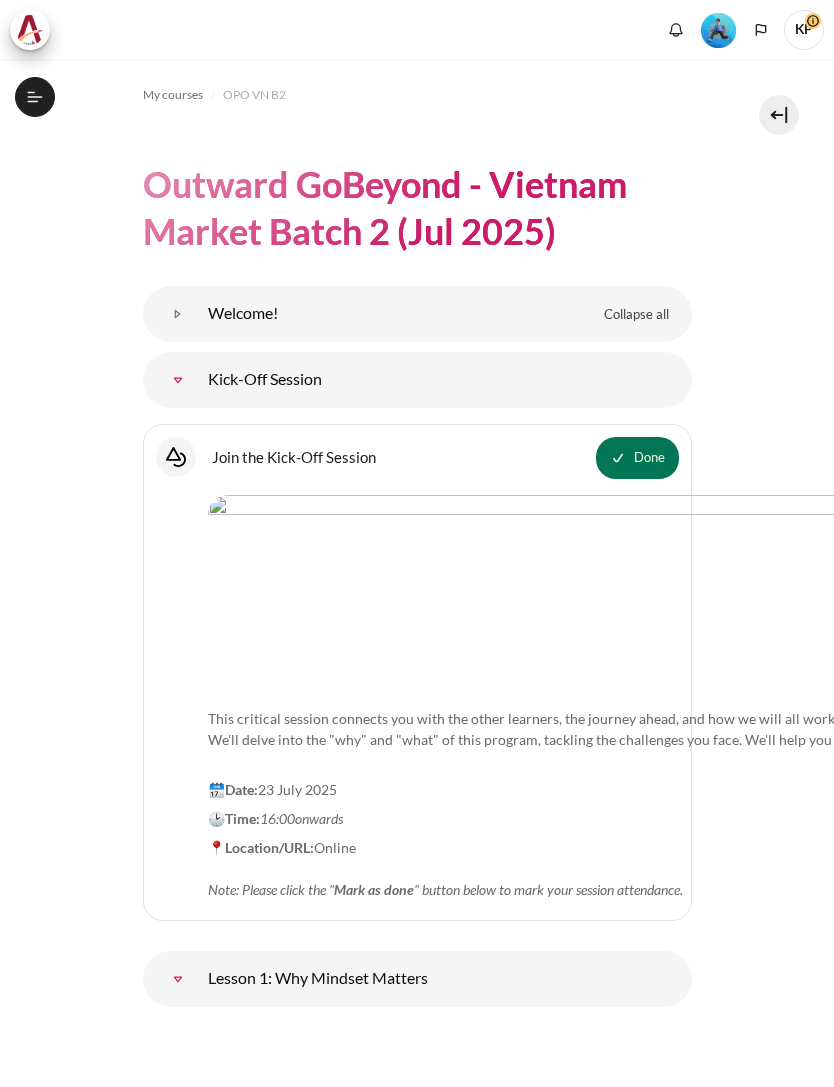 scroll, scrollTop: 0, scrollLeft: 0, axis: both 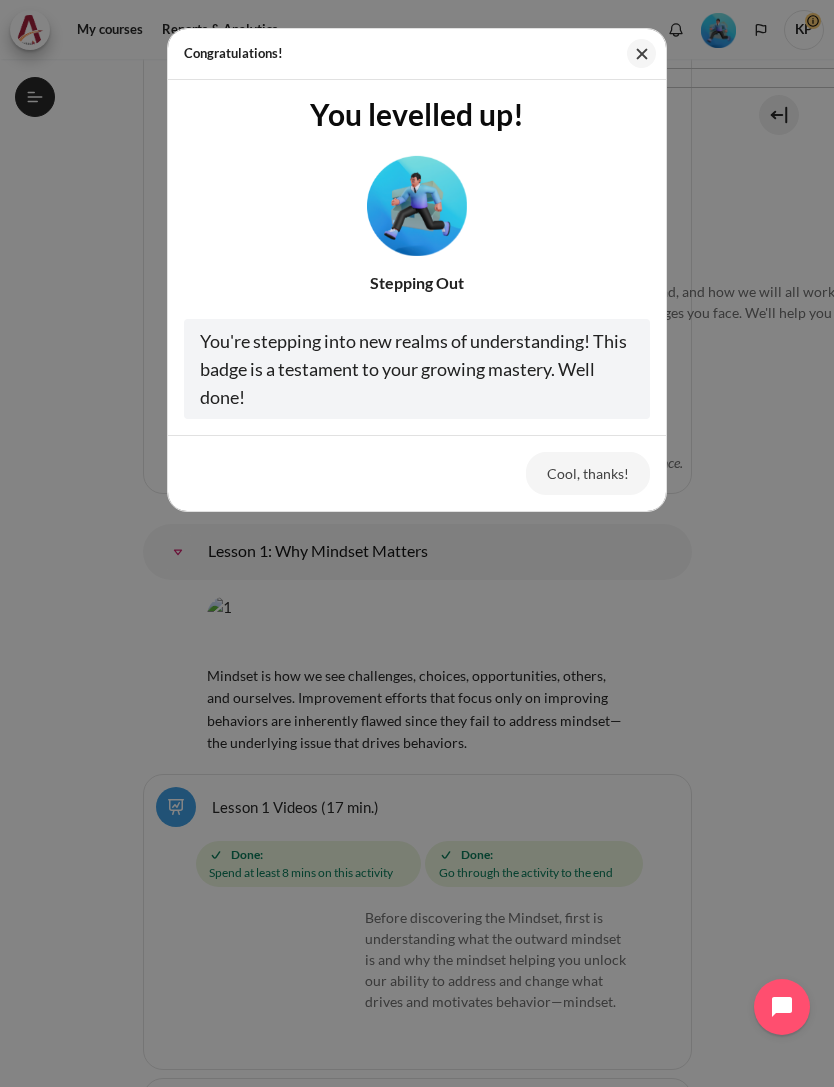 click on "Cool, thanks!" at bounding box center (588, 473) 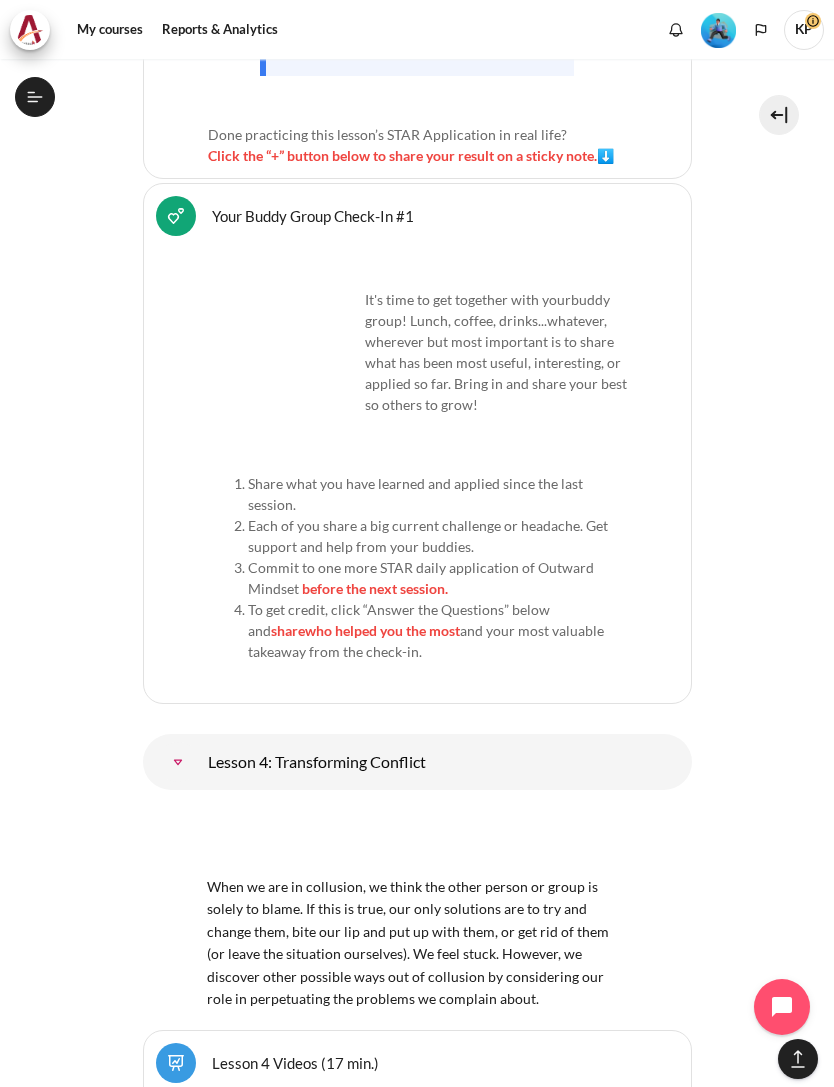 scroll, scrollTop: 7244, scrollLeft: 0, axis: vertical 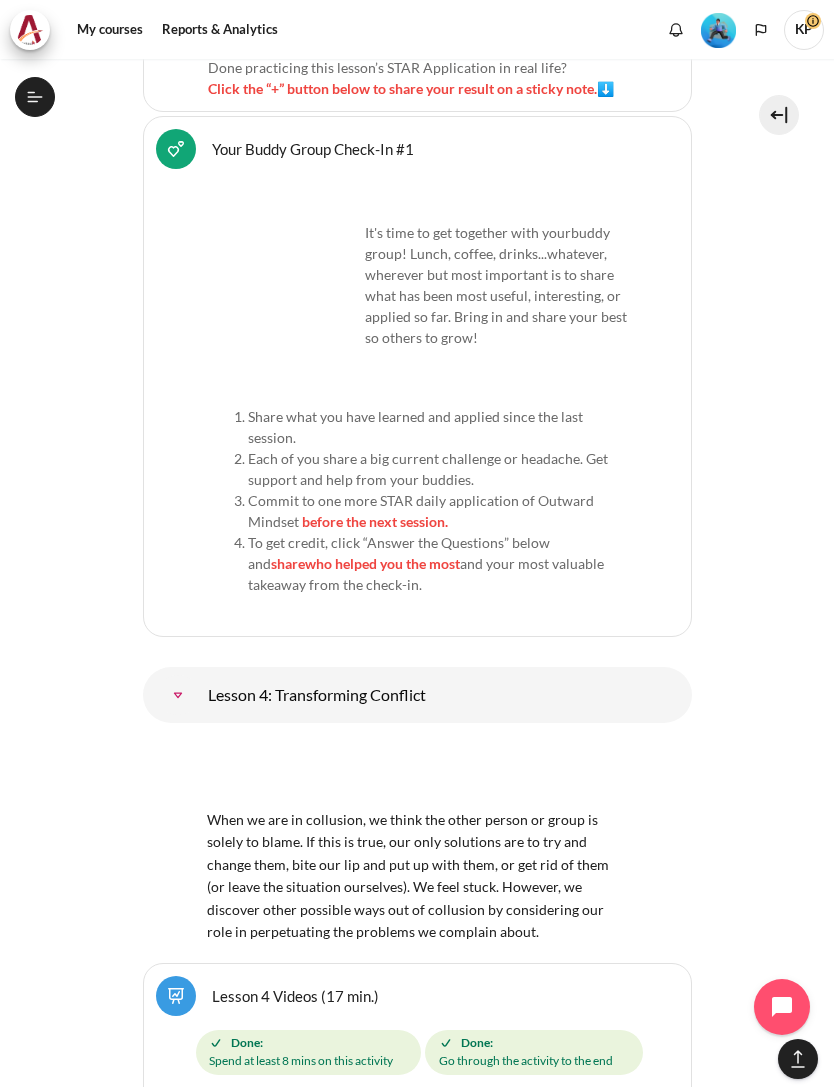 click on "Your Buddy  Group Check-In #1   Feedback" at bounding box center (313, 148) 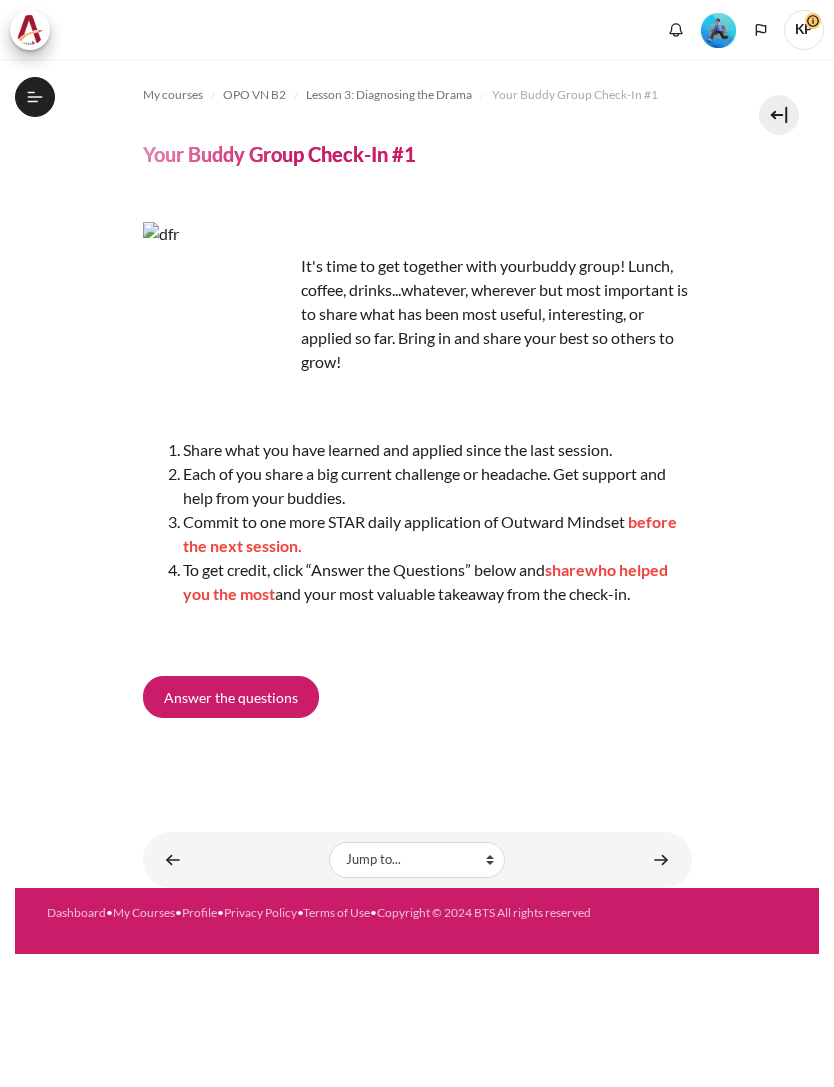 scroll, scrollTop: 0, scrollLeft: 0, axis: both 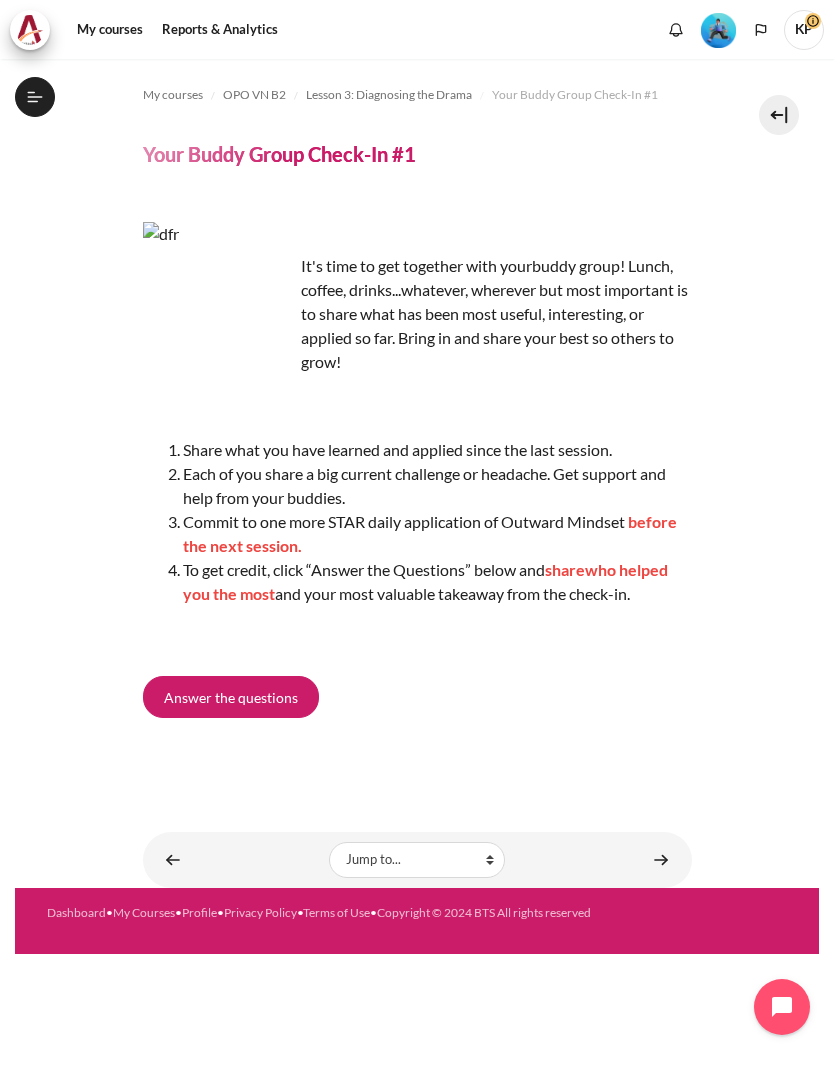 click on "Answer the questions" at bounding box center [231, 697] 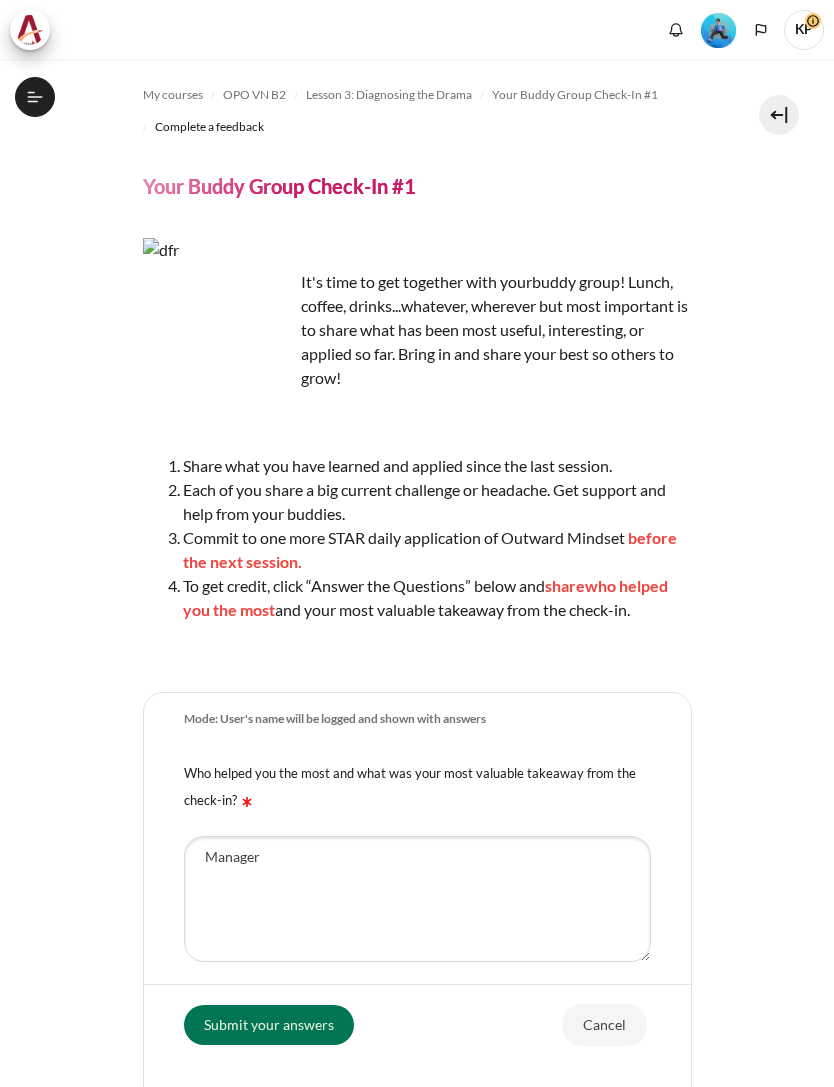 scroll, scrollTop: 0, scrollLeft: 0, axis: both 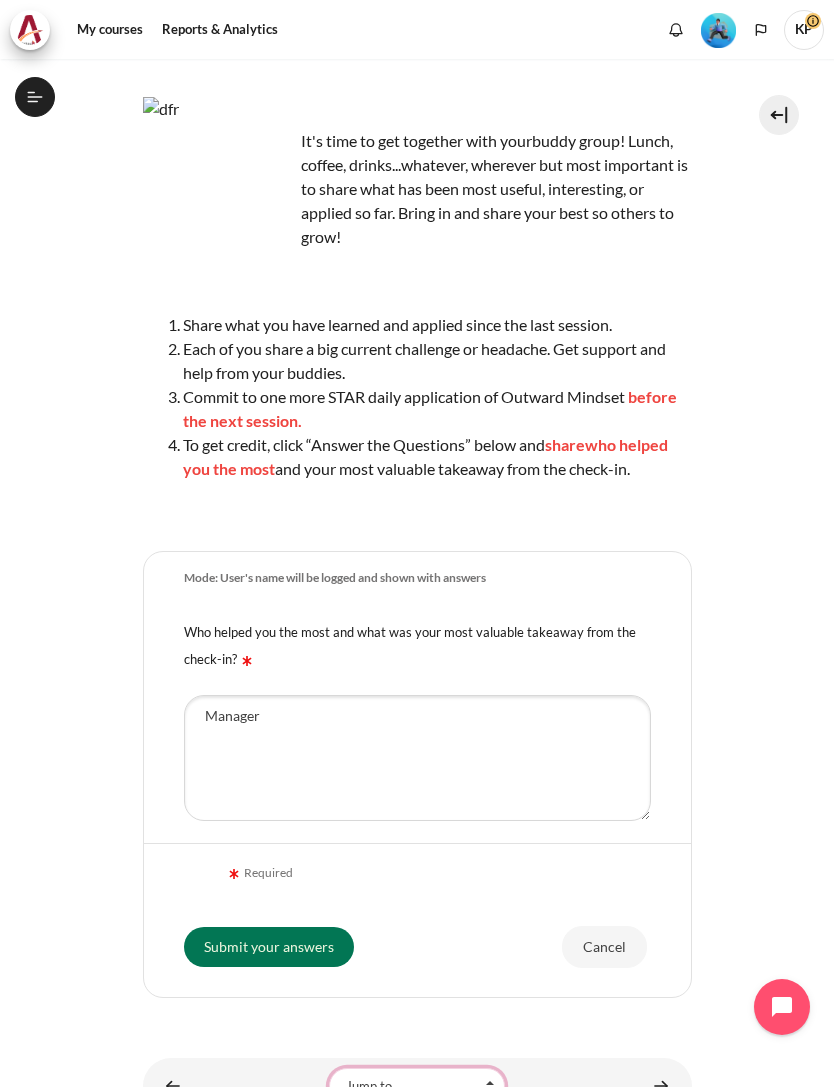 click on "Jump to...
Getting Started with Our 'Smart-Learning' Platform
Why Outward Performance?
Mindset Survey: Where am I?
Download Your Workbook
Join the Sharing Community
Your Most Important "Faces & Places"
Your Buddy Group!
Join the Kick-Off Session
Lesson 1 Videos (17 min.)
Lesson 1 Summary
From Huddle to Harmony (Khoo Ghi Peng's Story)
Crossword Craze
Lesson 1 STAR Application
Lesson 2 Videos (20 min.)
Lesson 2 Summary
Check-Up Quiz 1
Lesson 2 STAR Application
Lesson 3 Videos (13 min.)
Lesson 3 Summary
Collusion Scenario Match-Up" at bounding box center [417, 1086] 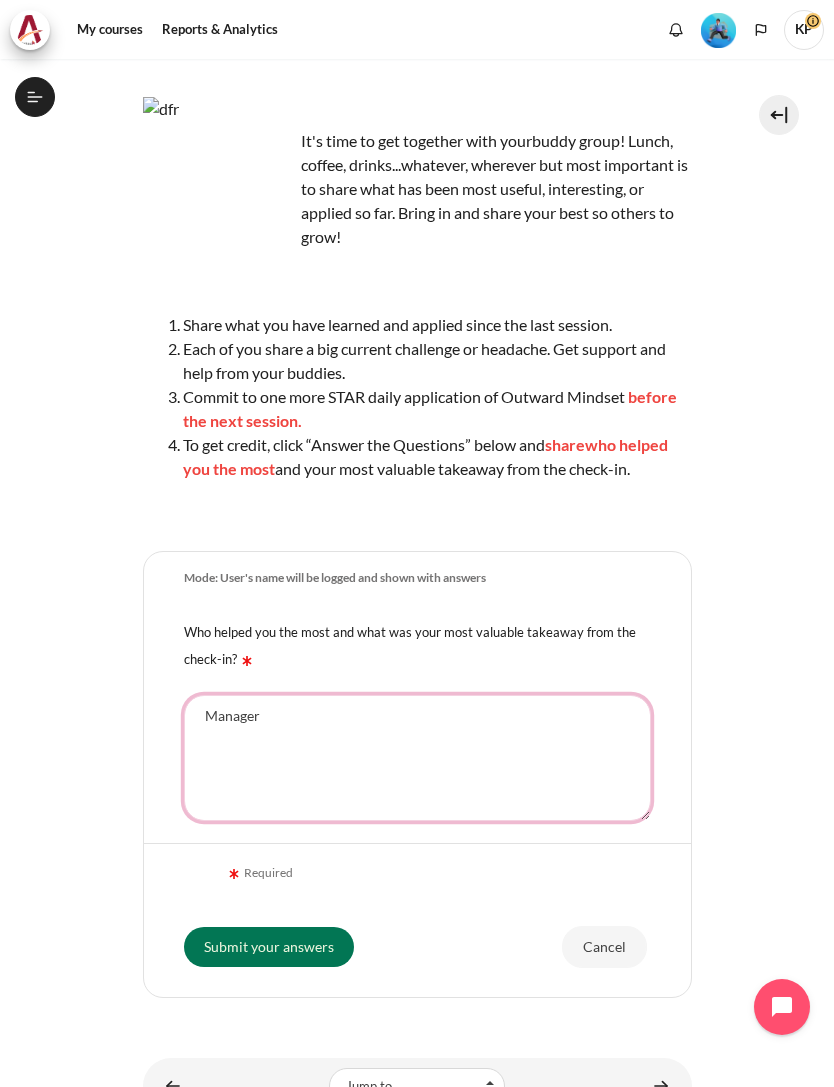 click on "Manager" at bounding box center [417, 758] 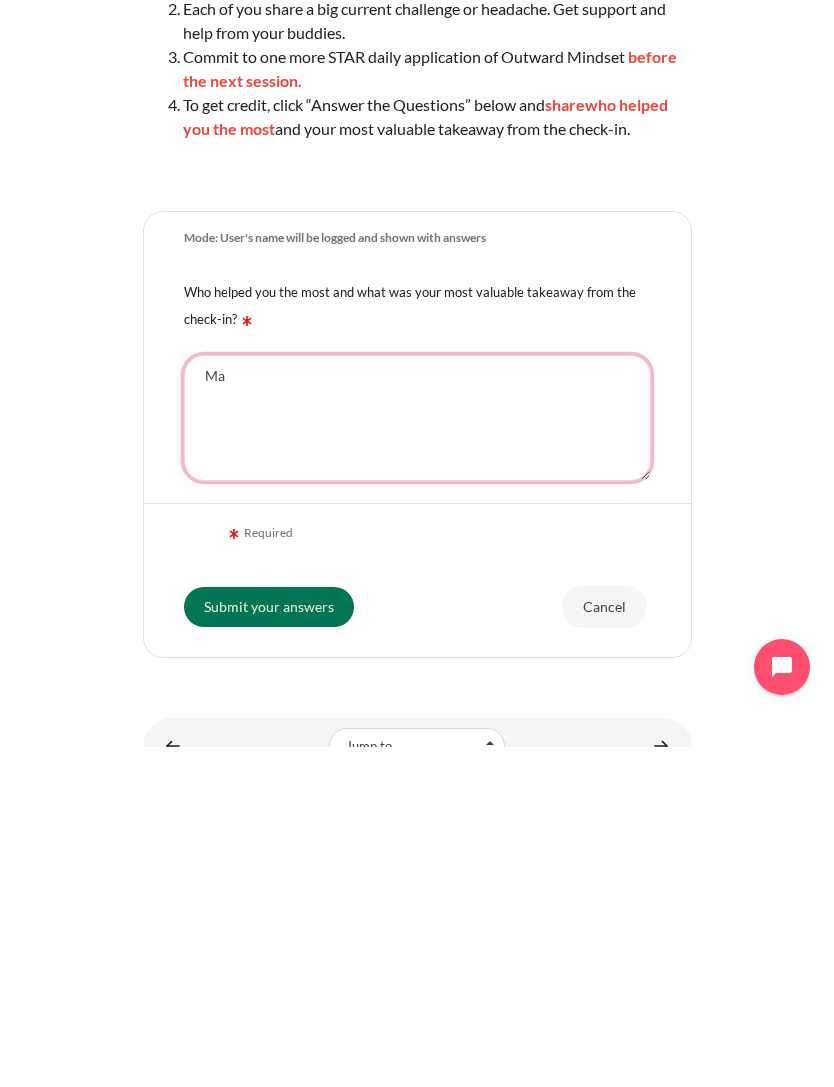 type on "M" 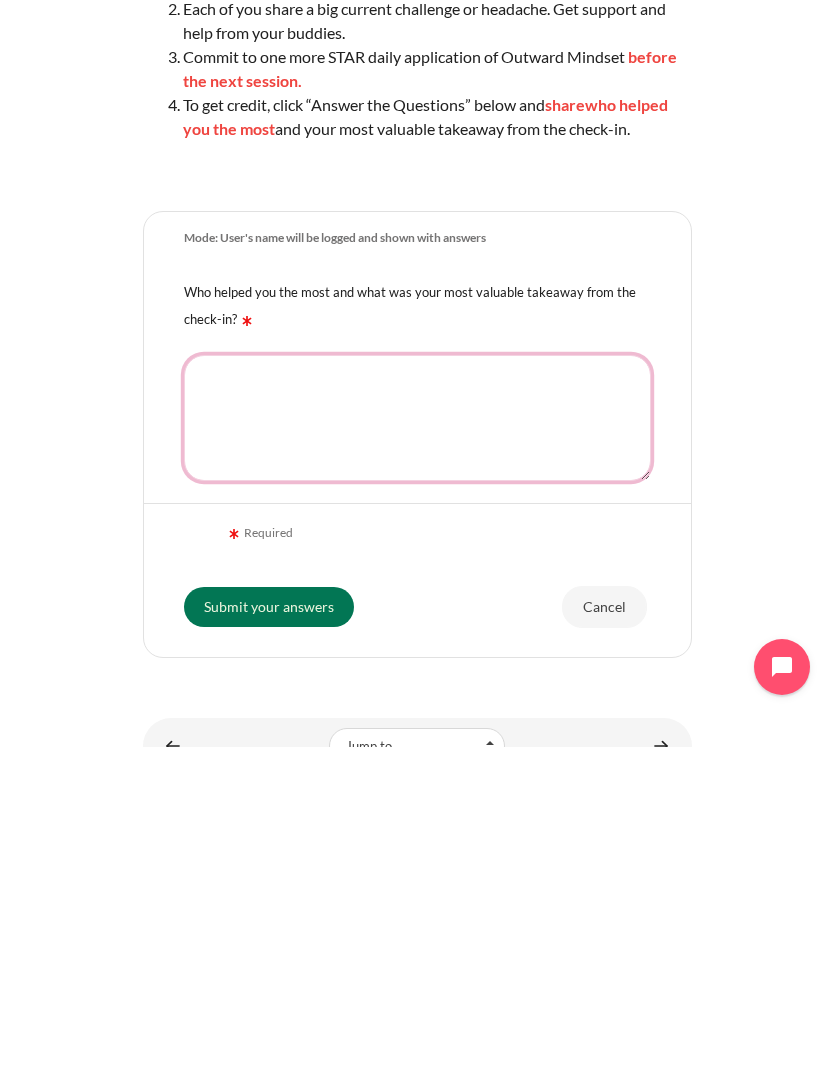 click on "Manager" at bounding box center [417, 758] 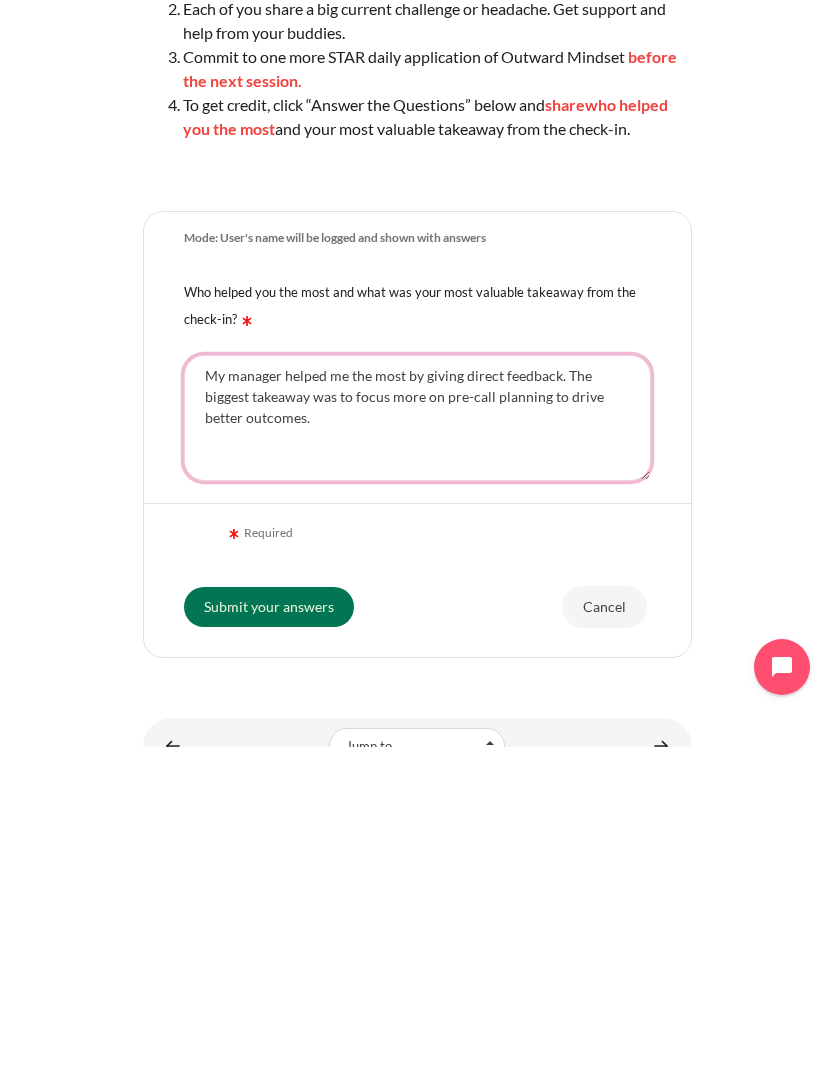 type on "My manager helped me the most by giving direct feedback. The biggest takeaway was to focus more on pre-call planning to drive better outcomes." 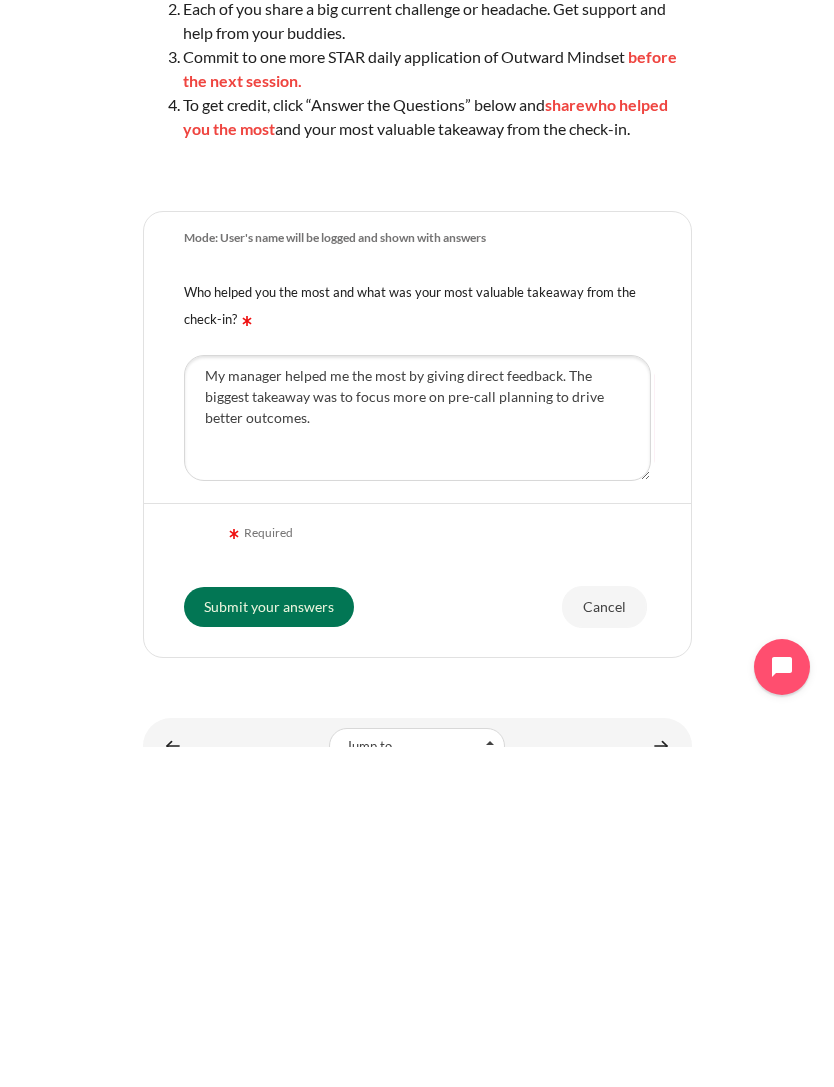 click on "Submit your answers" at bounding box center (269, 947) 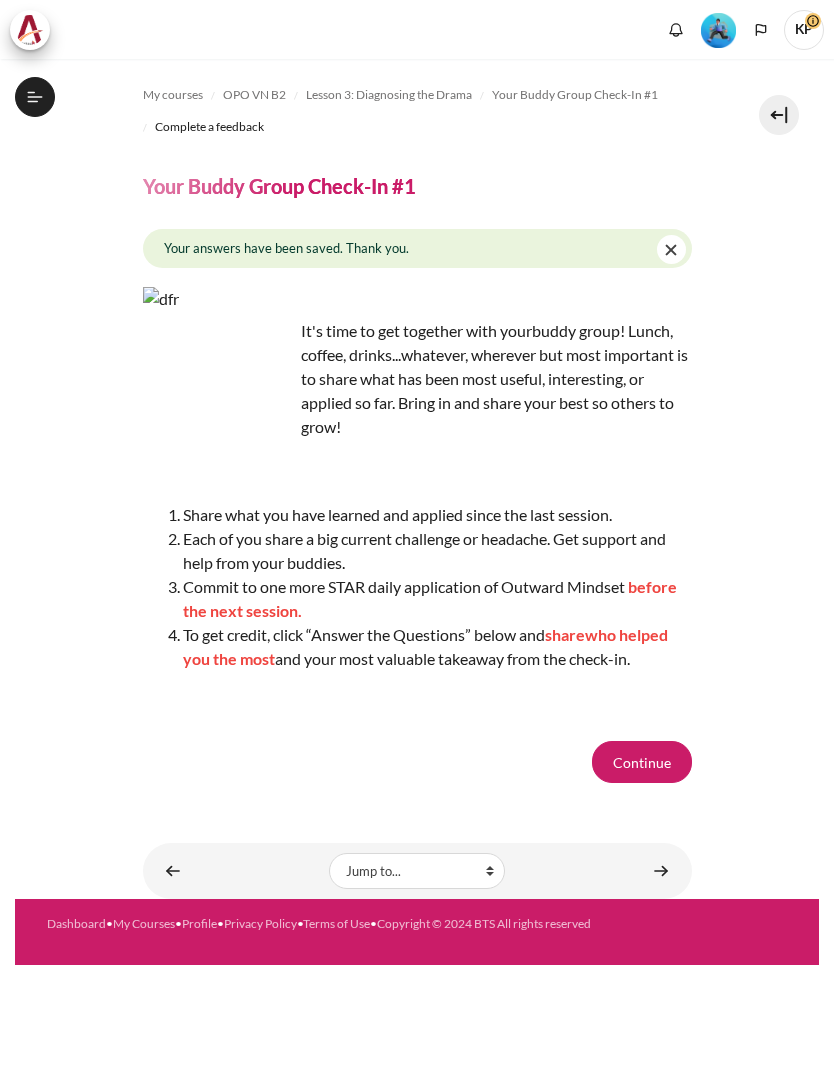 scroll, scrollTop: 0, scrollLeft: 0, axis: both 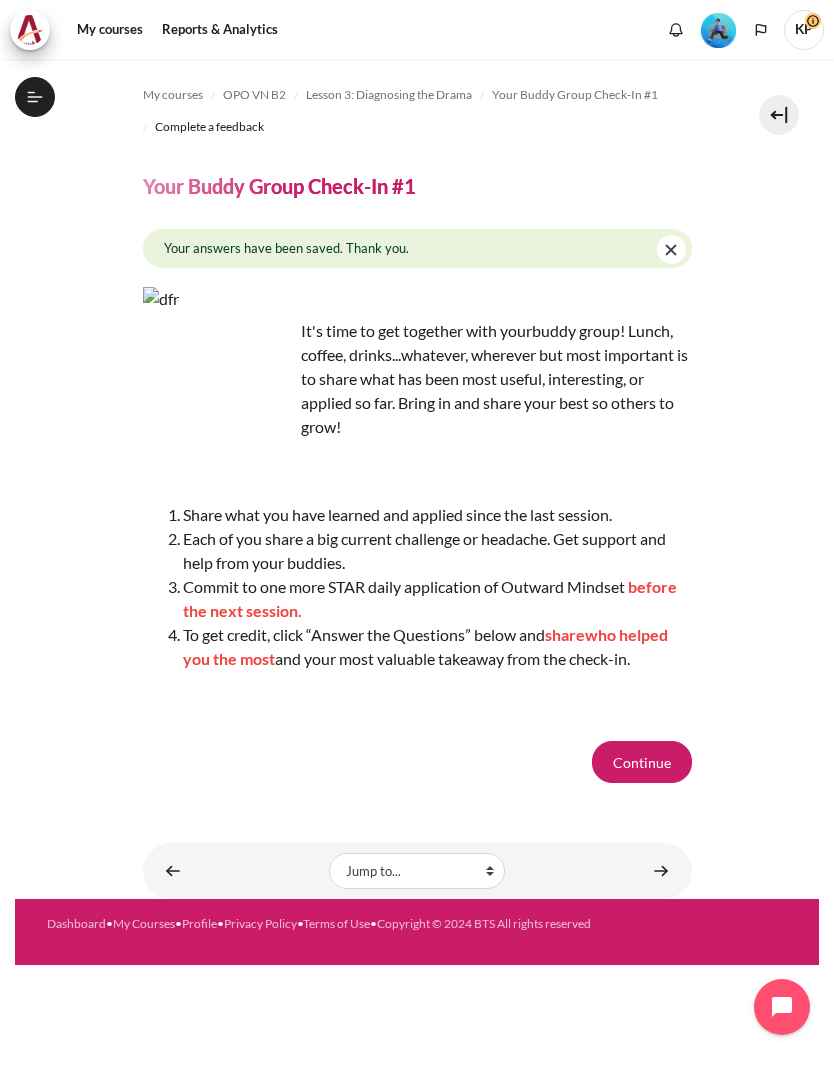 click on "Continue" at bounding box center [642, 762] 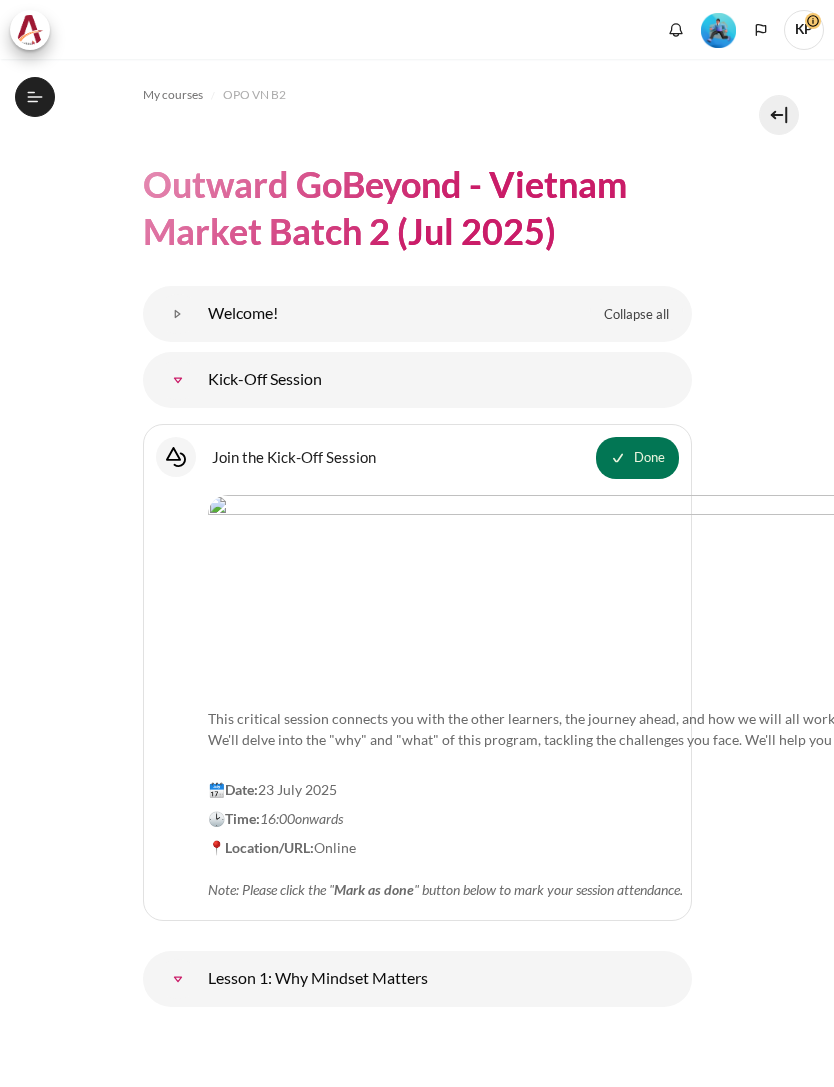 scroll, scrollTop: 0, scrollLeft: 0, axis: both 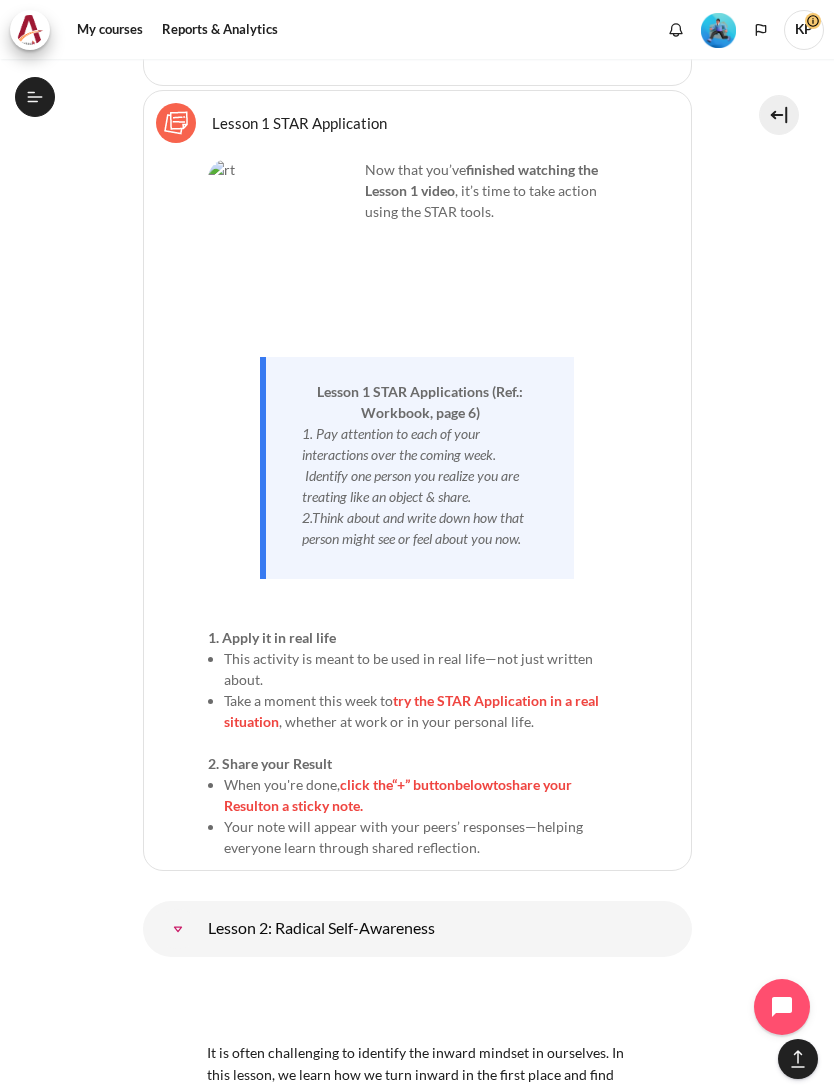 click on "Lesson 1 STAR Application   Sticky Notes" at bounding box center (299, 122) 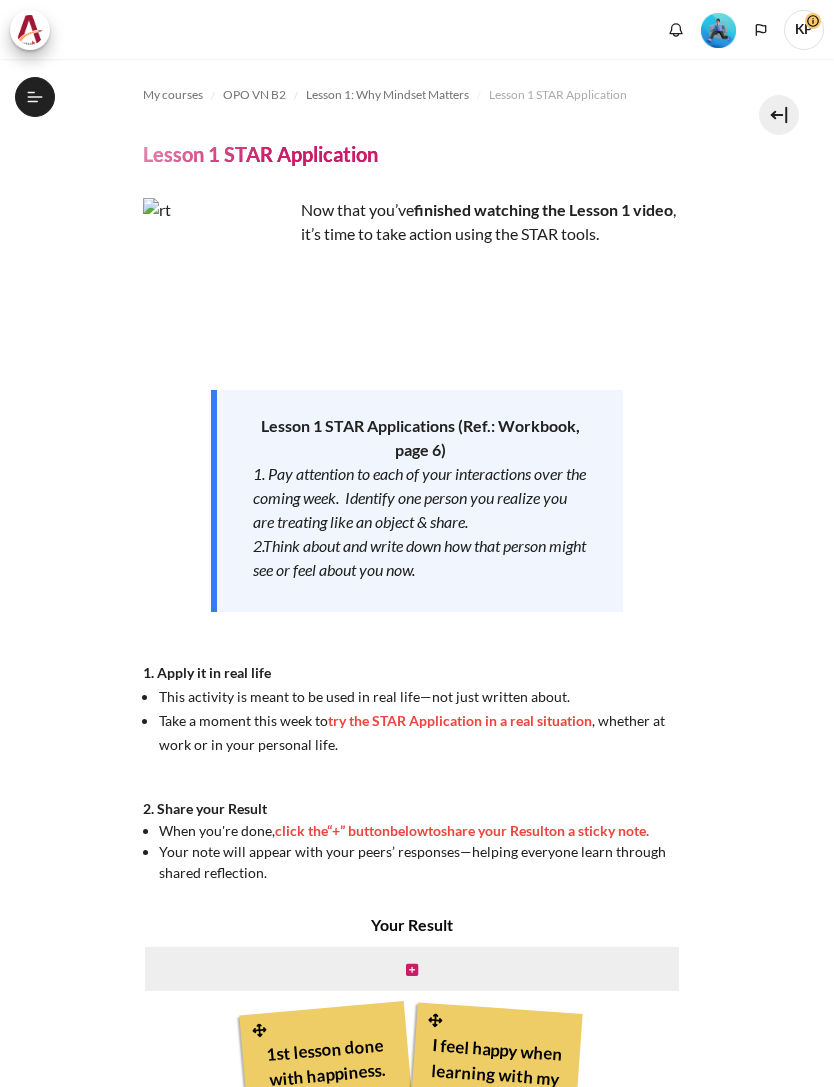 scroll, scrollTop: 0, scrollLeft: 0, axis: both 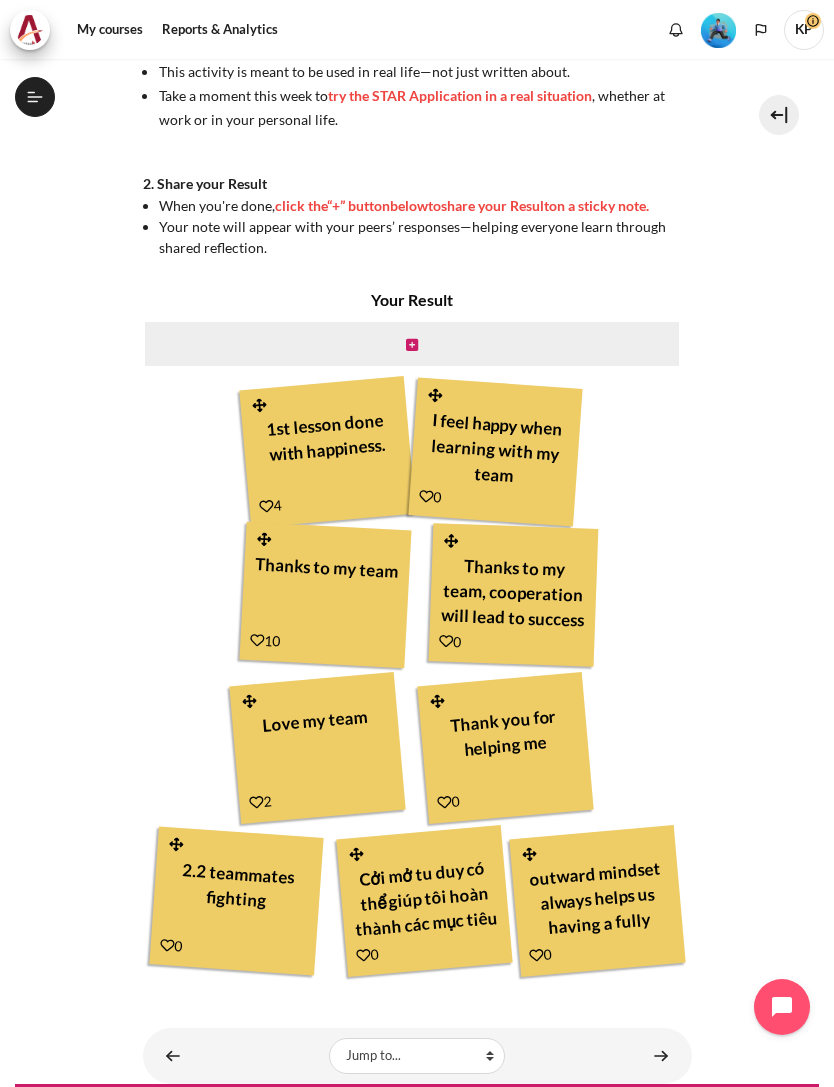click at bounding box center [412, 345] 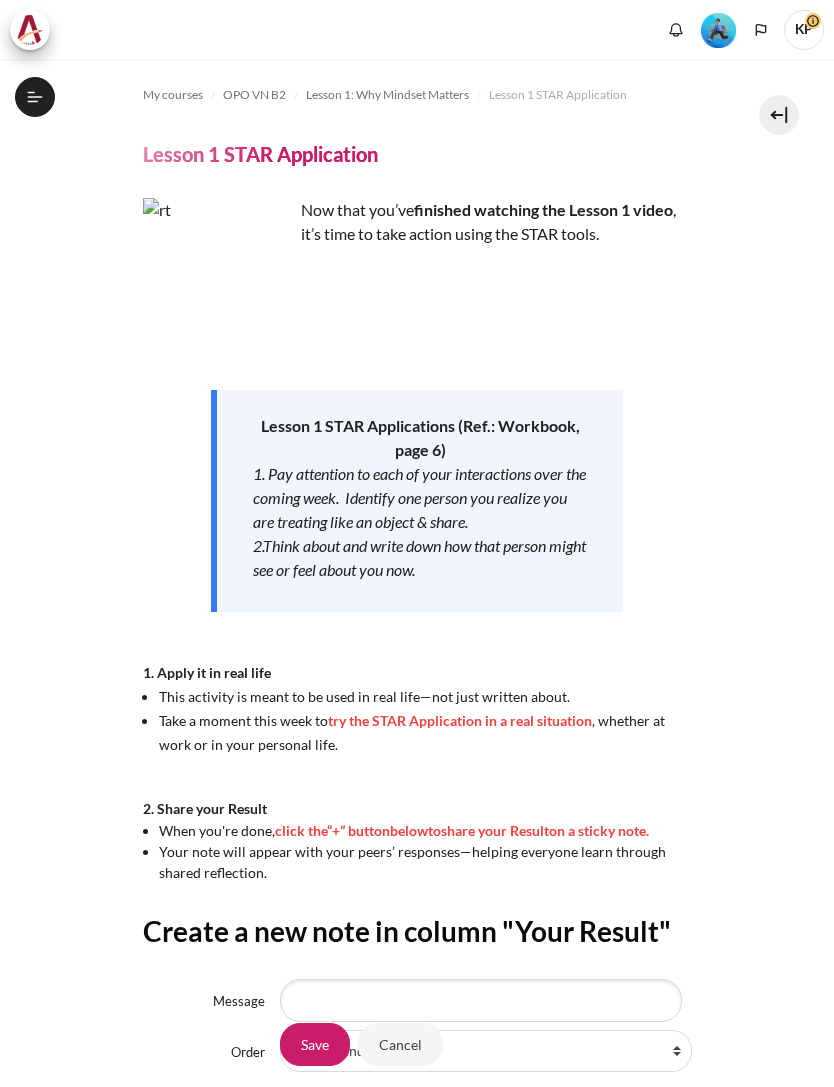scroll, scrollTop: 55, scrollLeft: 0, axis: vertical 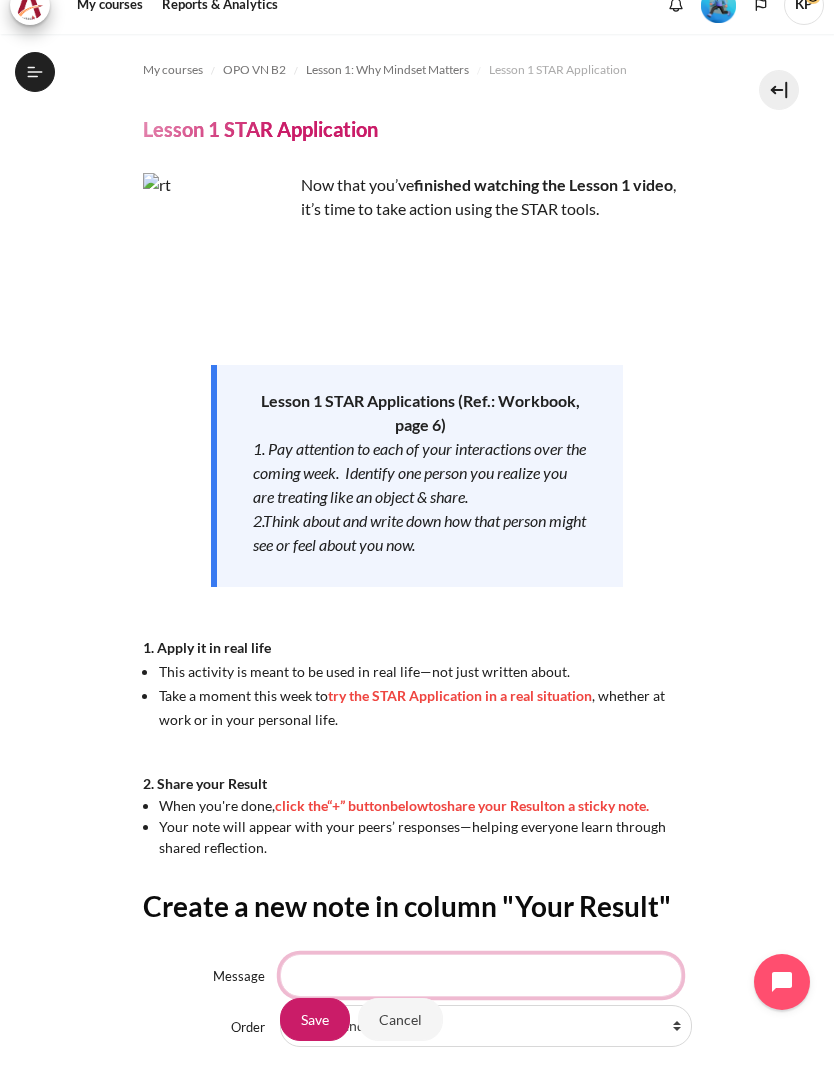 click on "Message" at bounding box center (481, 1000) 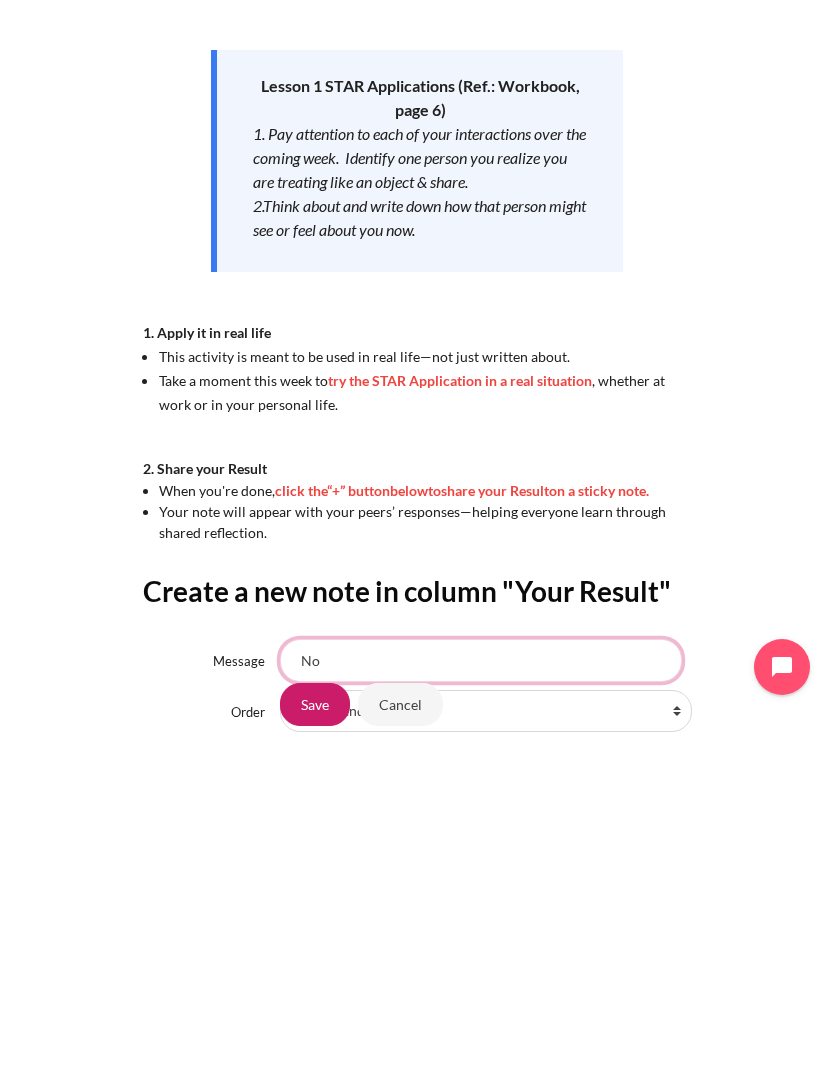 type on "N" 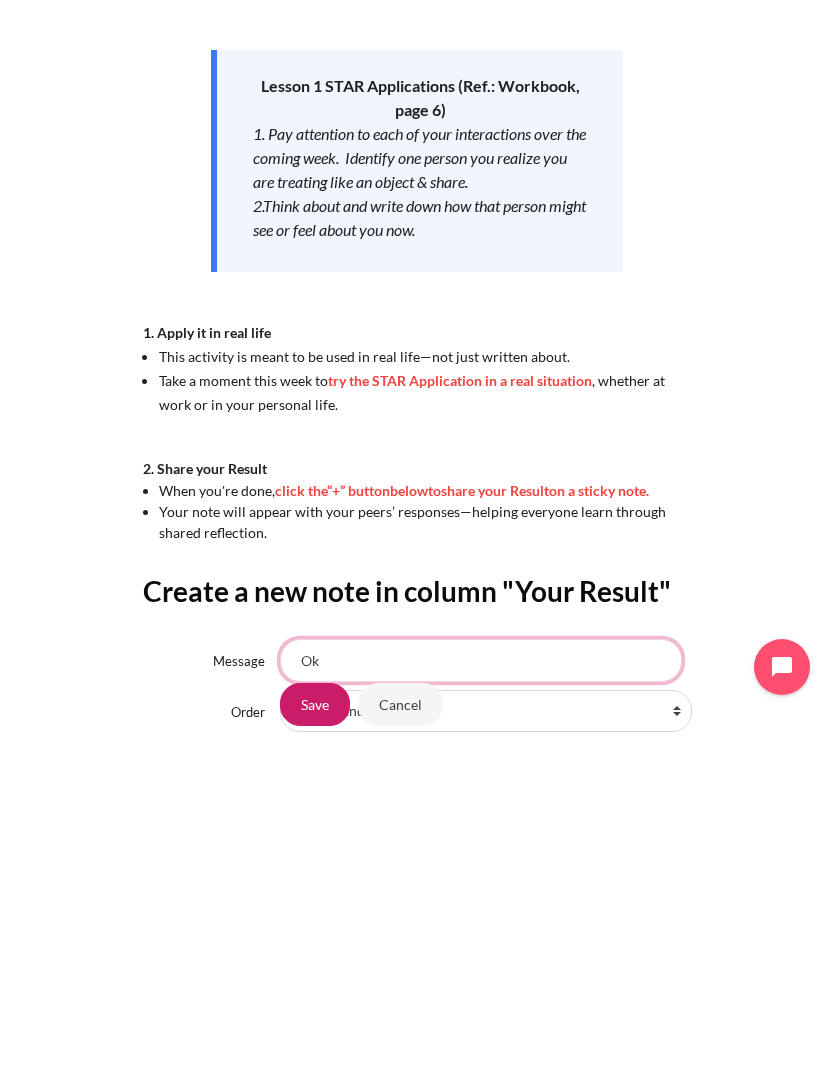 type on "Ok" 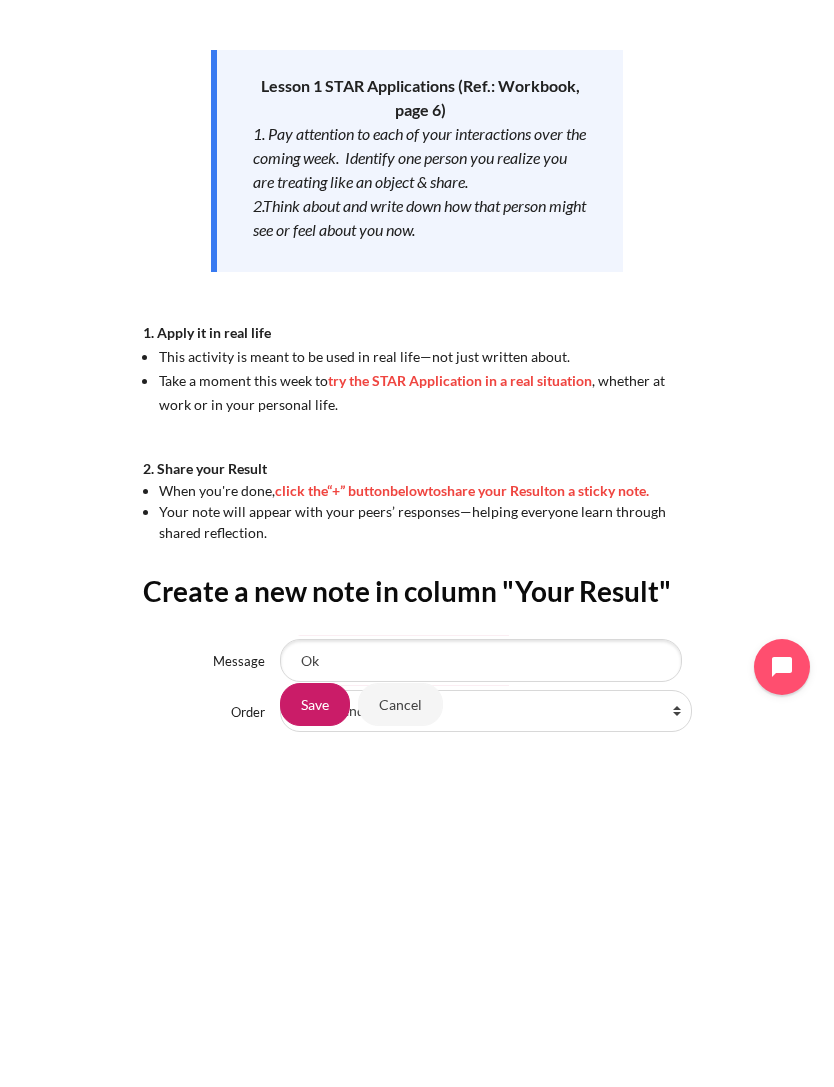 click on "Save" at bounding box center (315, 1044) 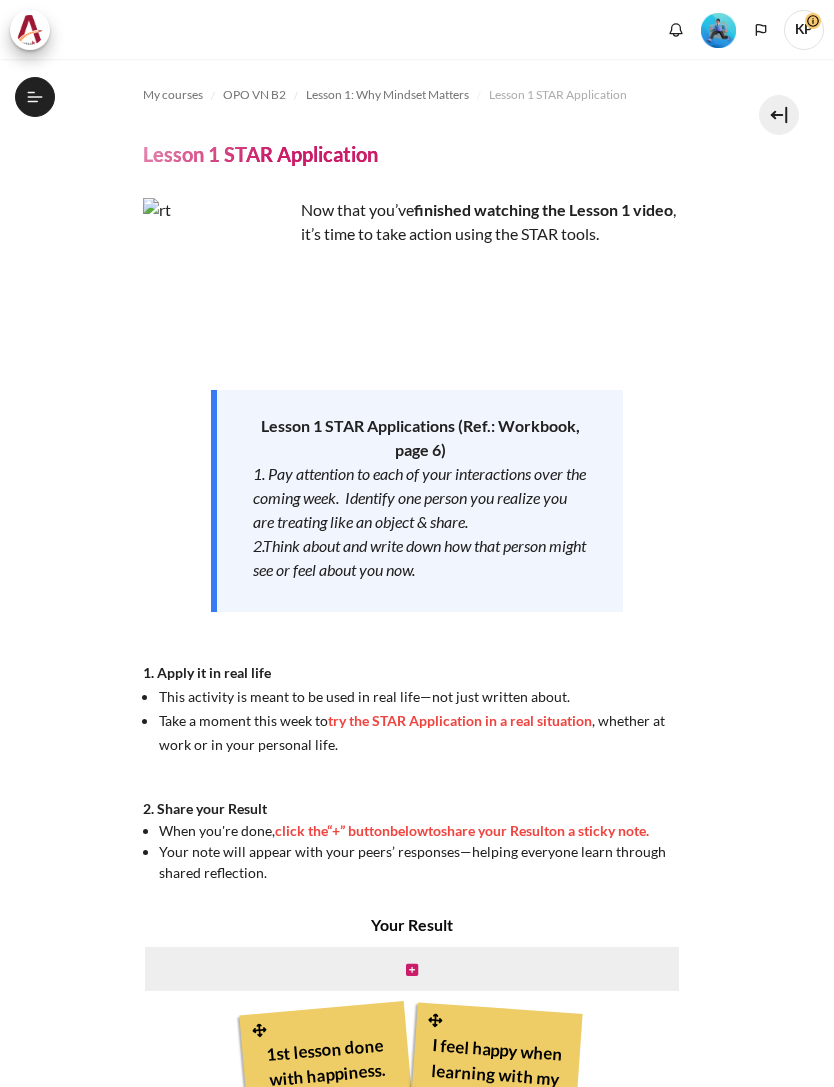 scroll, scrollTop: 0, scrollLeft: 0, axis: both 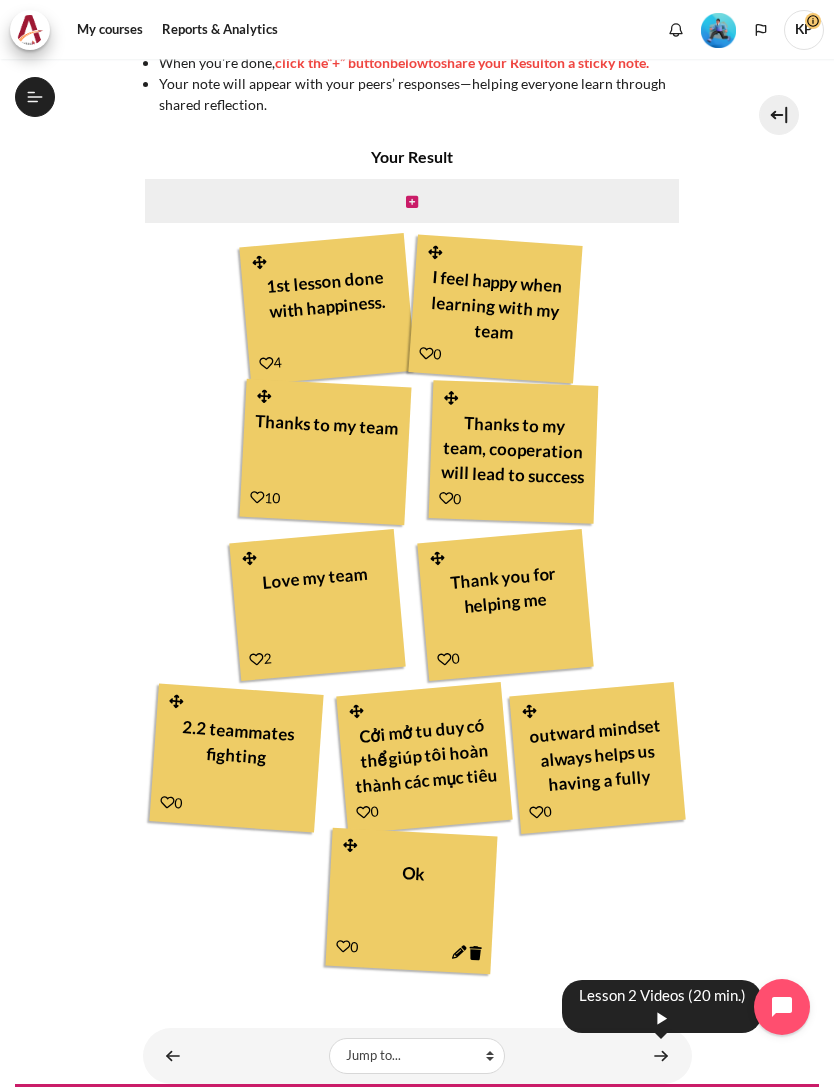 click at bounding box center (661, 1055) 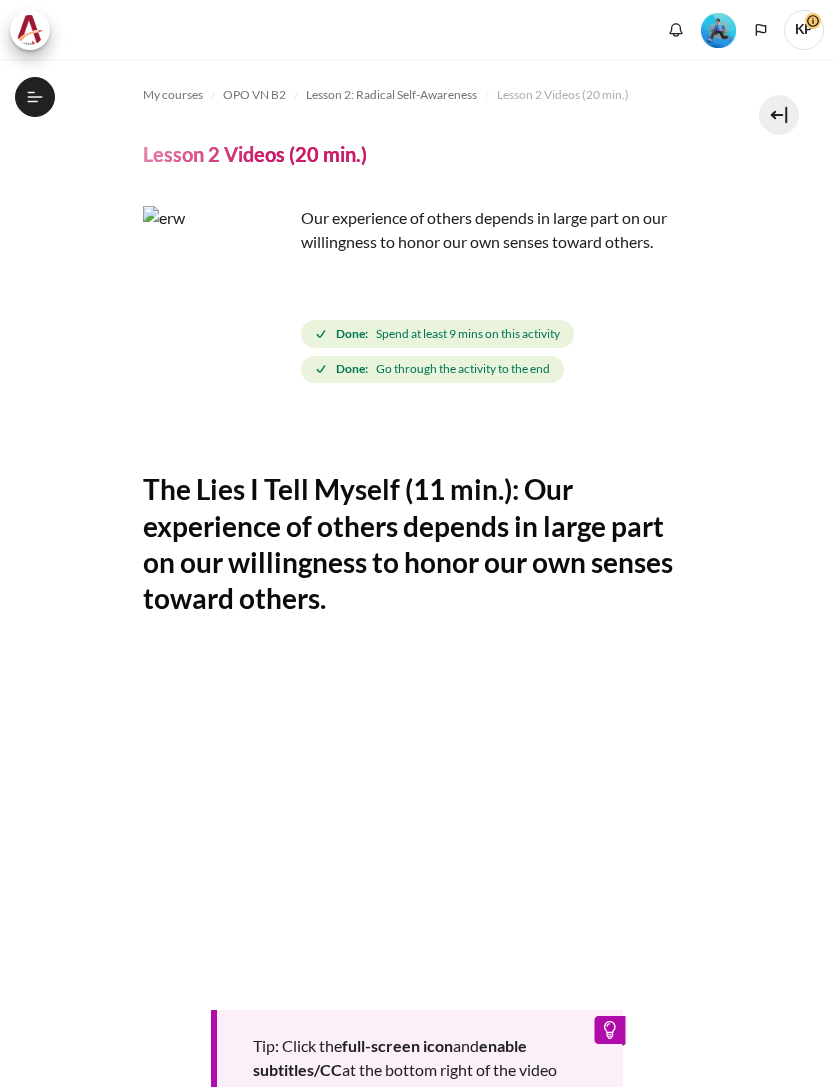 scroll, scrollTop: 0, scrollLeft: 0, axis: both 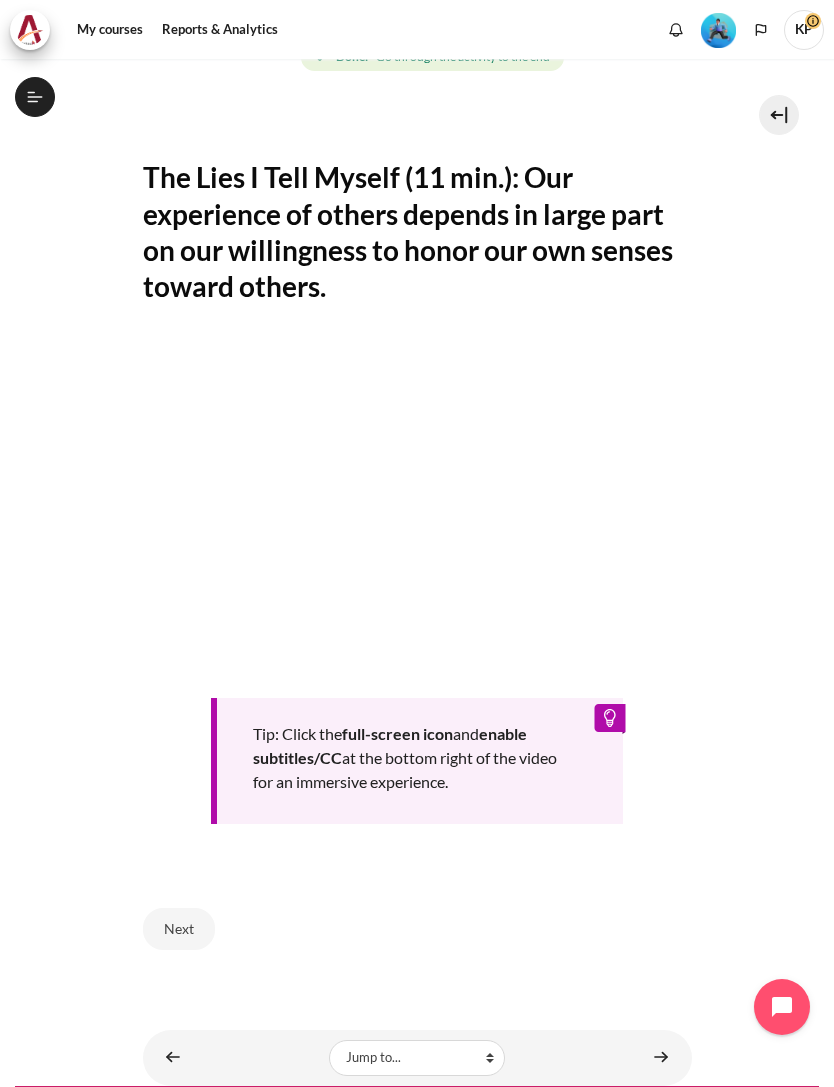 click on "Next" at bounding box center (179, 929) 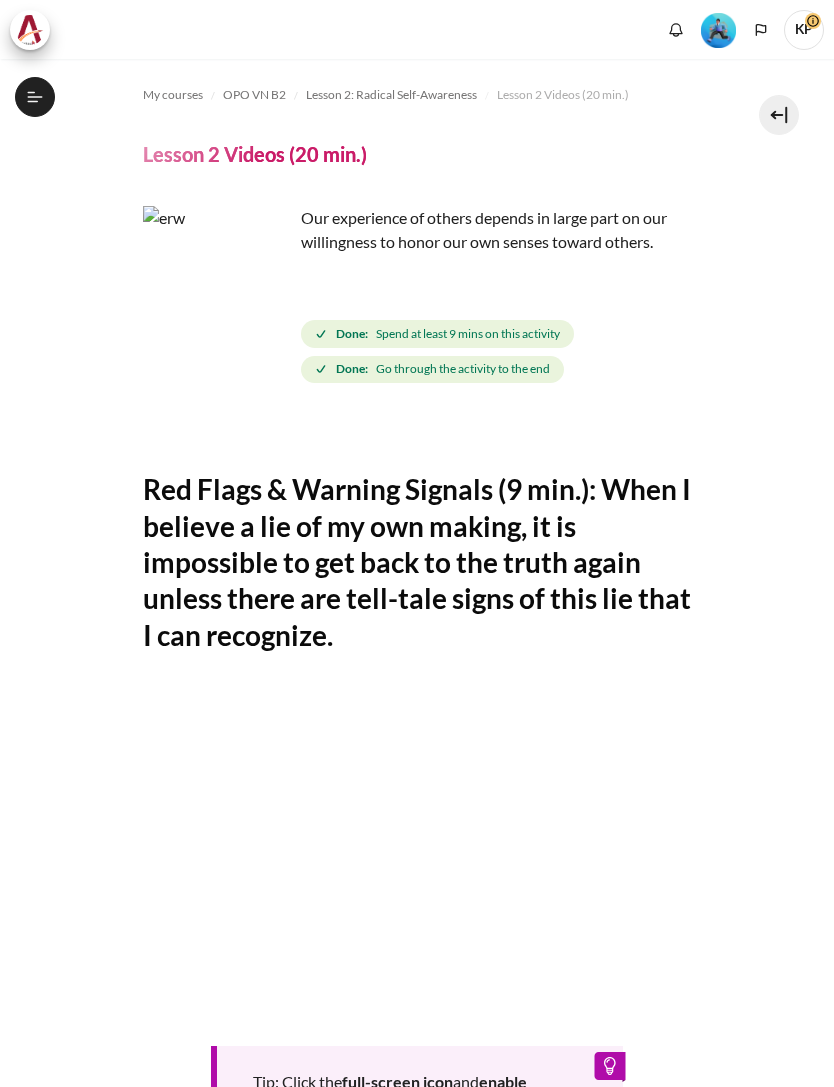 scroll, scrollTop: 0, scrollLeft: 0, axis: both 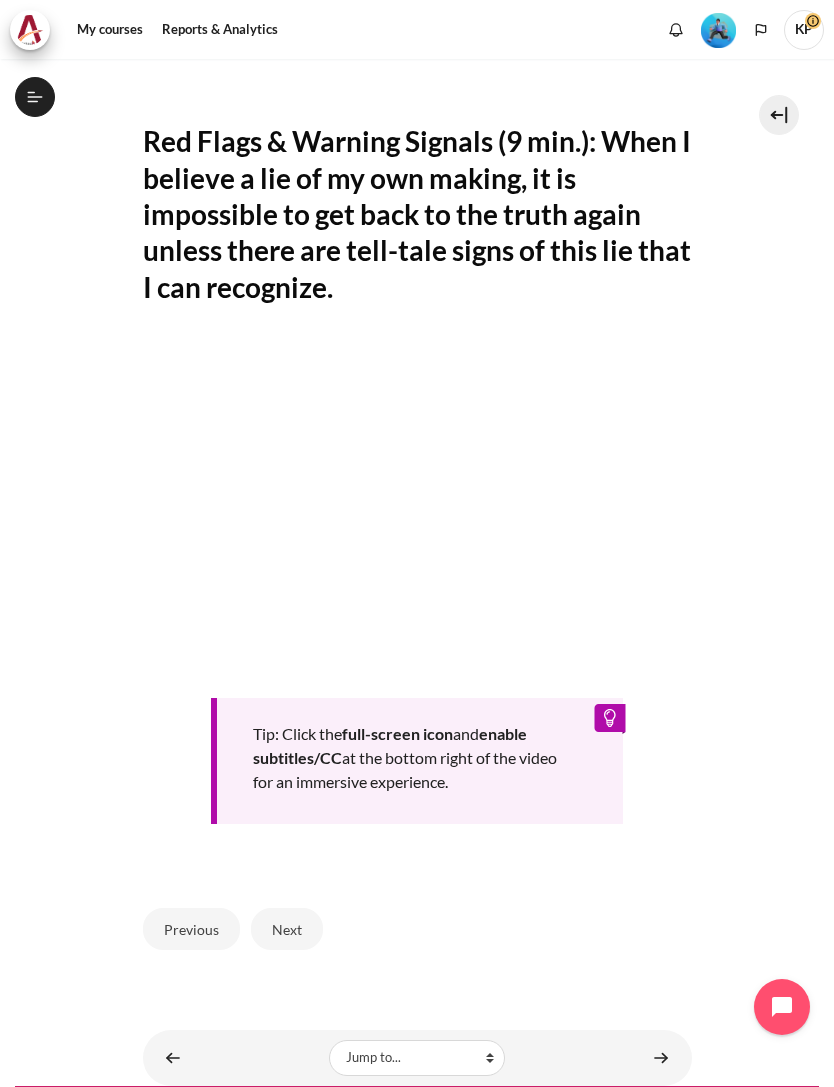 click on "Next" at bounding box center [287, 929] 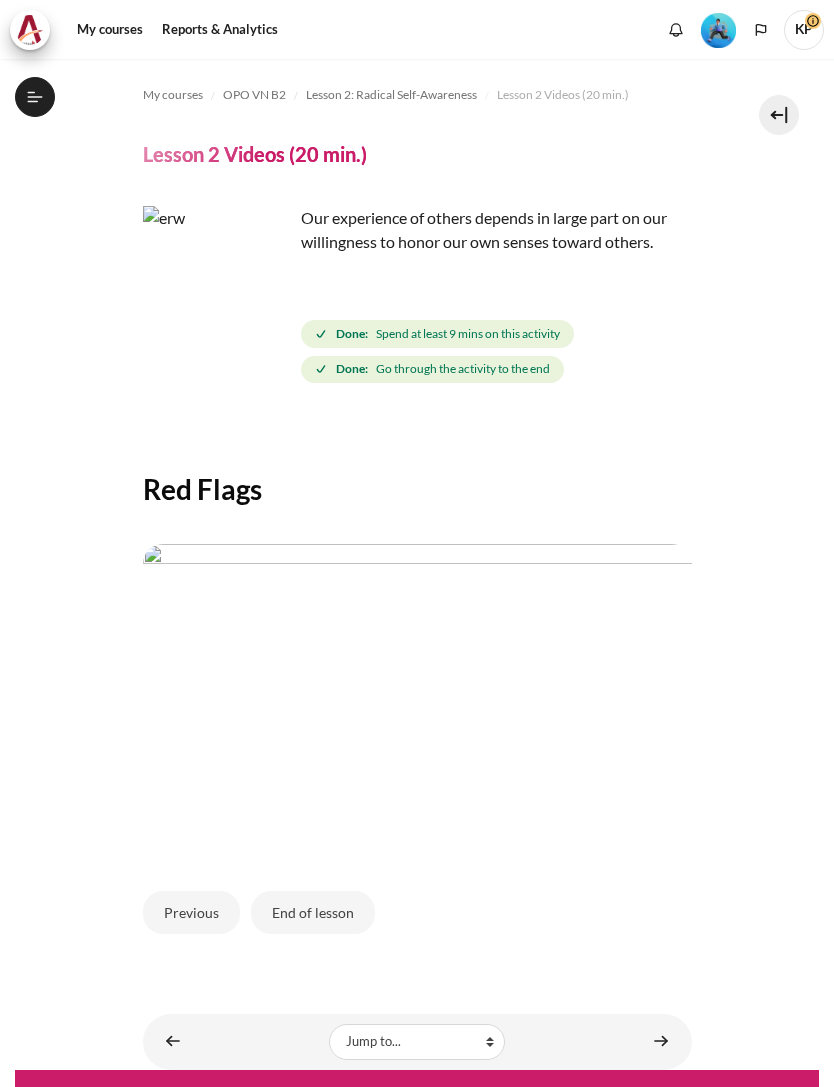 scroll, scrollTop: 44, scrollLeft: 0, axis: vertical 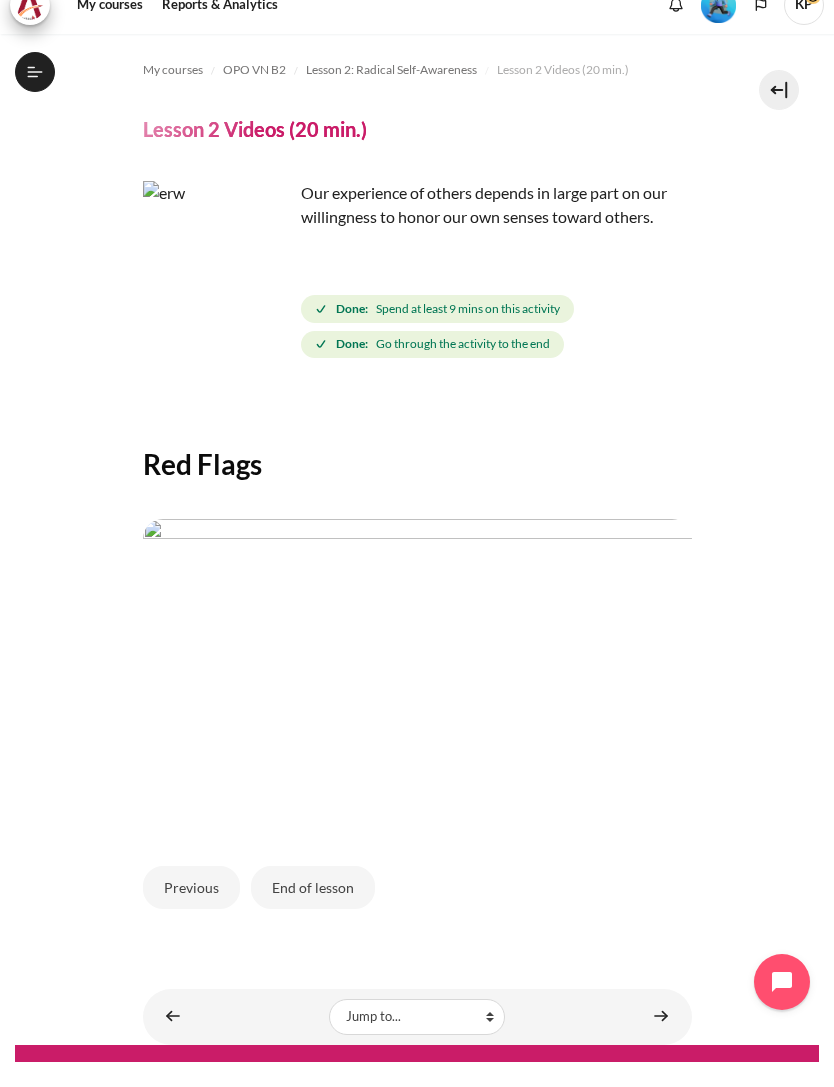 click on "End of lesson" at bounding box center (313, 912) 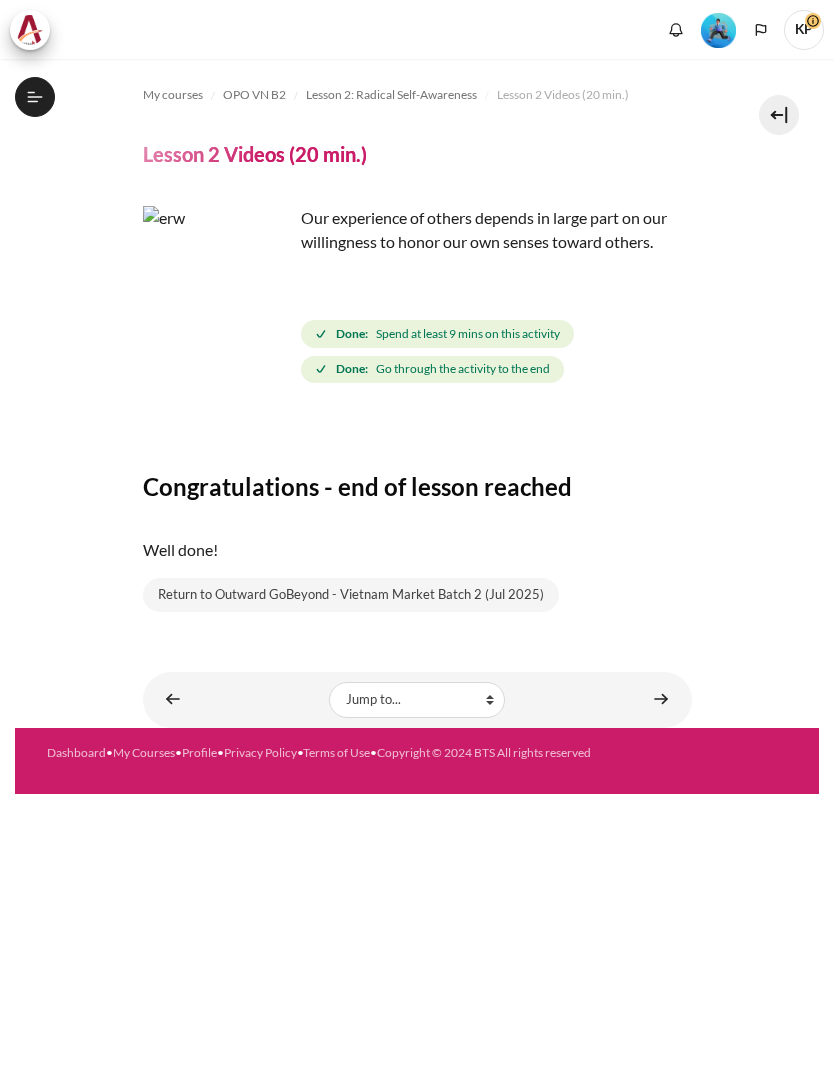 scroll, scrollTop: 0, scrollLeft: 0, axis: both 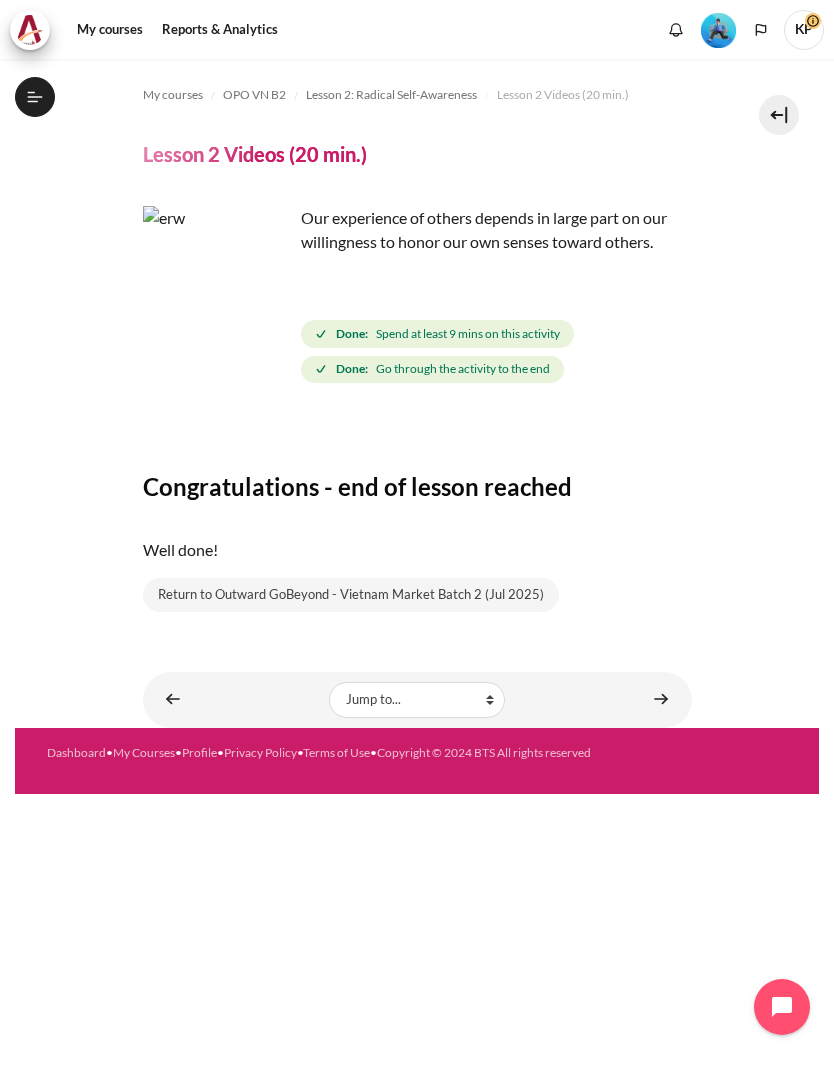 click on "OPO VN B2" at bounding box center [254, 95] 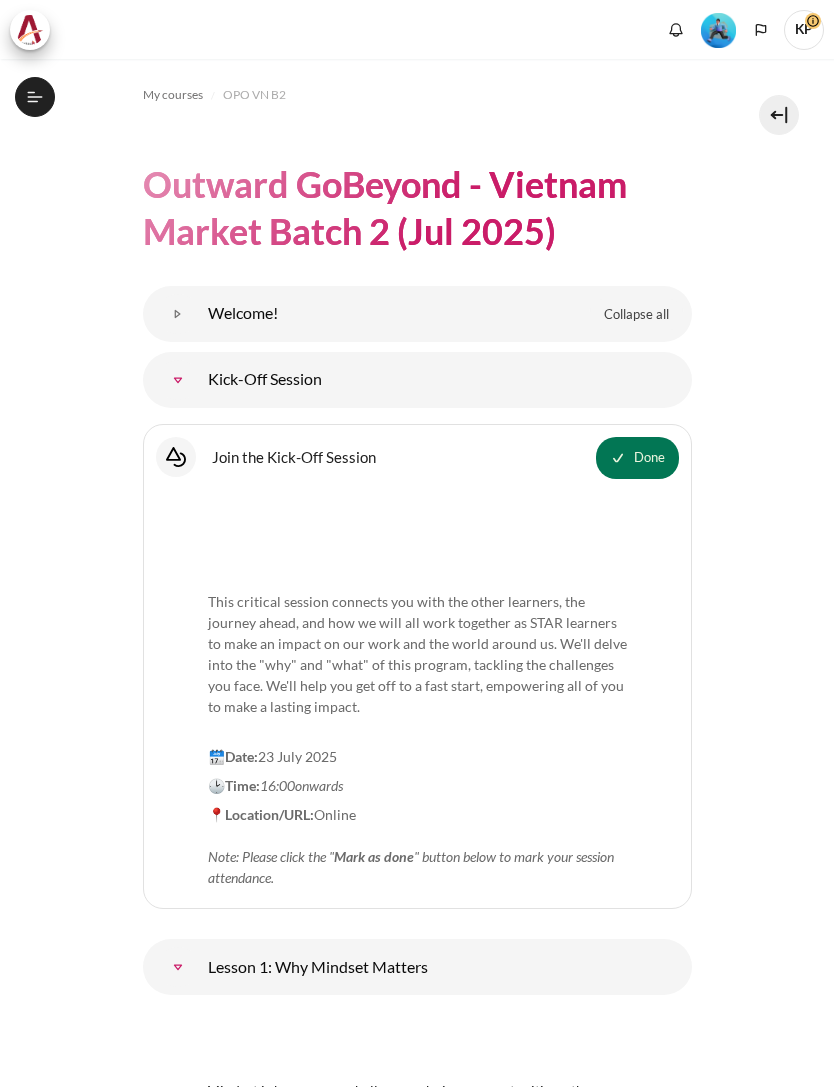 scroll, scrollTop: 0, scrollLeft: 0, axis: both 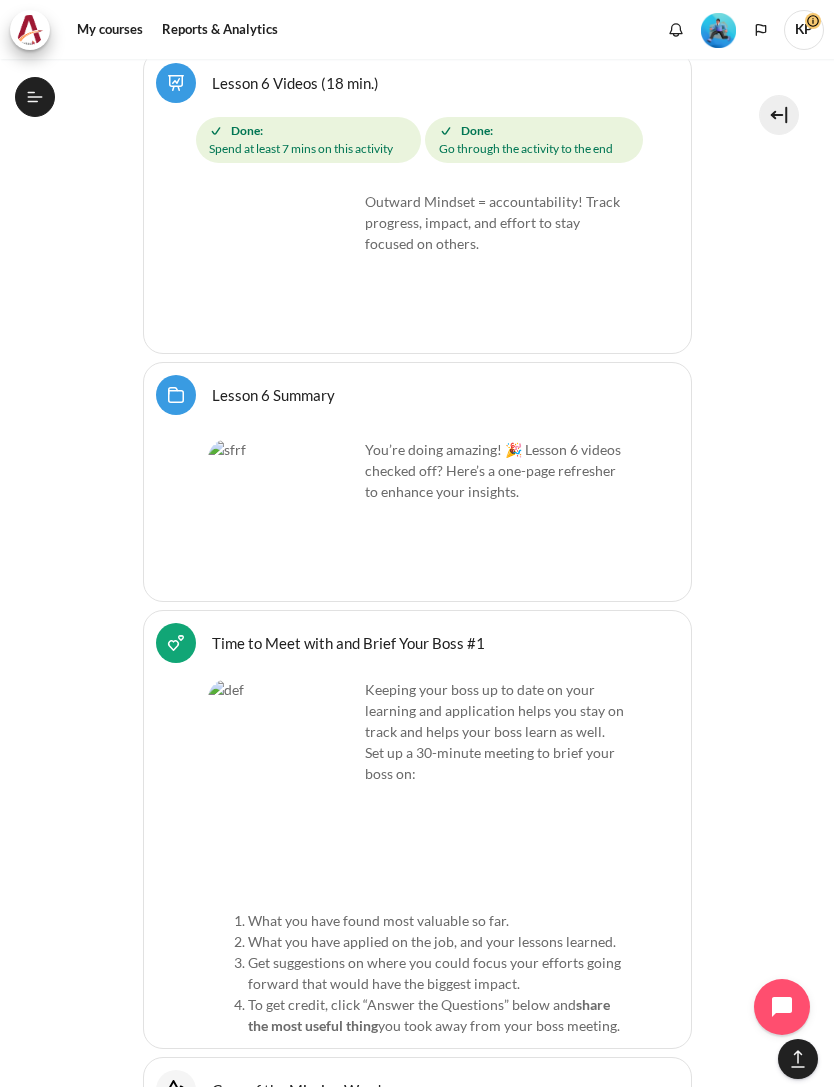 click on "Lesson 6 Summary   Folder" at bounding box center [273, 394] 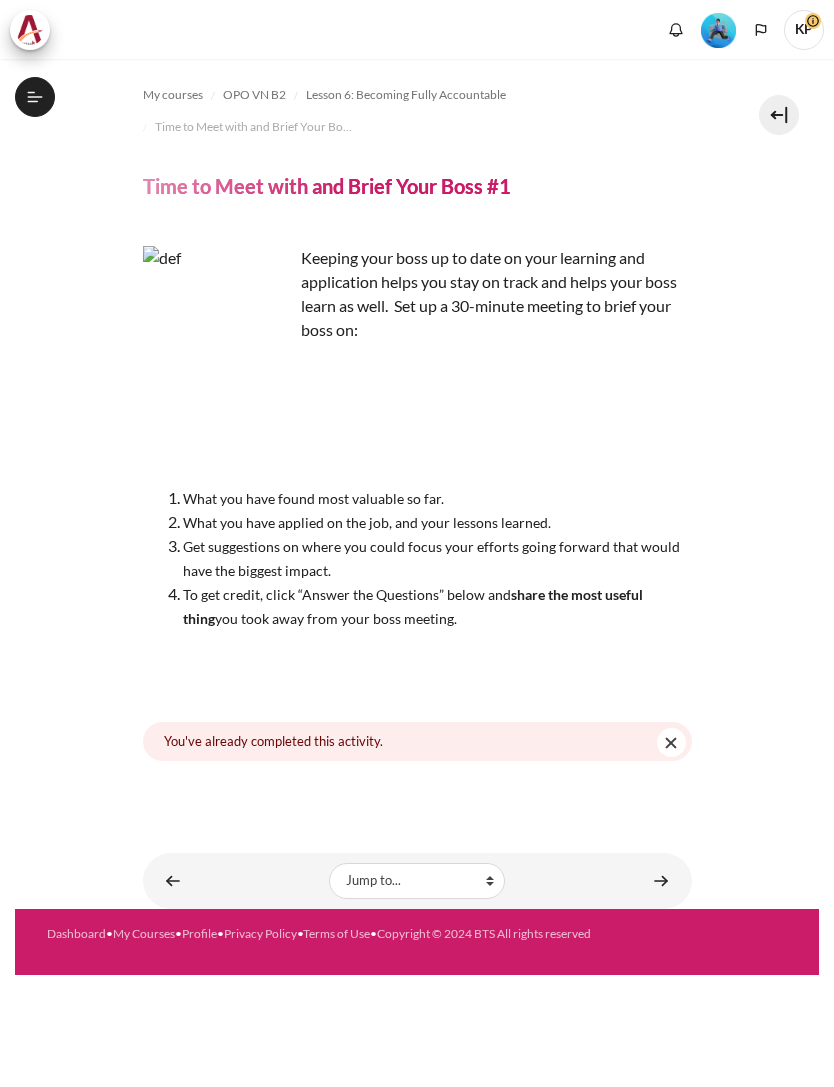scroll, scrollTop: 0, scrollLeft: 0, axis: both 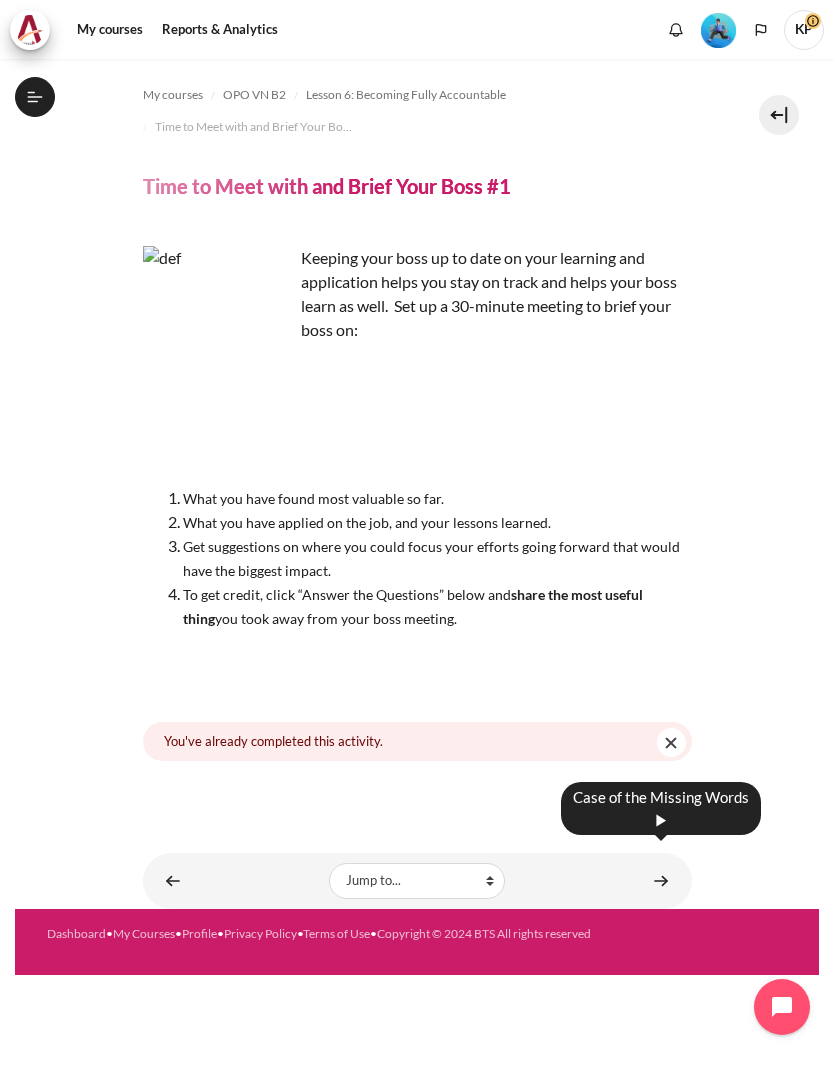 click at bounding box center [661, 880] 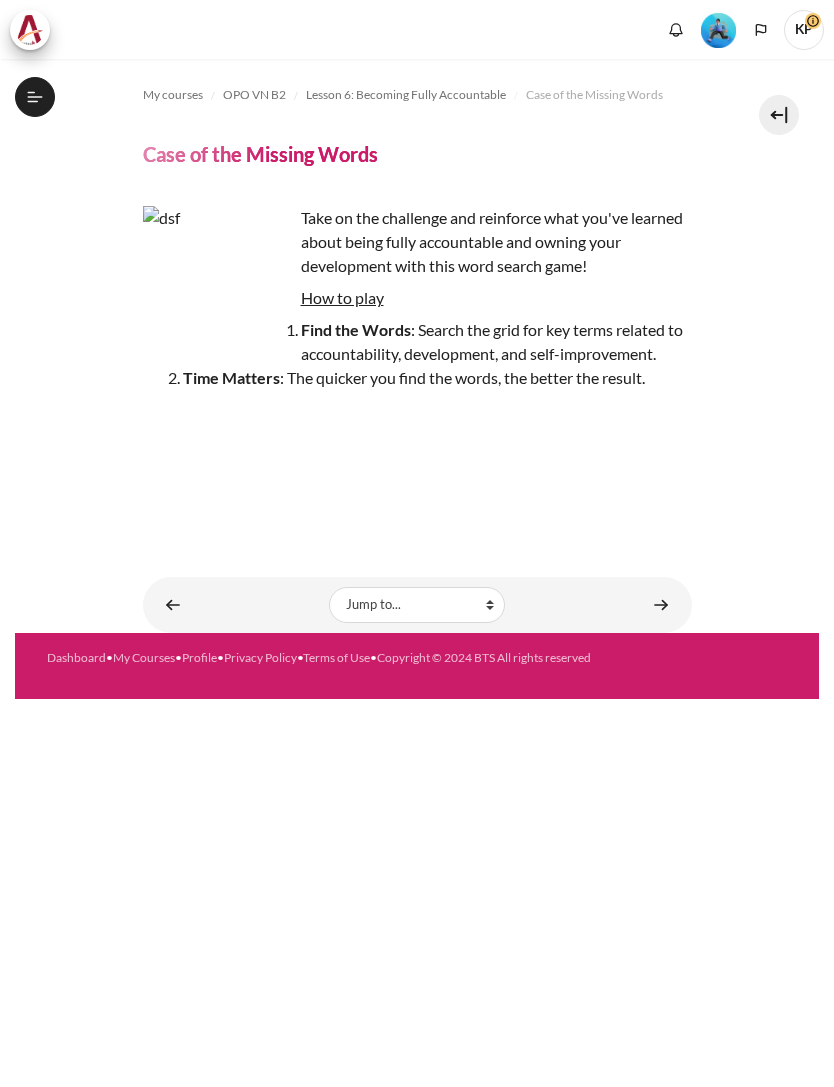 scroll, scrollTop: 0, scrollLeft: 0, axis: both 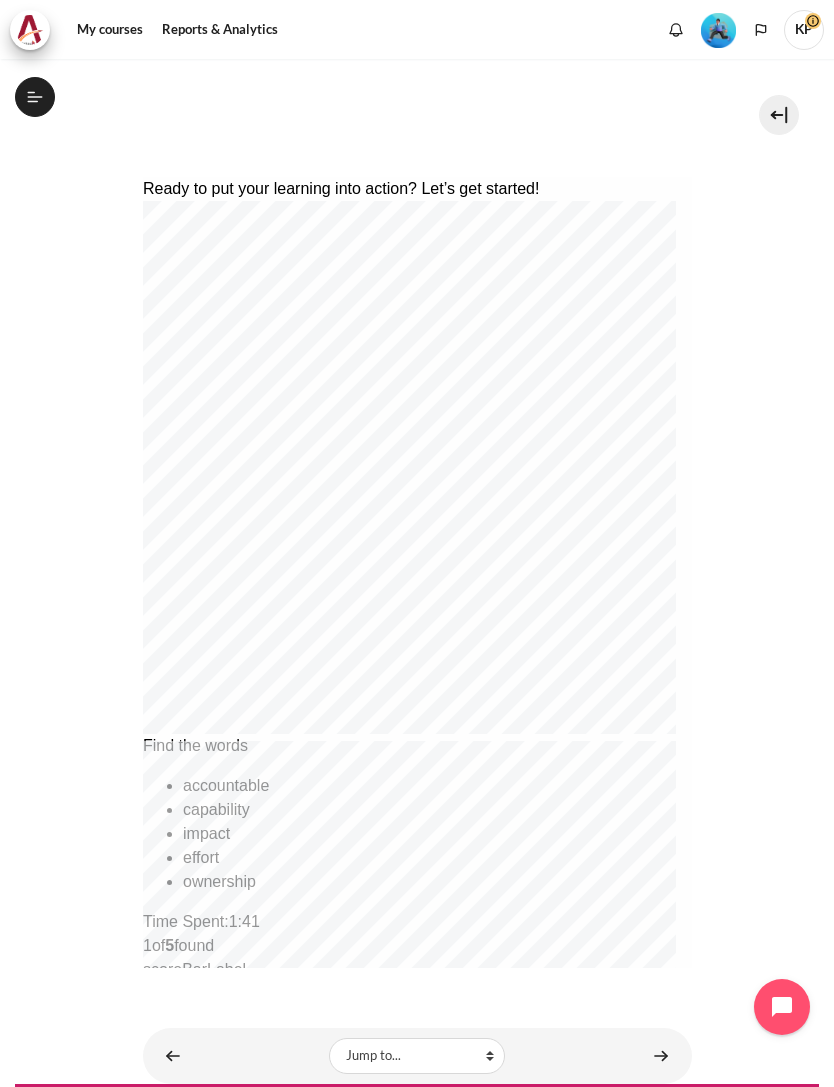 click on "Check" at bounding box center (169, 1477) 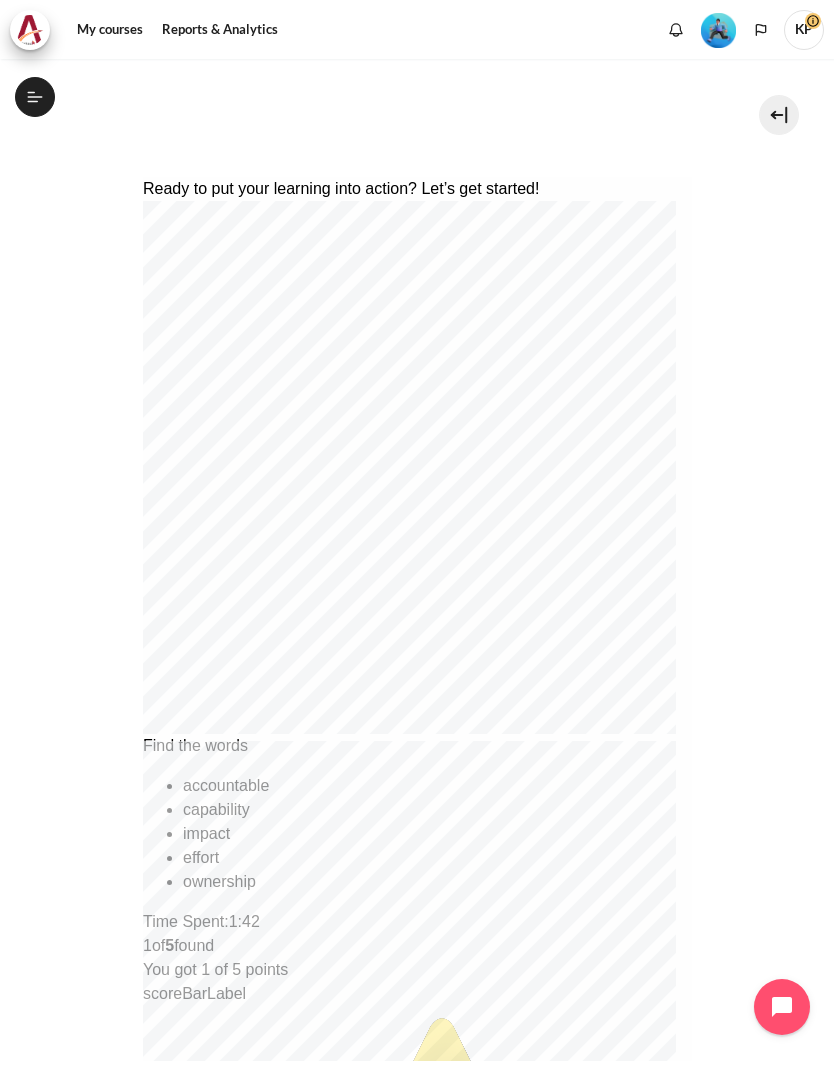 click on "Retry" at bounding box center (267, 1501) 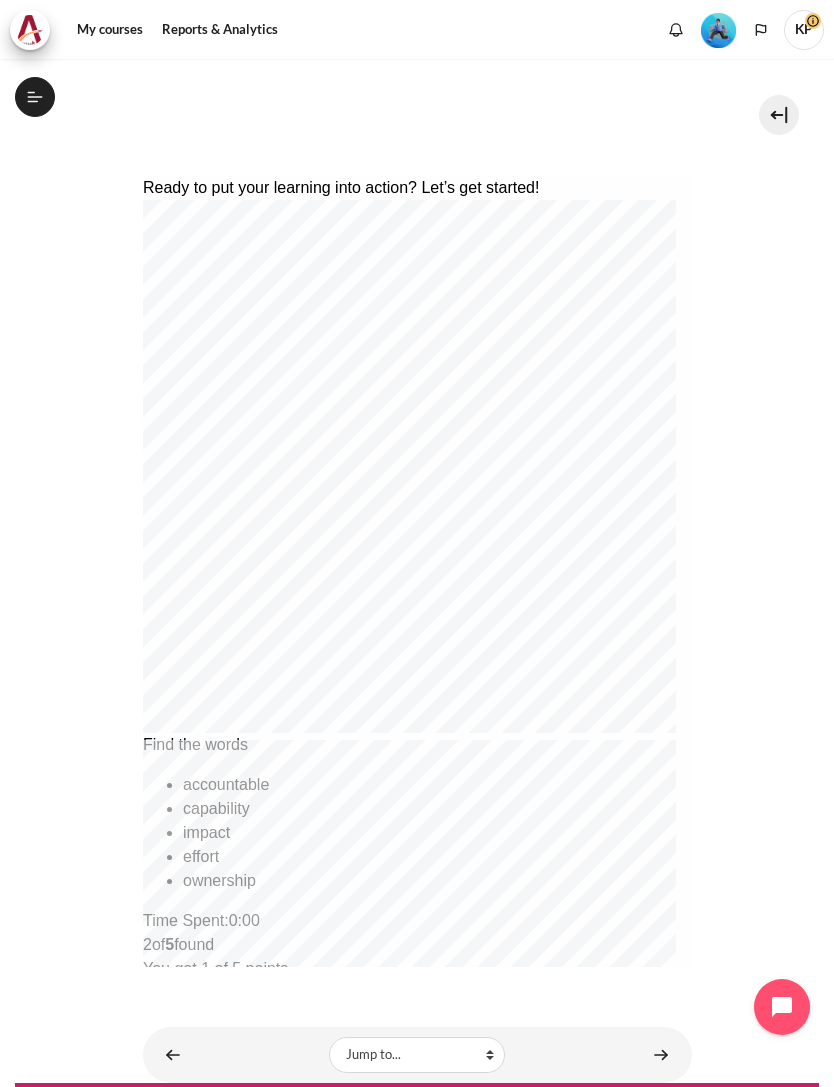 scroll, scrollTop: 339, scrollLeft: 0, axis: vertical 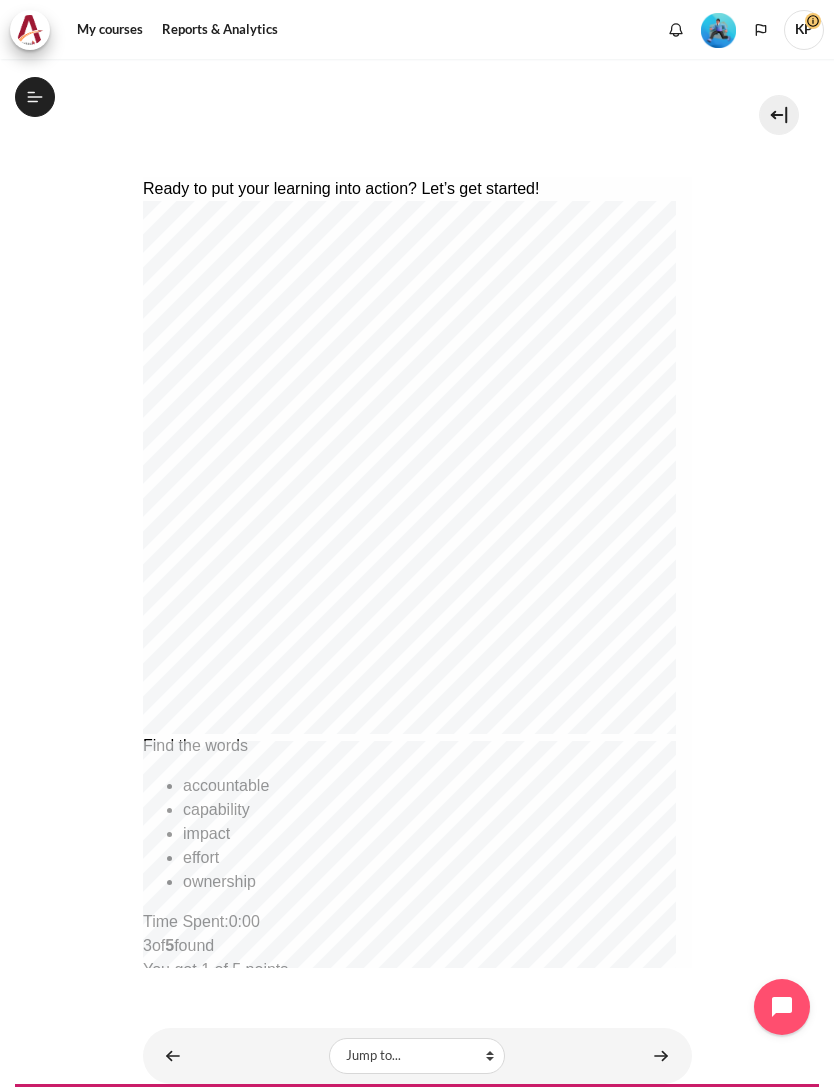 click on "Check" at bounding box center (169, 1501) 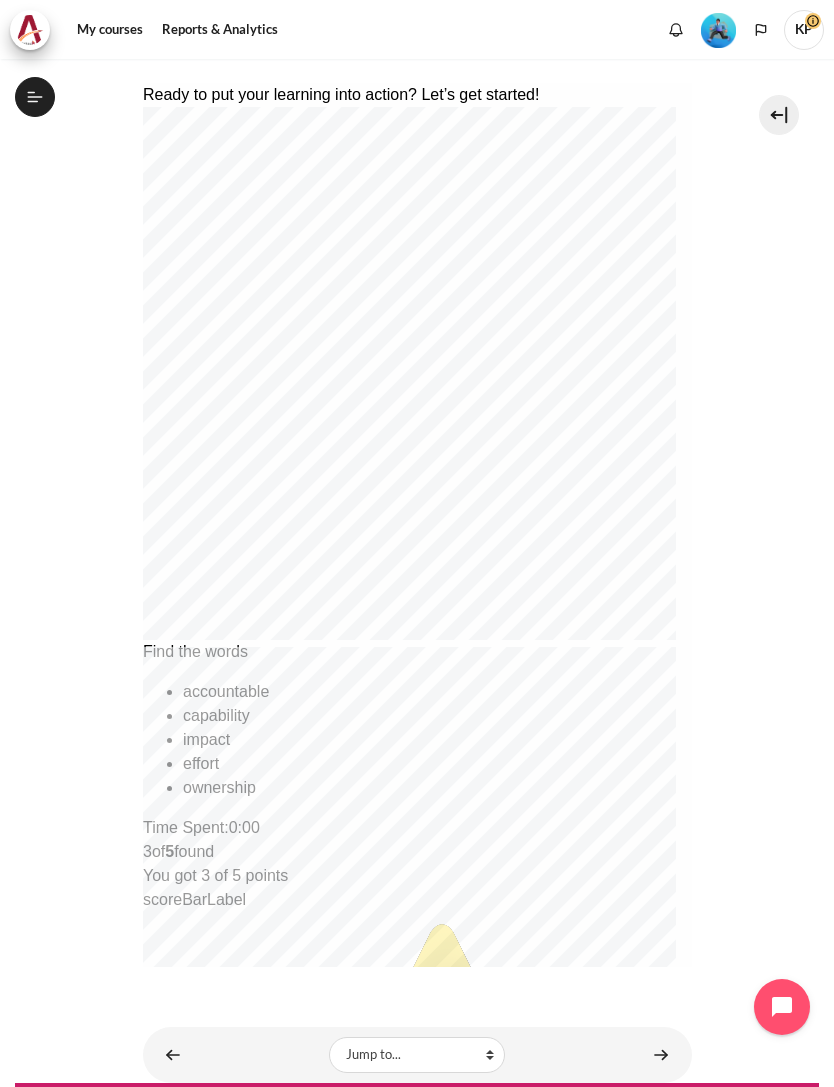 scroll, scrollTop: 432, scrollLeft: 0, axis: vertical 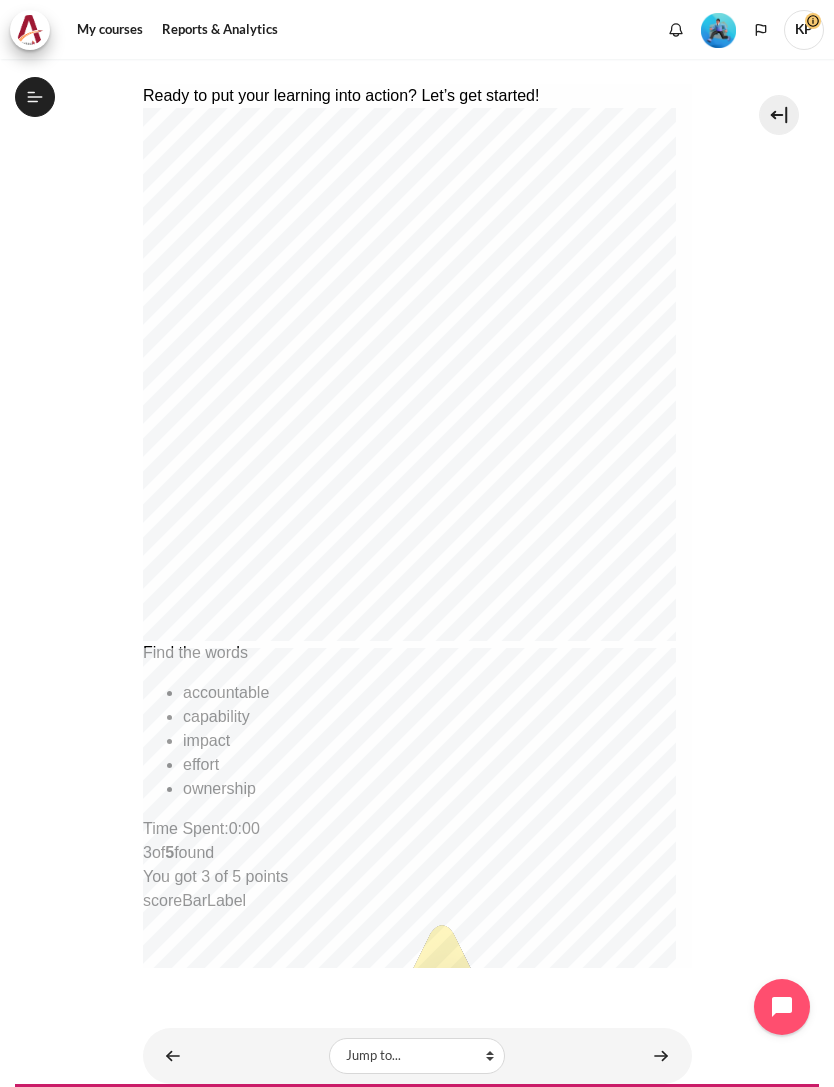 click on "Show Solution" at bounding box center (192, 1408) 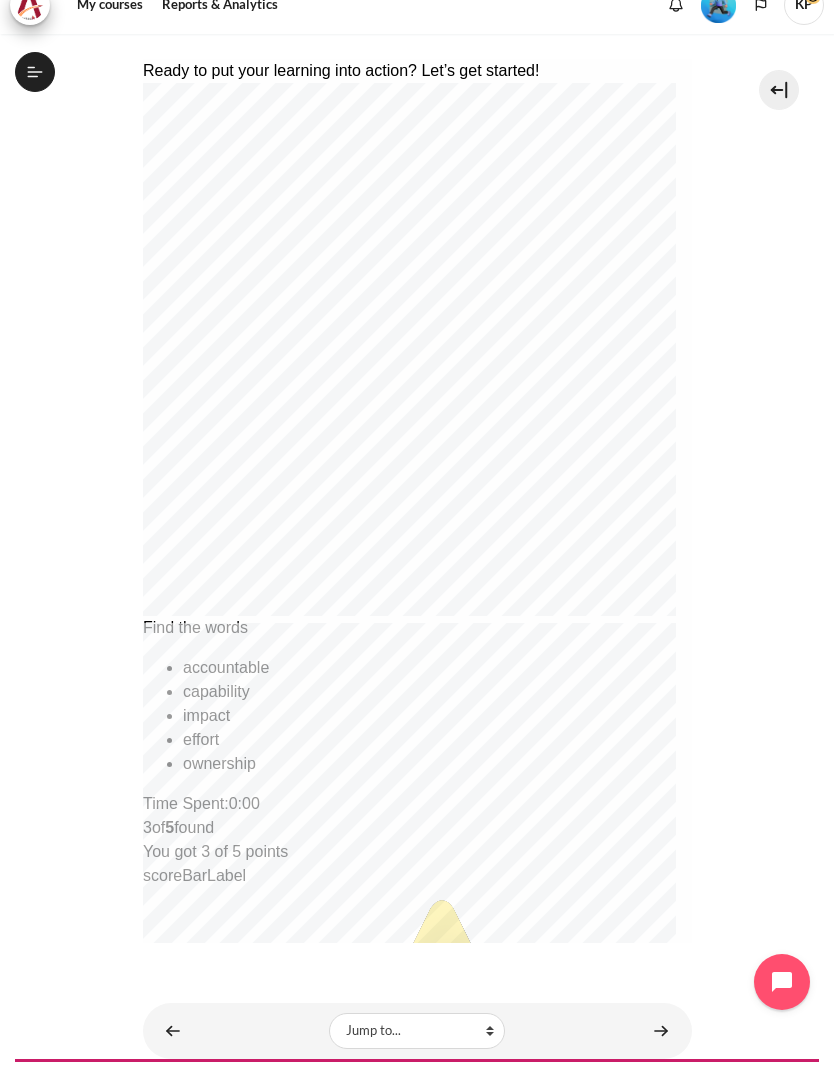 click on "Retry" at bounding box center (166, 1383) 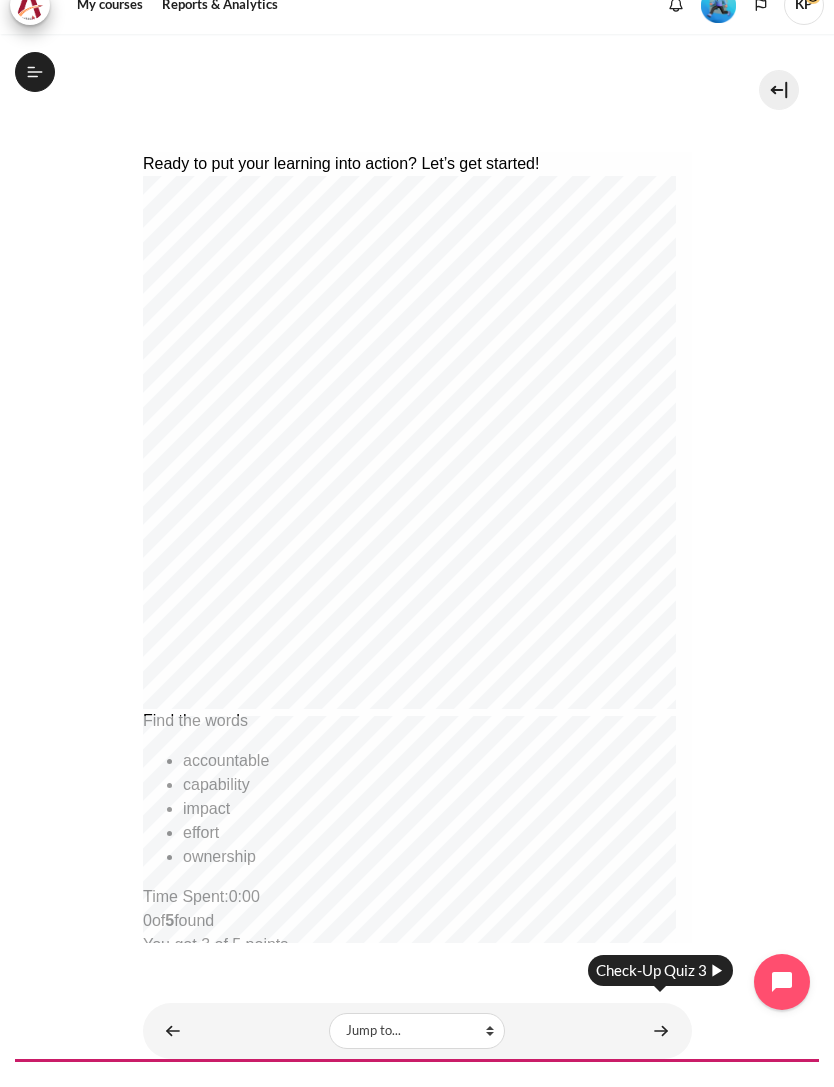 click at bounding box center (661, 1055) 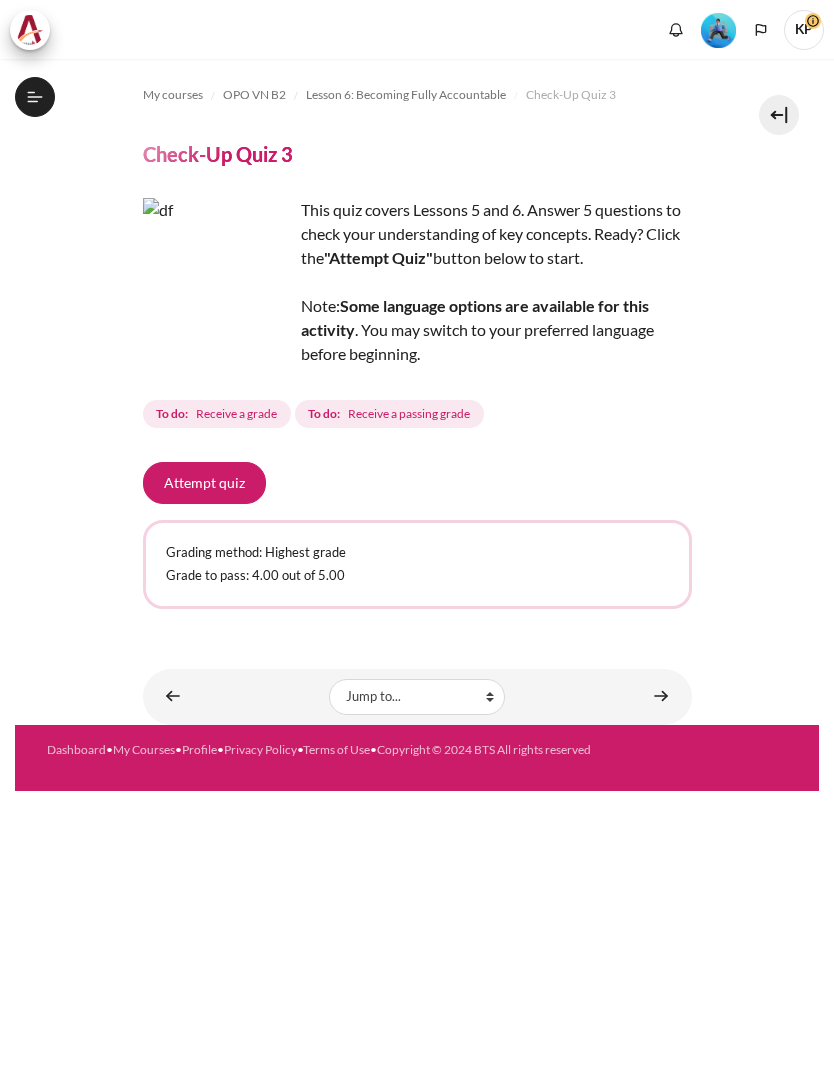 scroll, scrollTop: 0, scrollLeft: 0, axis: both 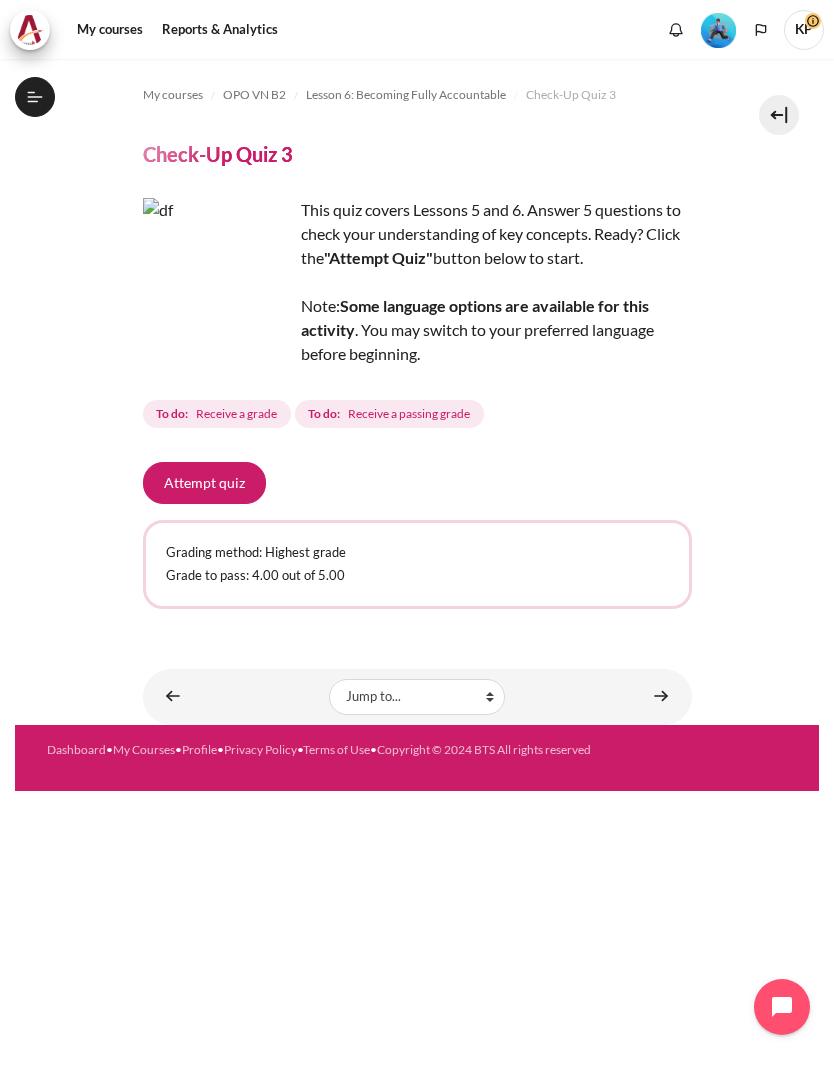 click on "Attempt quiz" at bounding box center [204, 483] 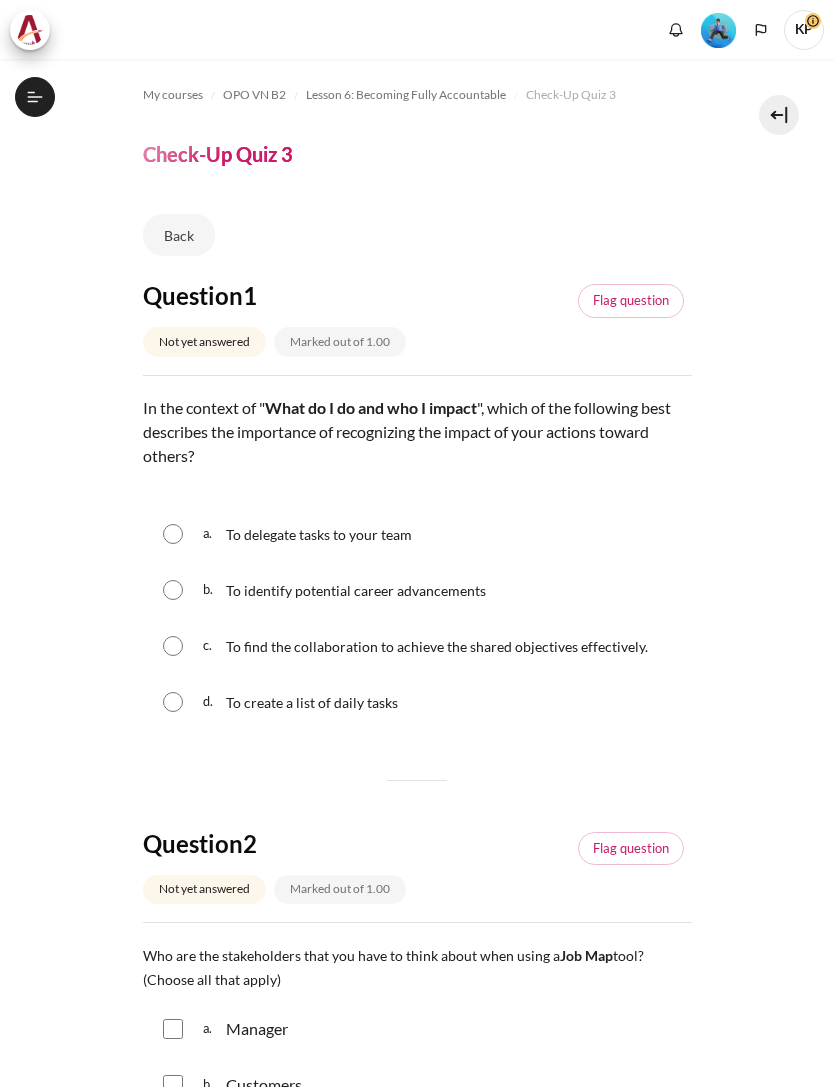 scroll, scrollTop: 0, scrollLeft: 0, axis: both 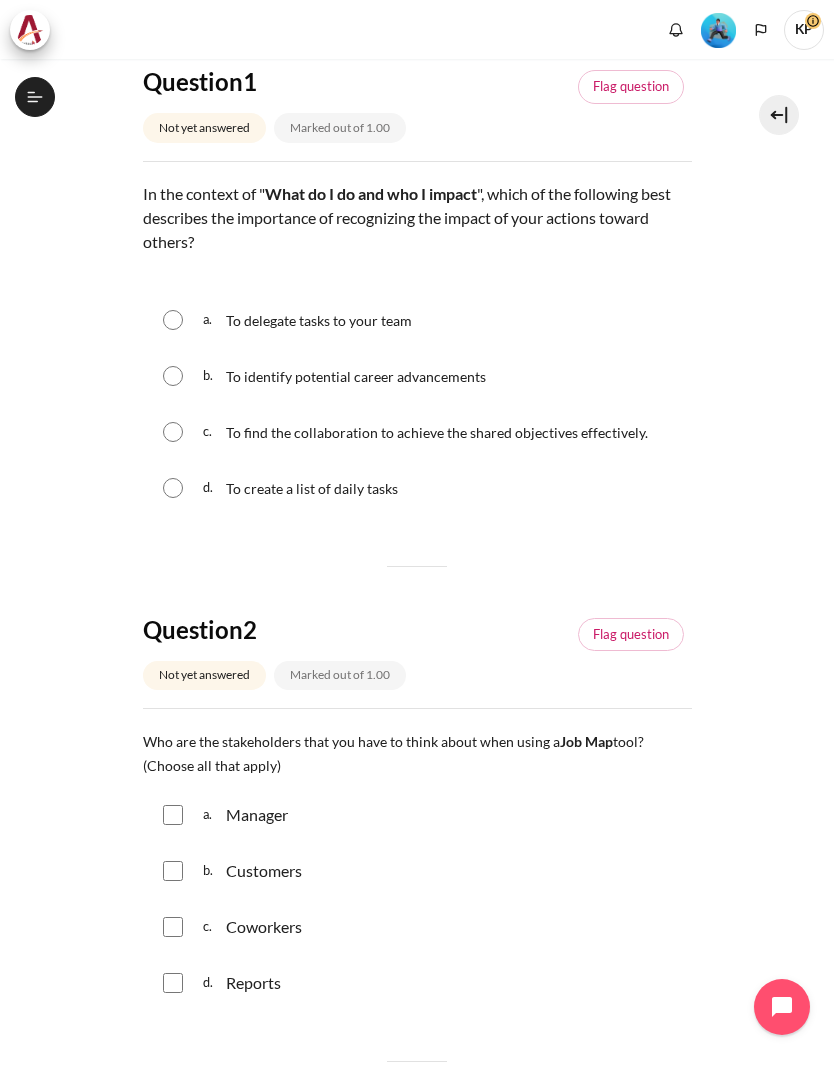 click on "a.  To delegate tasks to your team" at bounding box center [417, 320] 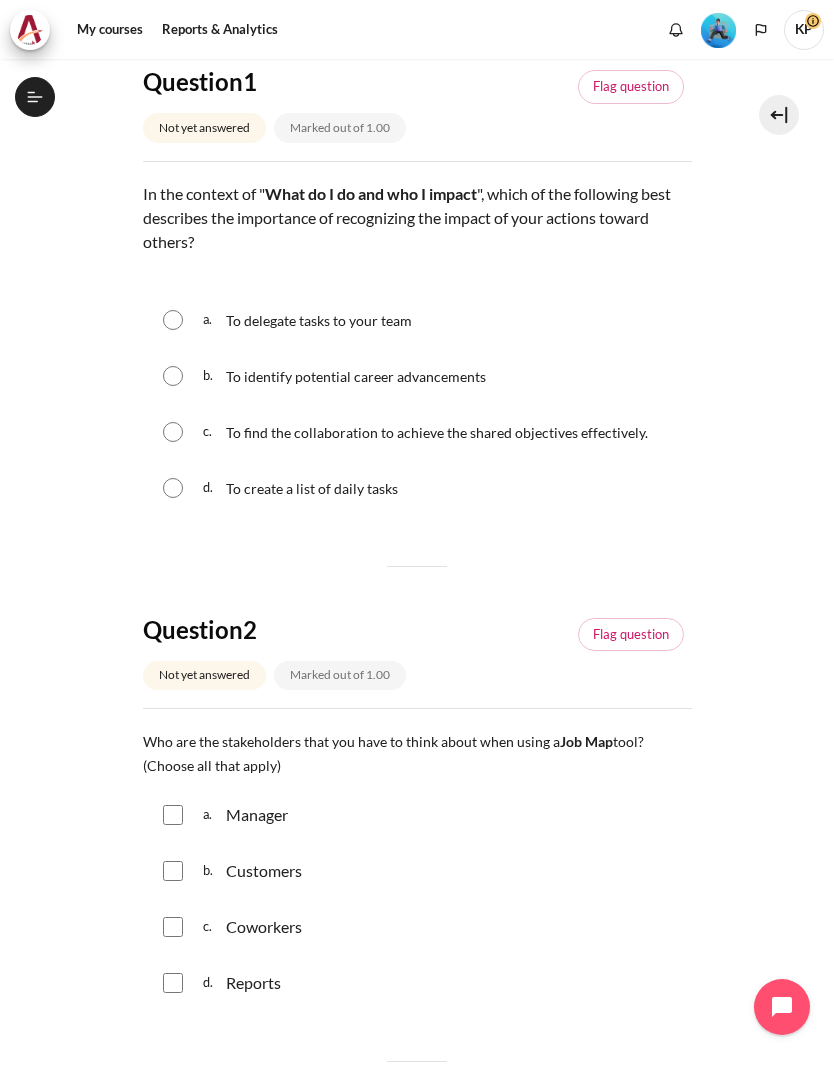 scroll, scrollTop: 963, scrollLeft: 0, axis: vertical 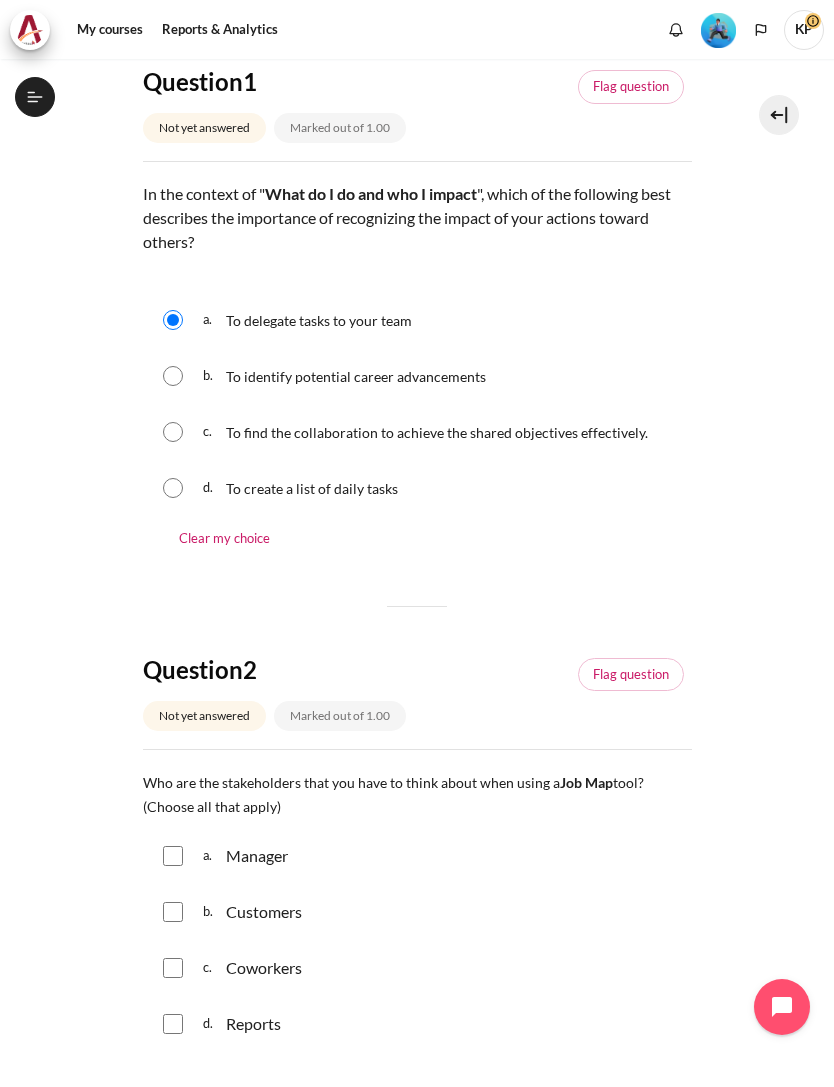 click at bounding box center (173, 376) 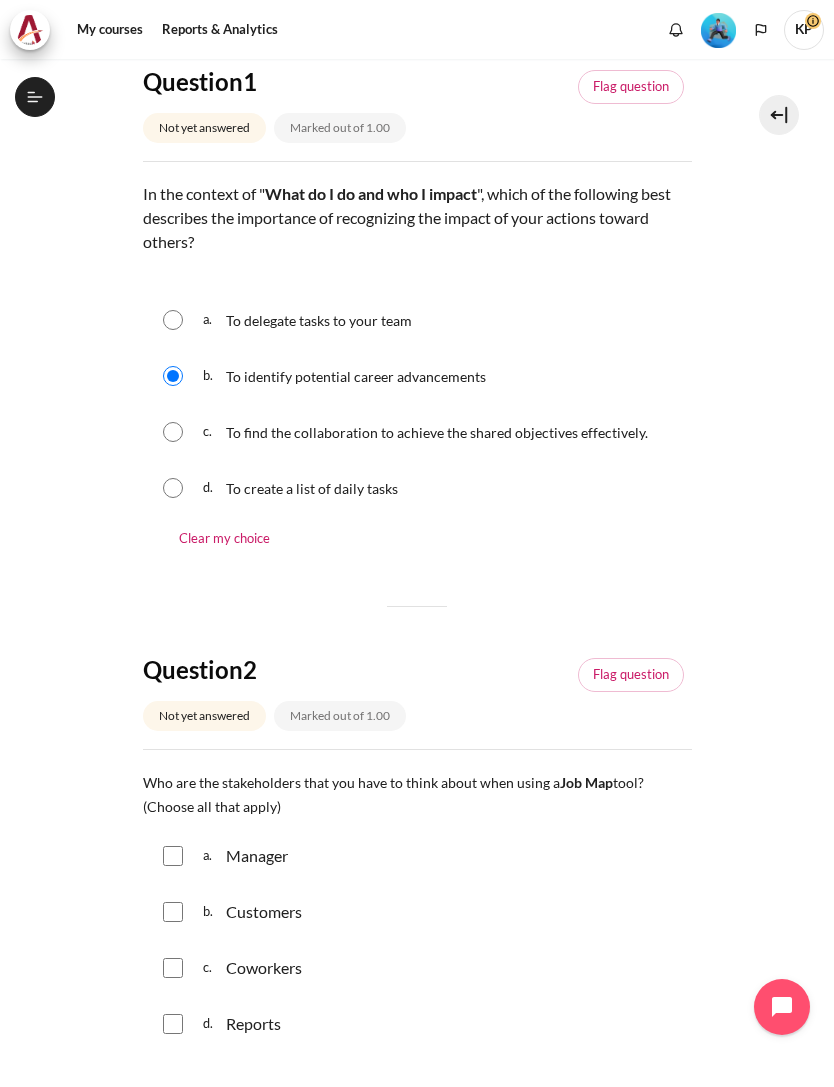 click on "c.  To find the collaboration to achieve the shared objectives effectively." at bounding box center (417, 432) 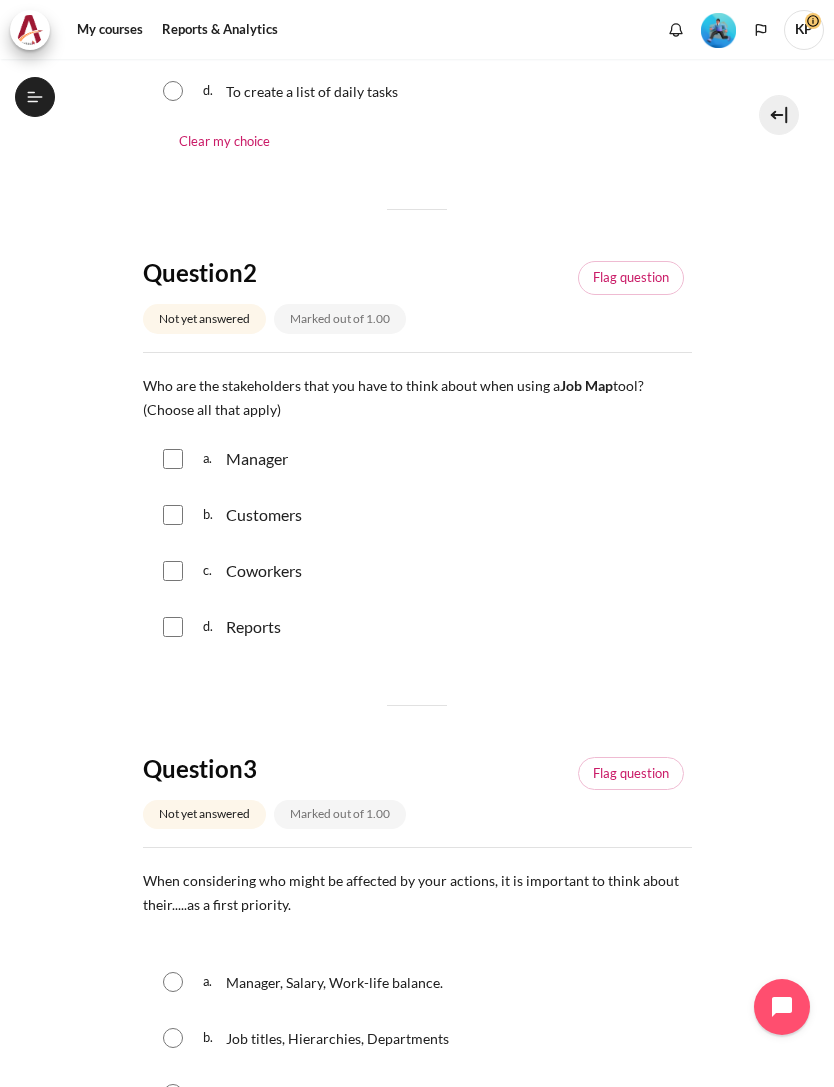 scroll, scrollTop: 657, scrollLeft: 0, axis: vertical 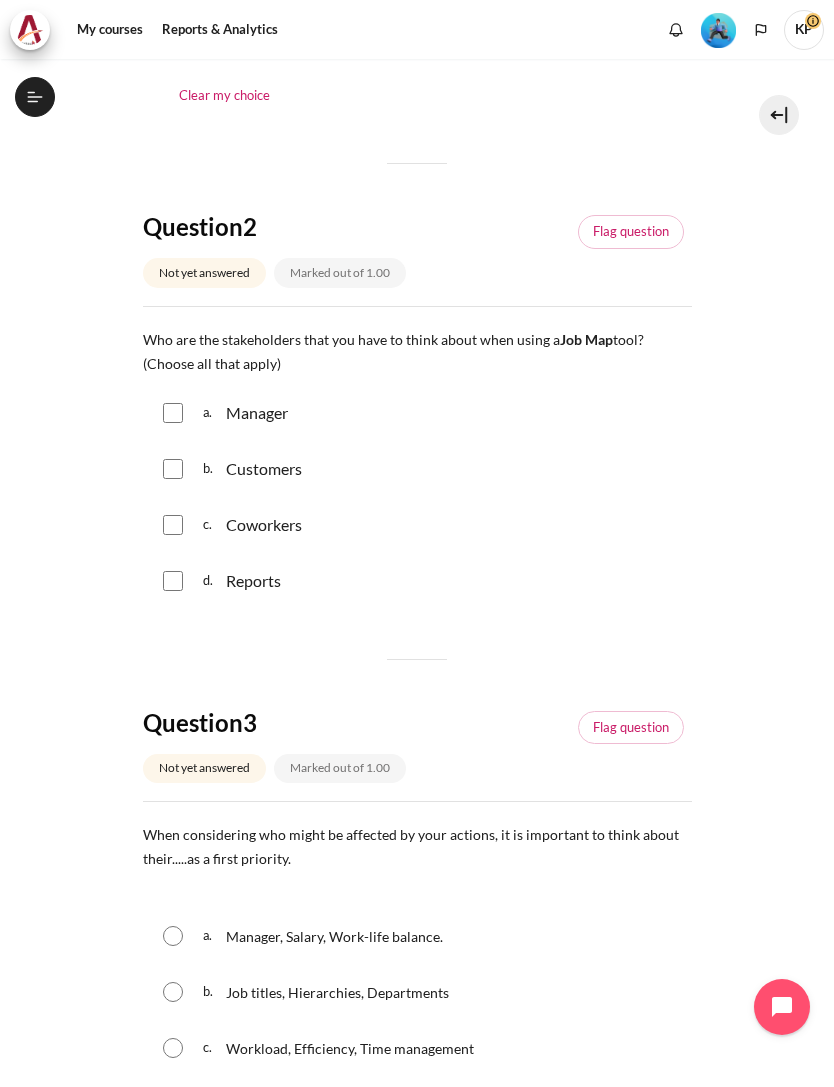 click at bounding box center (173, 413) 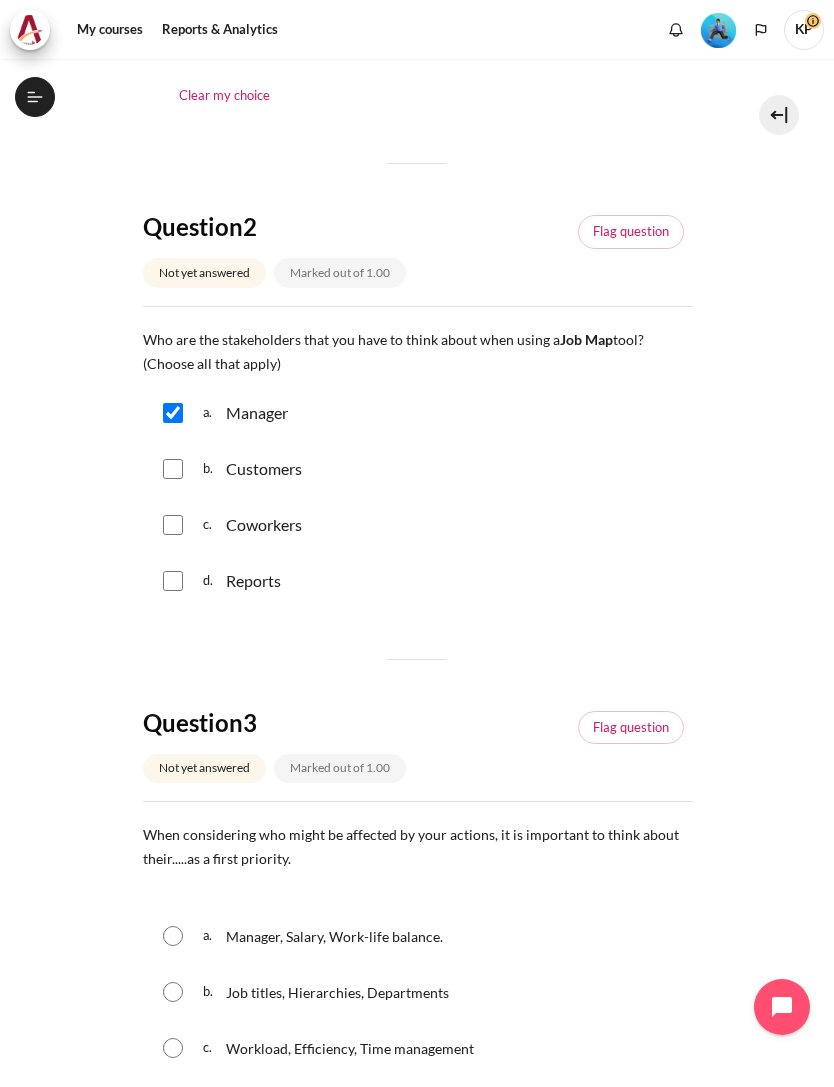 click at bounding box center [173, 469] 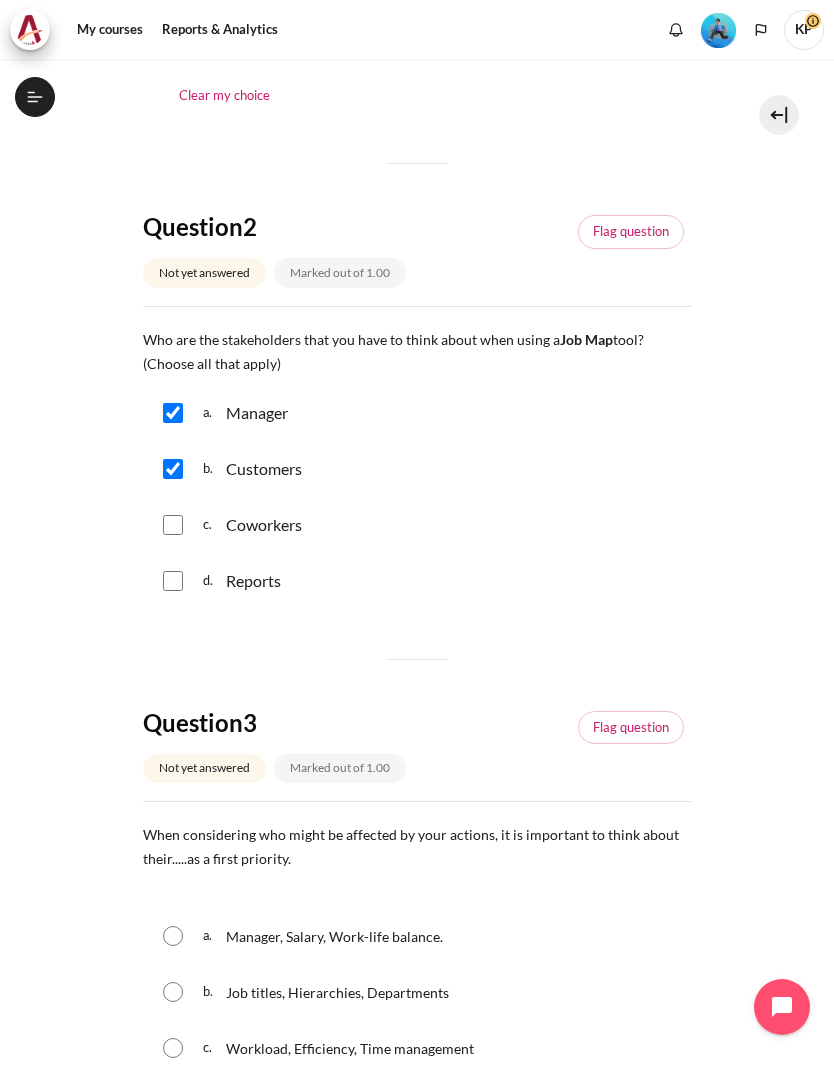 click on "c.  Coworkers" at bounding box center [417, 525] 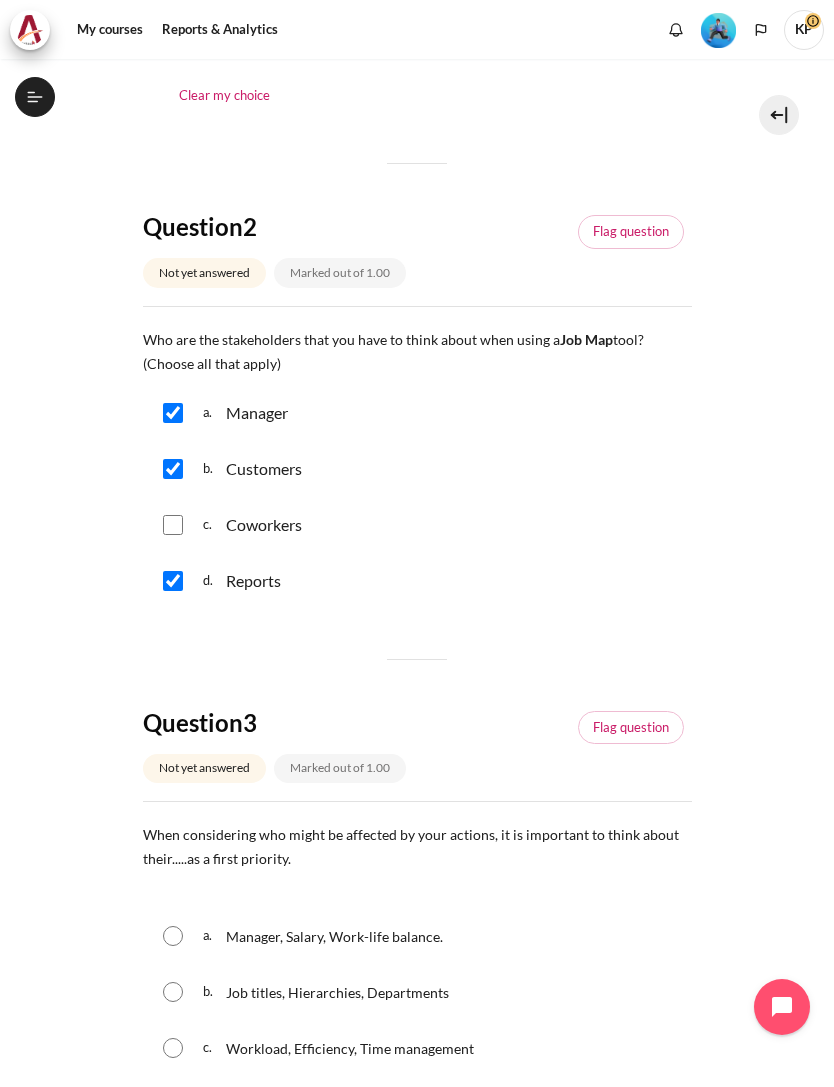 click on "c.  Coworkers" at bounding box center (417, 525) 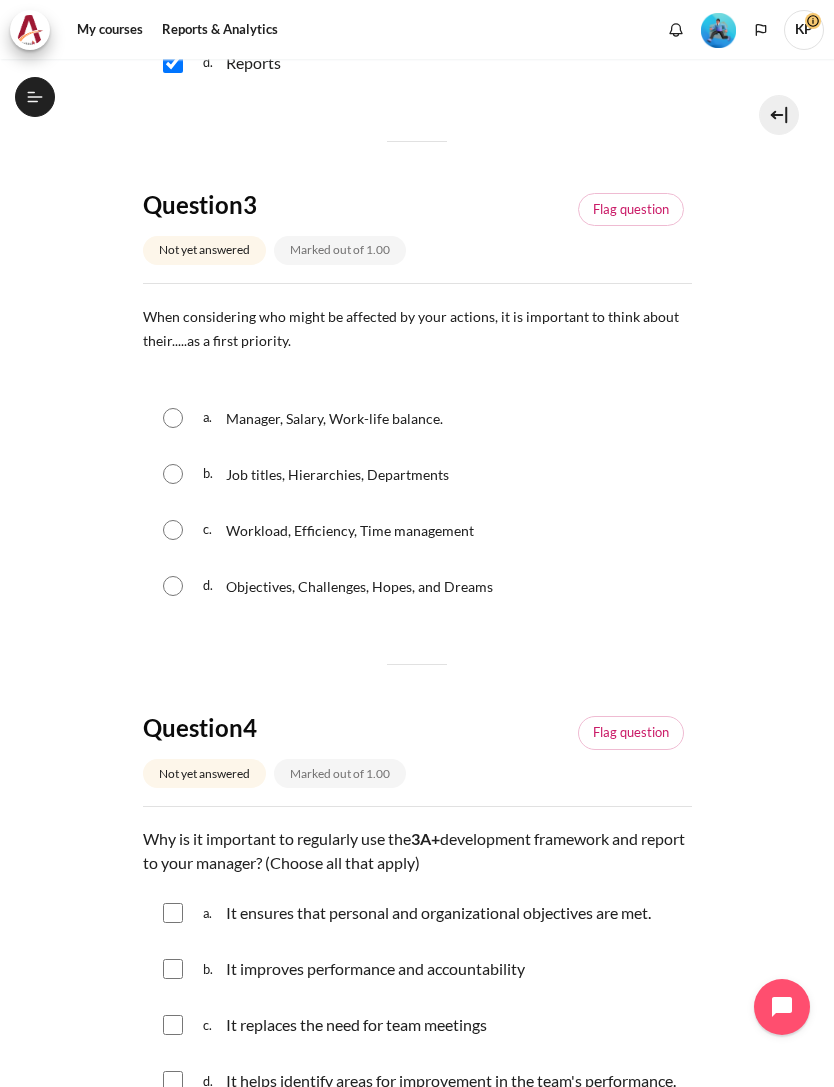scroll, scrollTop: 1181, scrollLeft: 0, axis: vertical 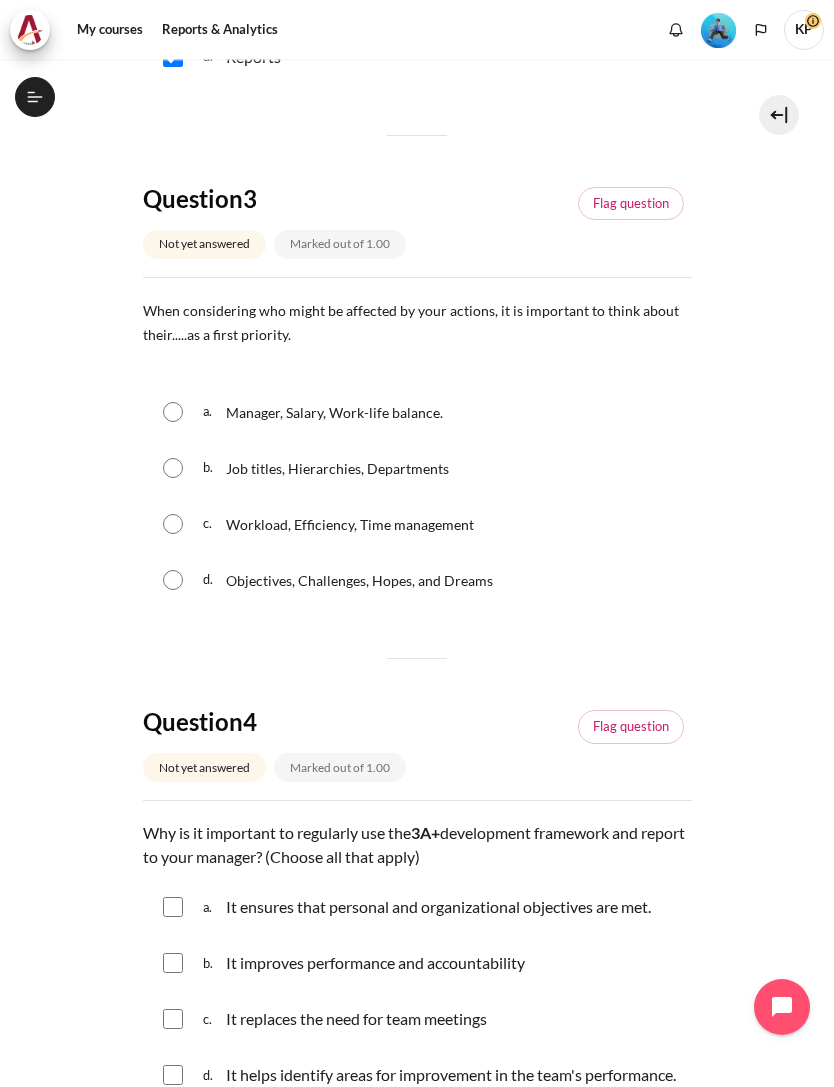 click at bounding box center [173, 580] 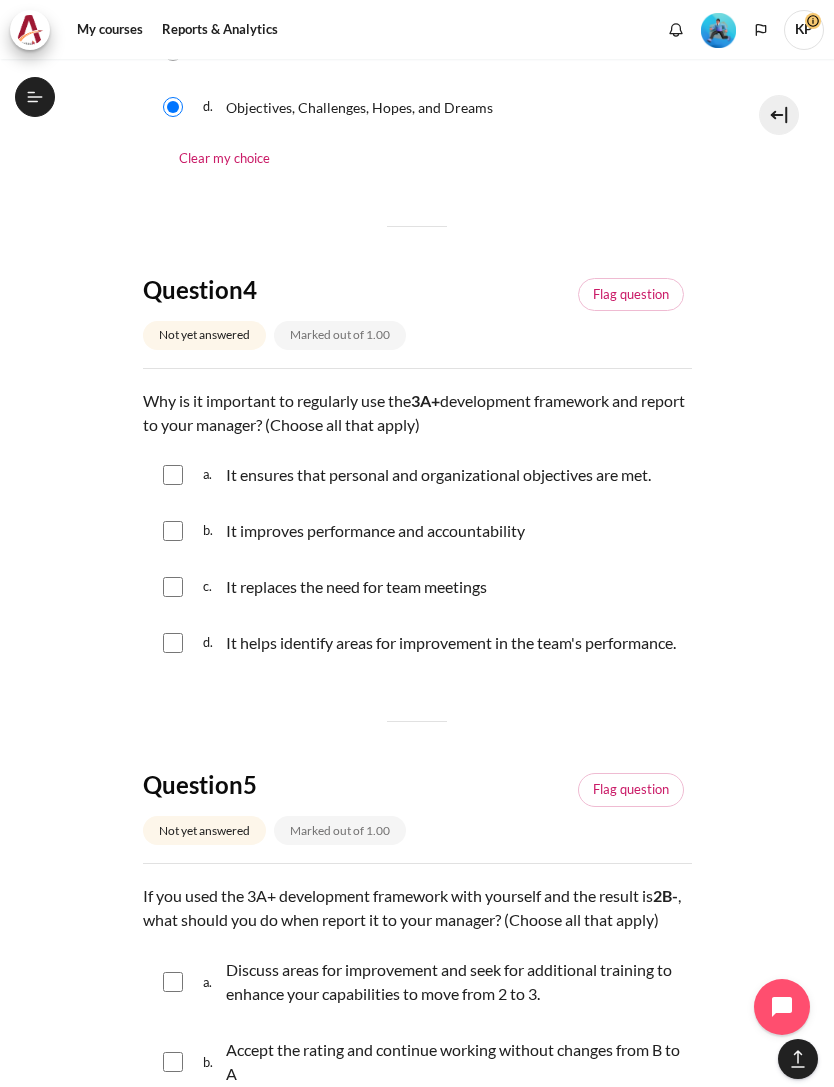 scroll, scrollTop: 1667, scrollLeft: 0, axis: vertical 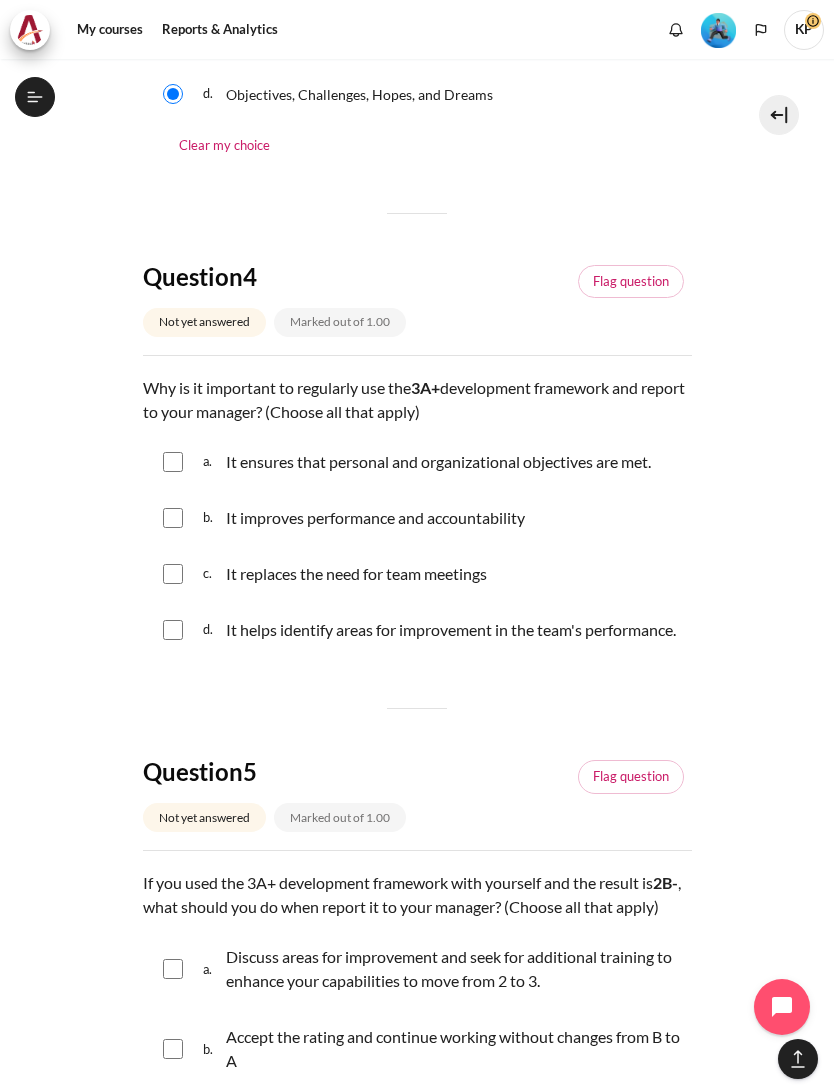 click at bounding box center (173, 462) 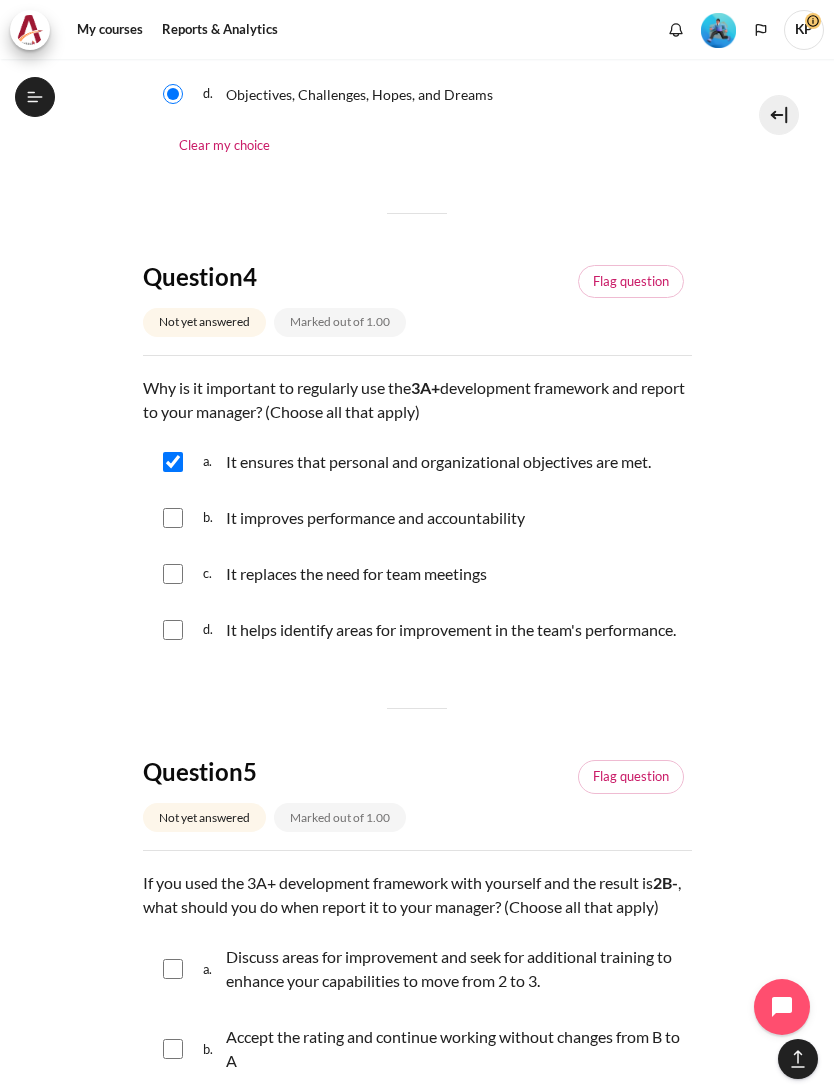 click at bounding box center [173, 518] 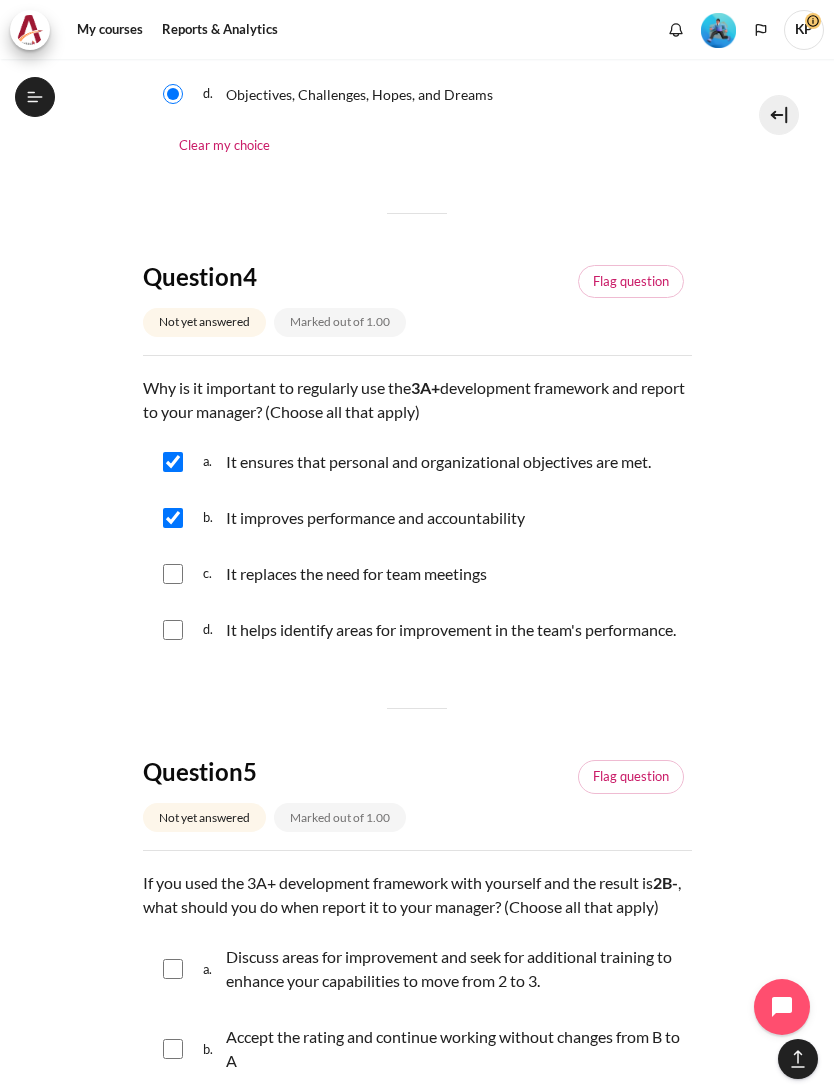 click at bounding box center [173, 574] 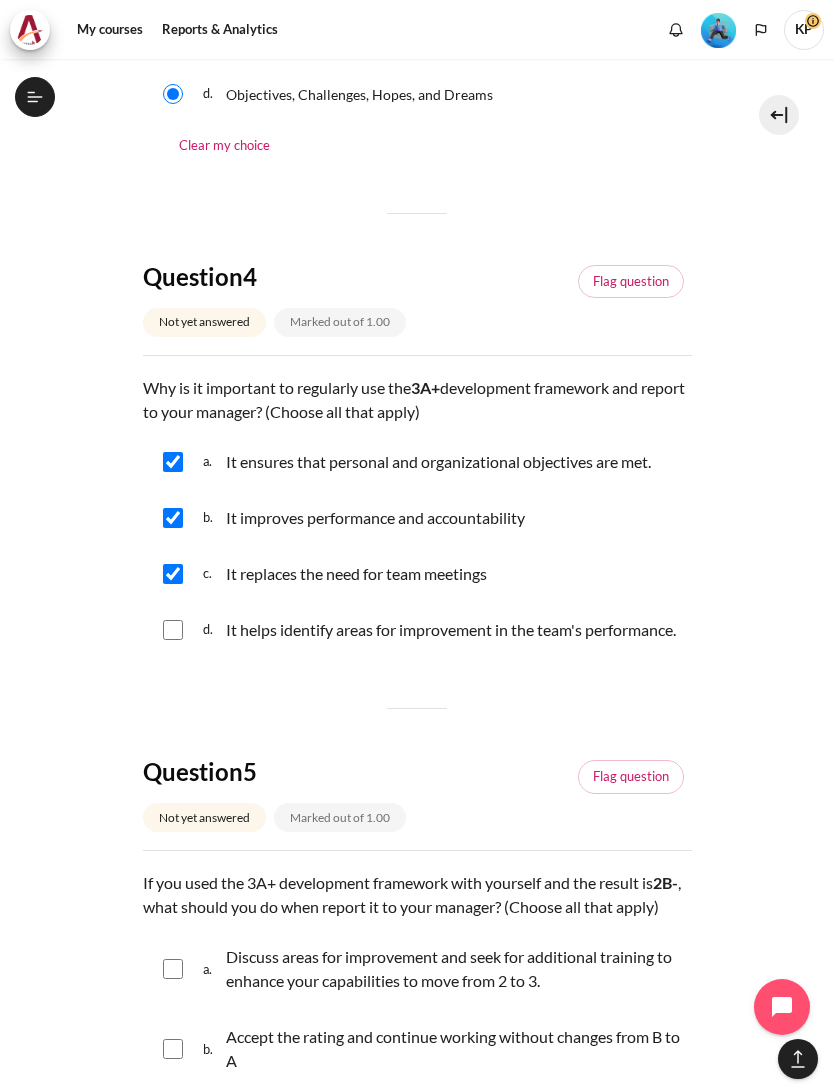 click on "d.  It helps identify areas for improvement in the team's performance." at bounding box center (417, 630) 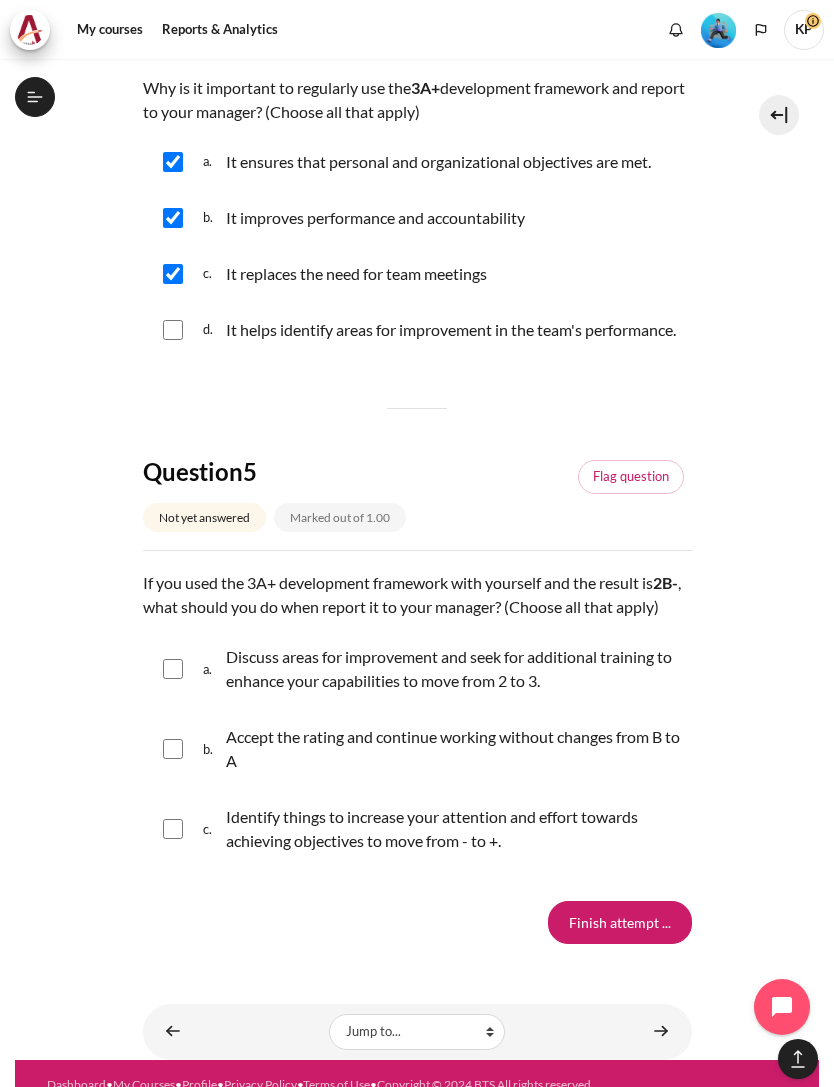 scroll, scrollTop: 1965, scrollLeft: 0, axis: vertical 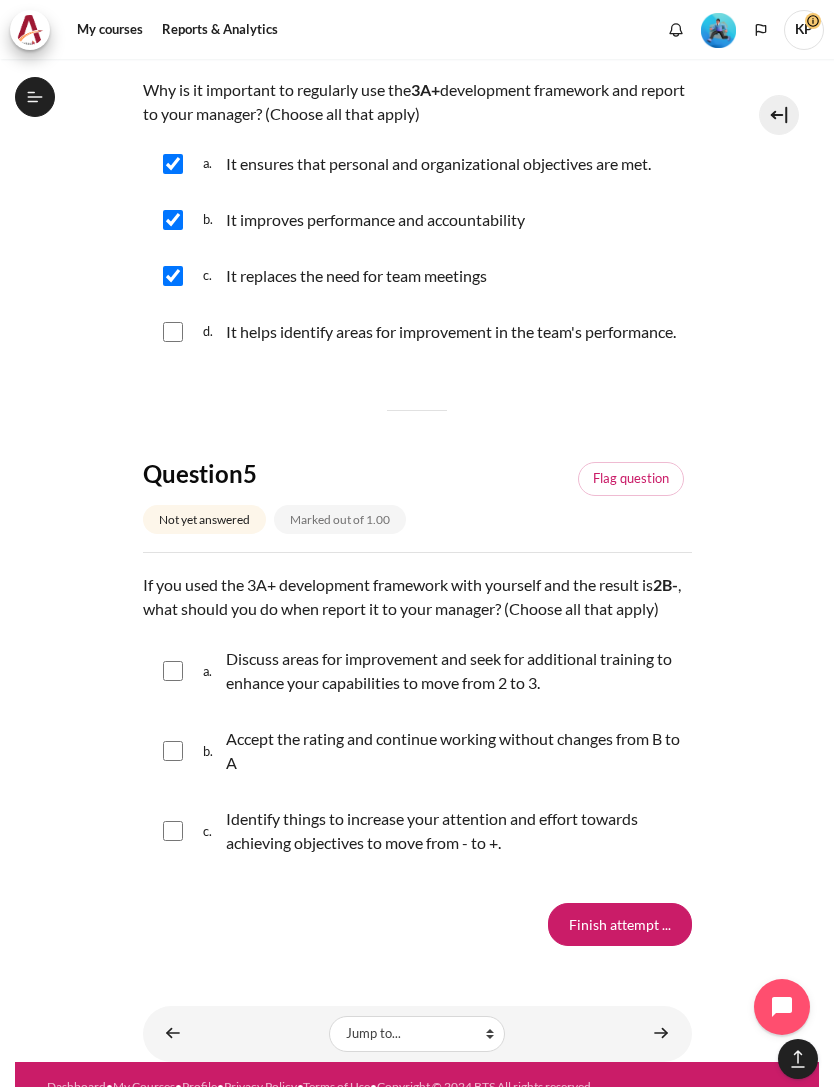 click at bounding box center (173, 332) 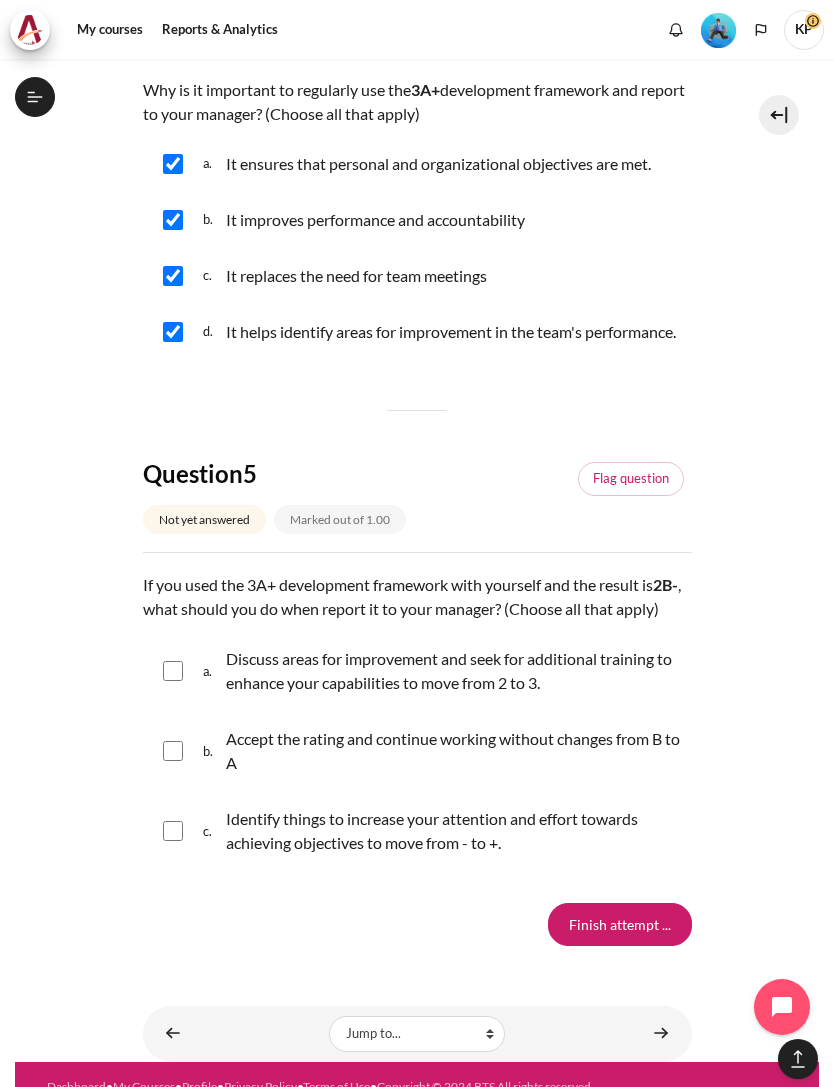 scroll, scrollTop: 44, scrollLeft: 0, axis: vertical 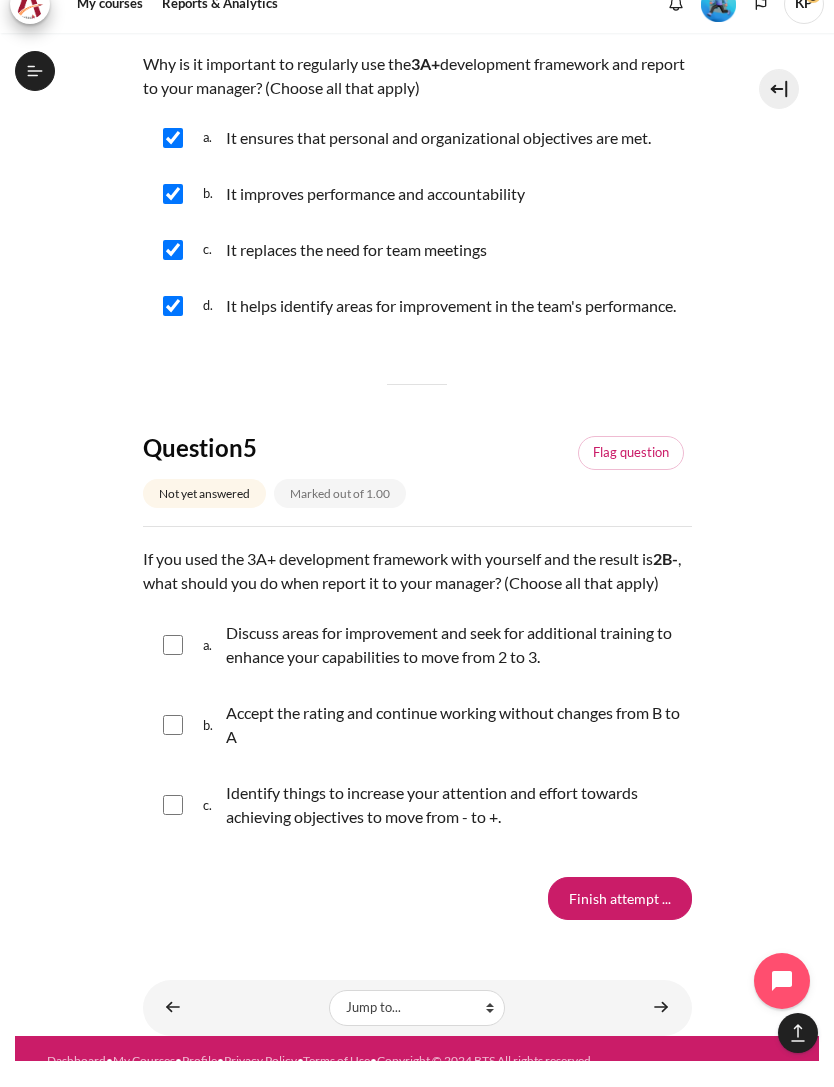 click at bounding box center [173, 671] 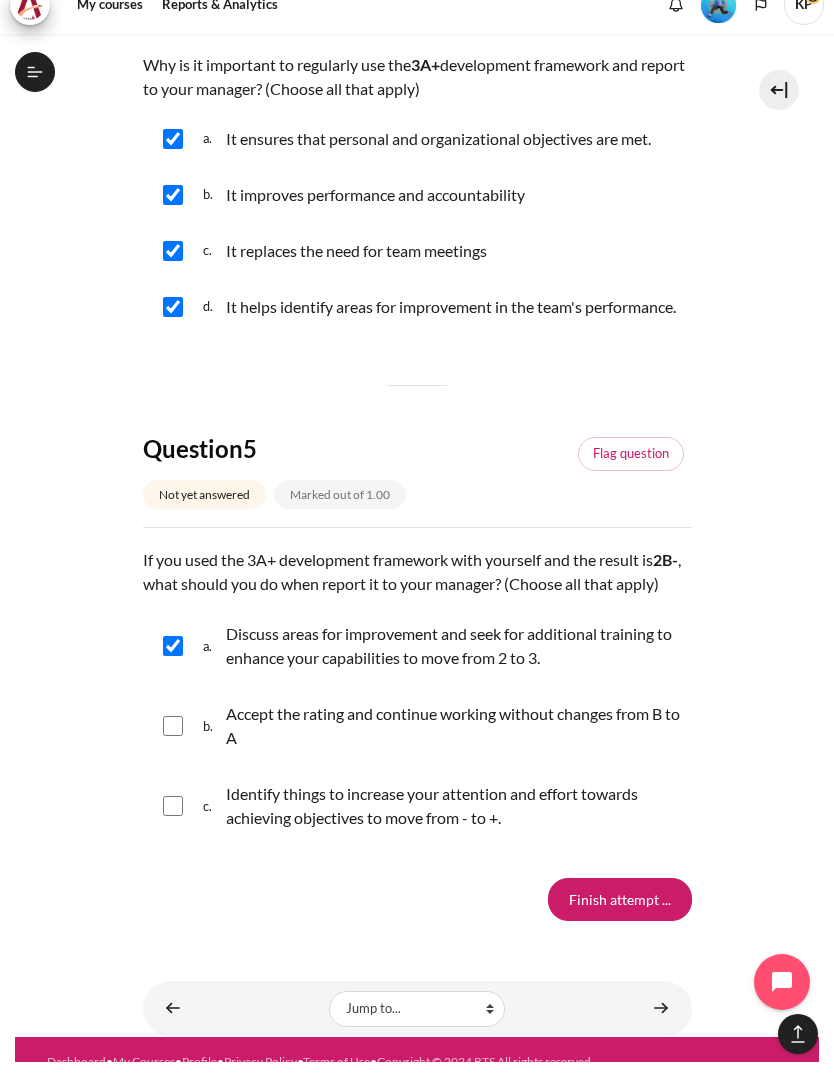 click on "Finish attempt ..." at bounding box center [620, 924] 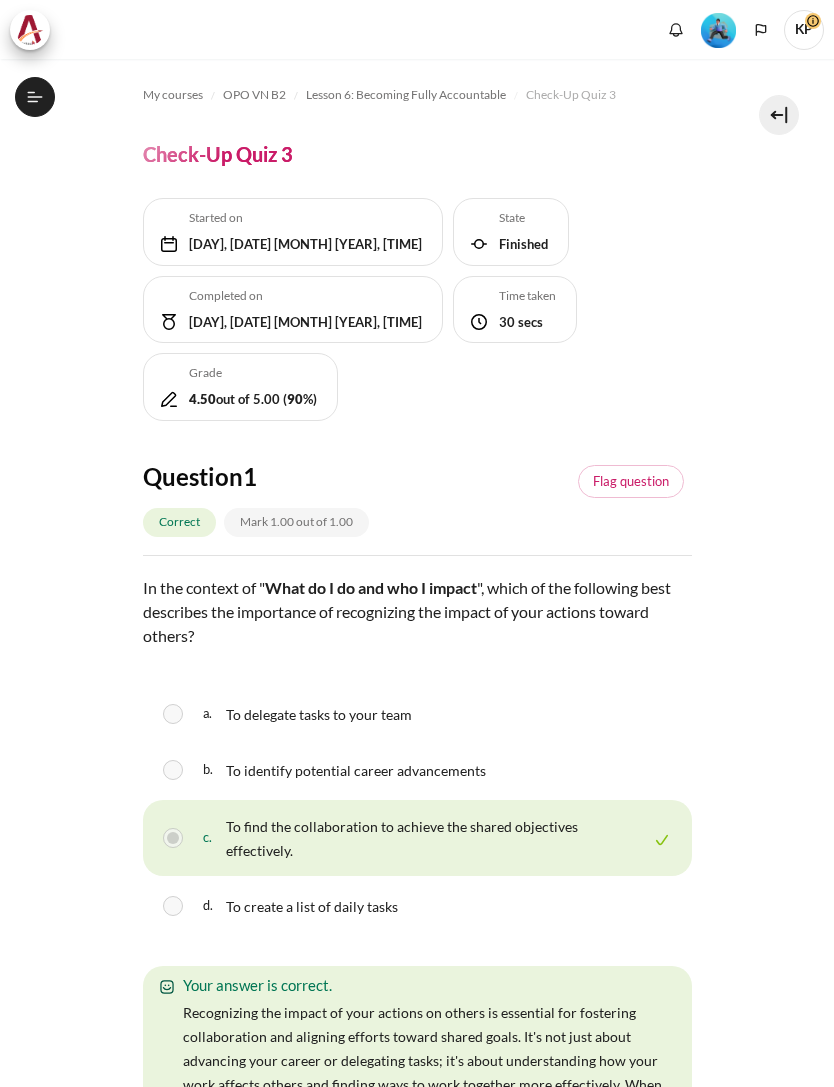 scroll, scrollTop: 0, scrollLeft: 0, axis: both 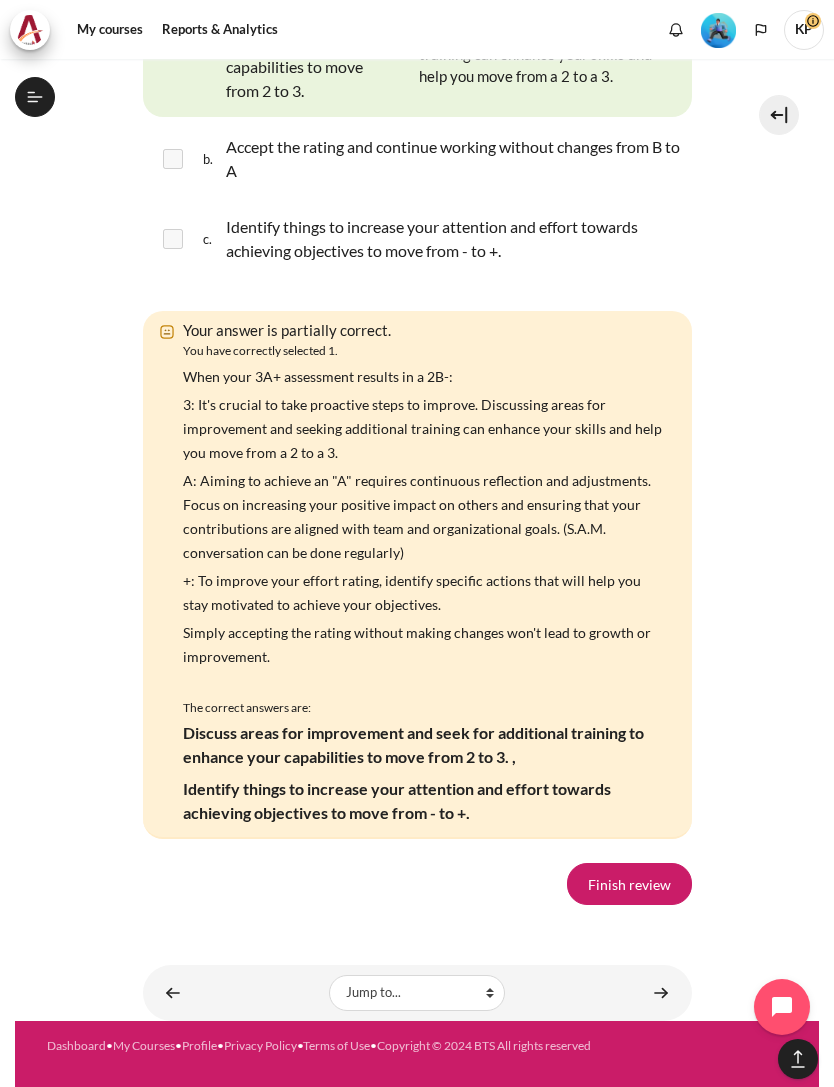 click on "Finish review" at bounding box center [629, 884] 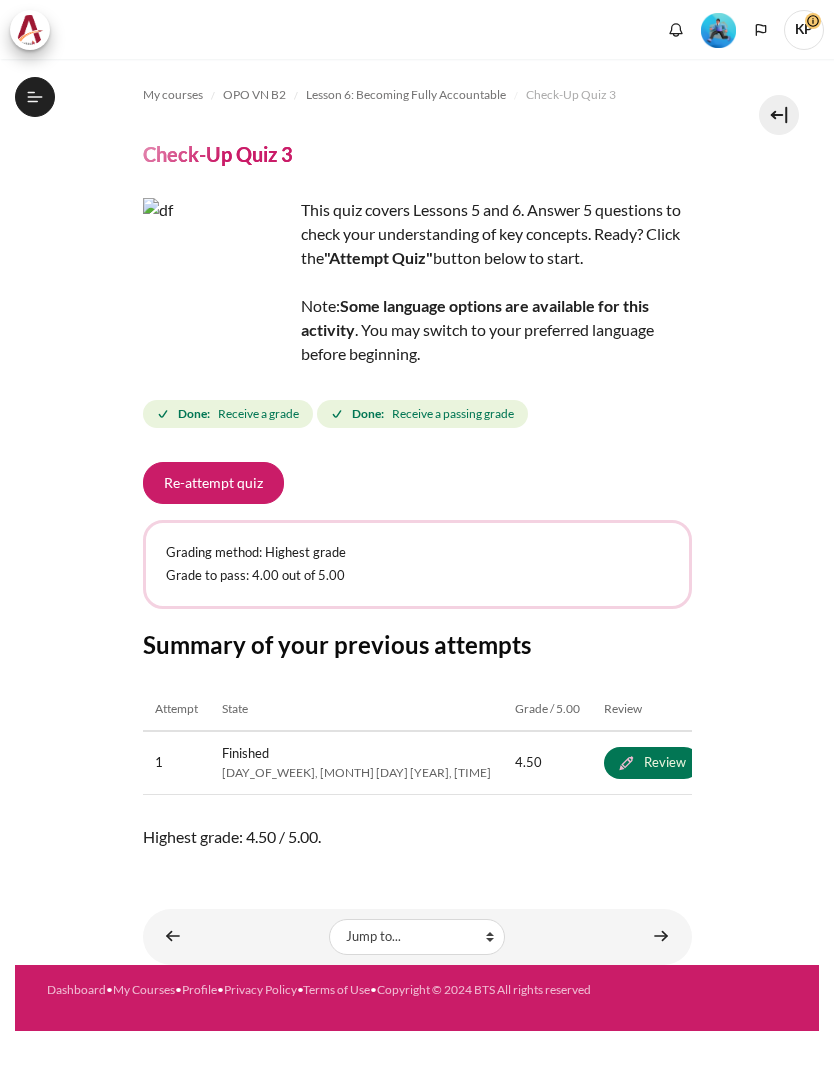 scroll, scrollTop: 0, scrollLeft: 0, axis: both 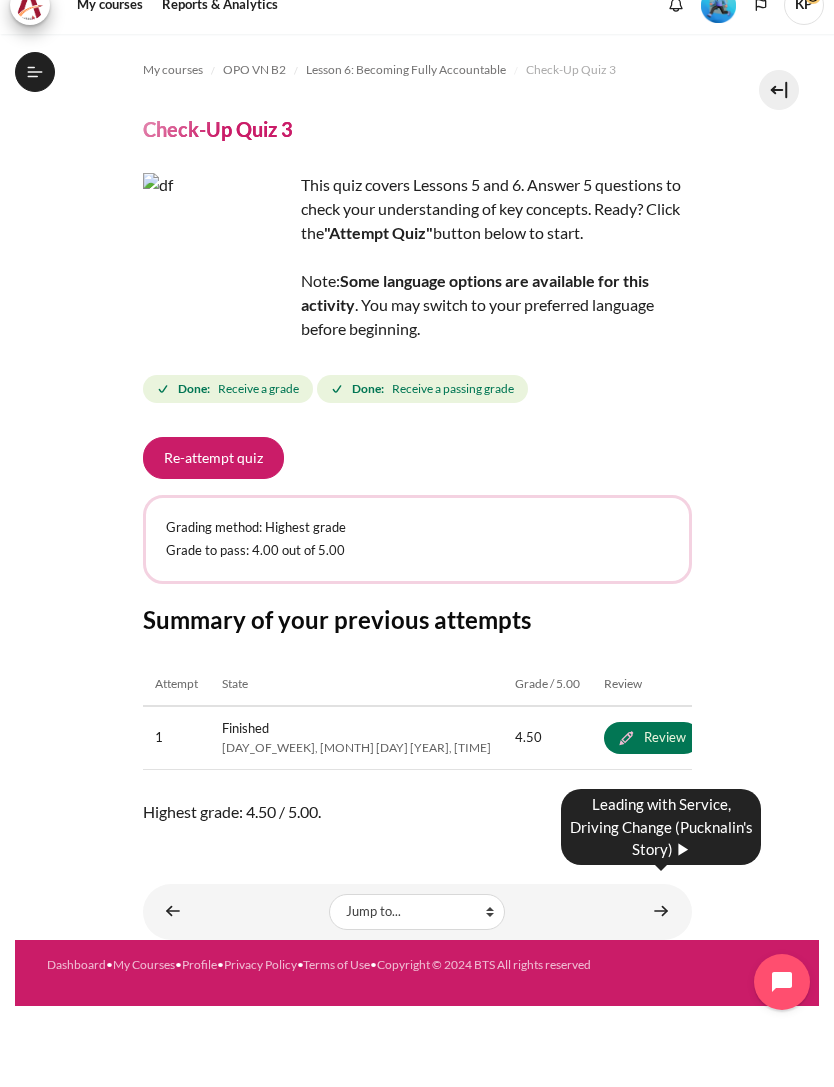 click at bounding box center (661, 936) 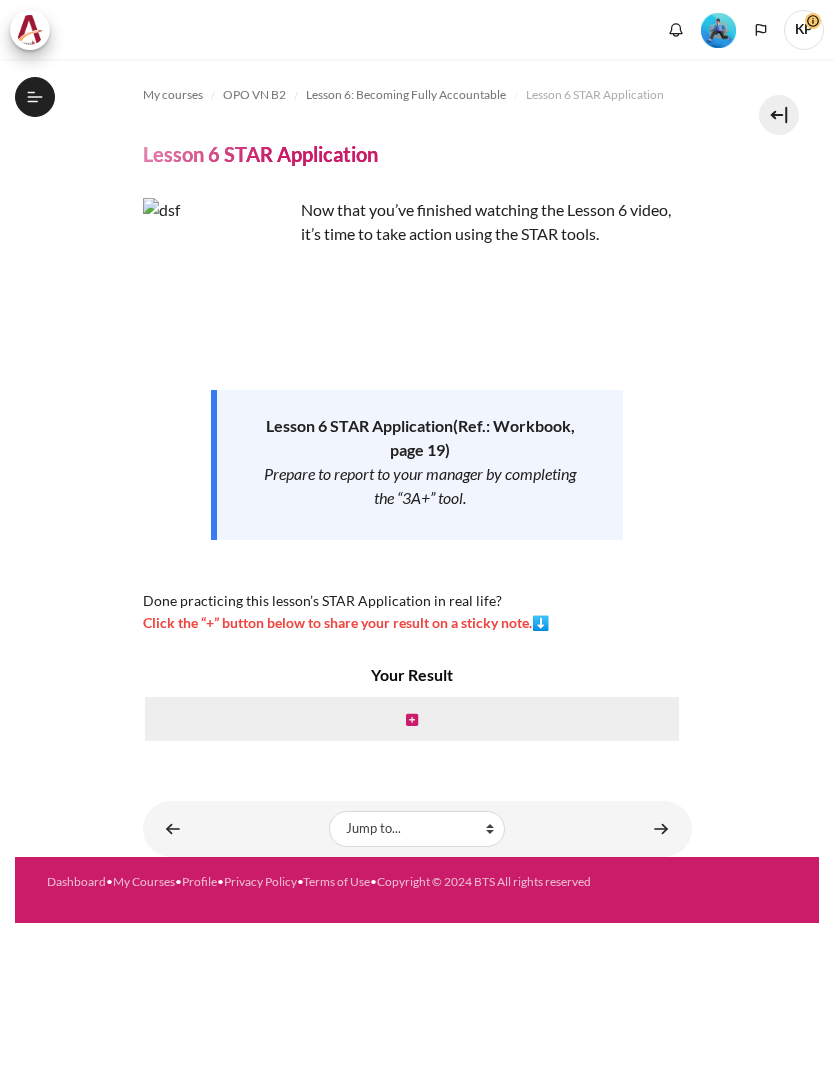scroll, scrollTop: 0, scrollLeft: 0, axis: both 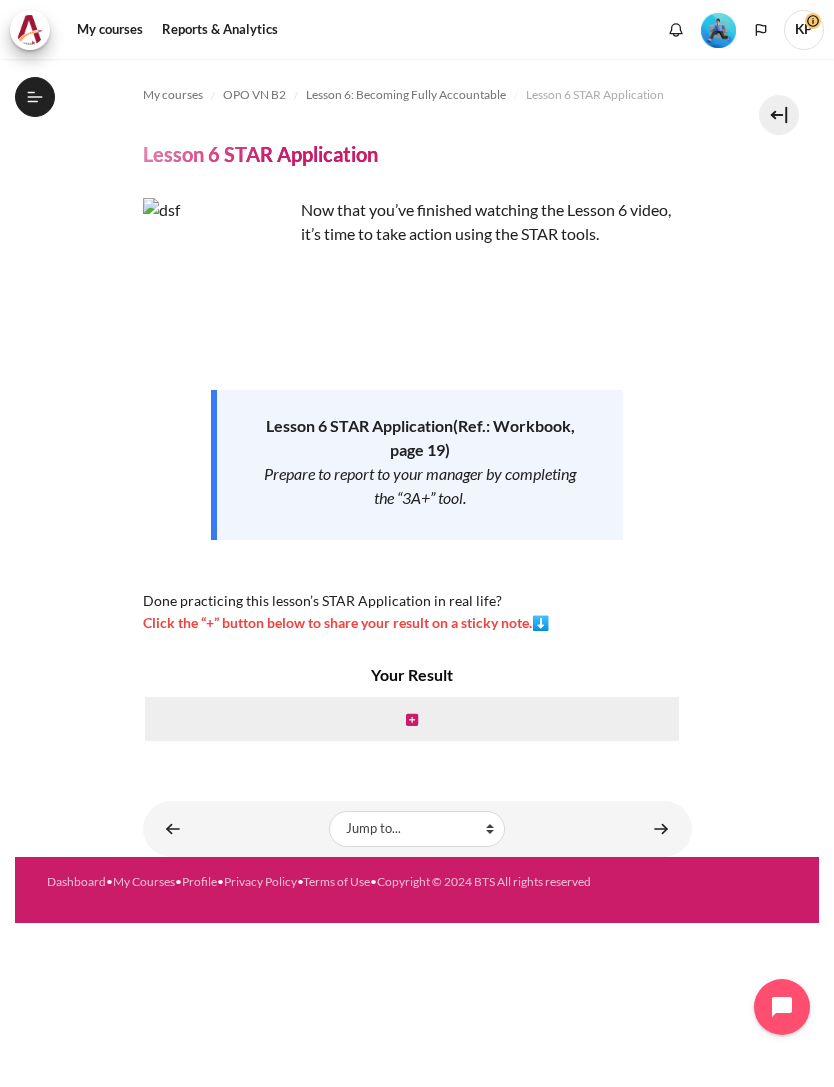 click at bounding box center [412, 720] 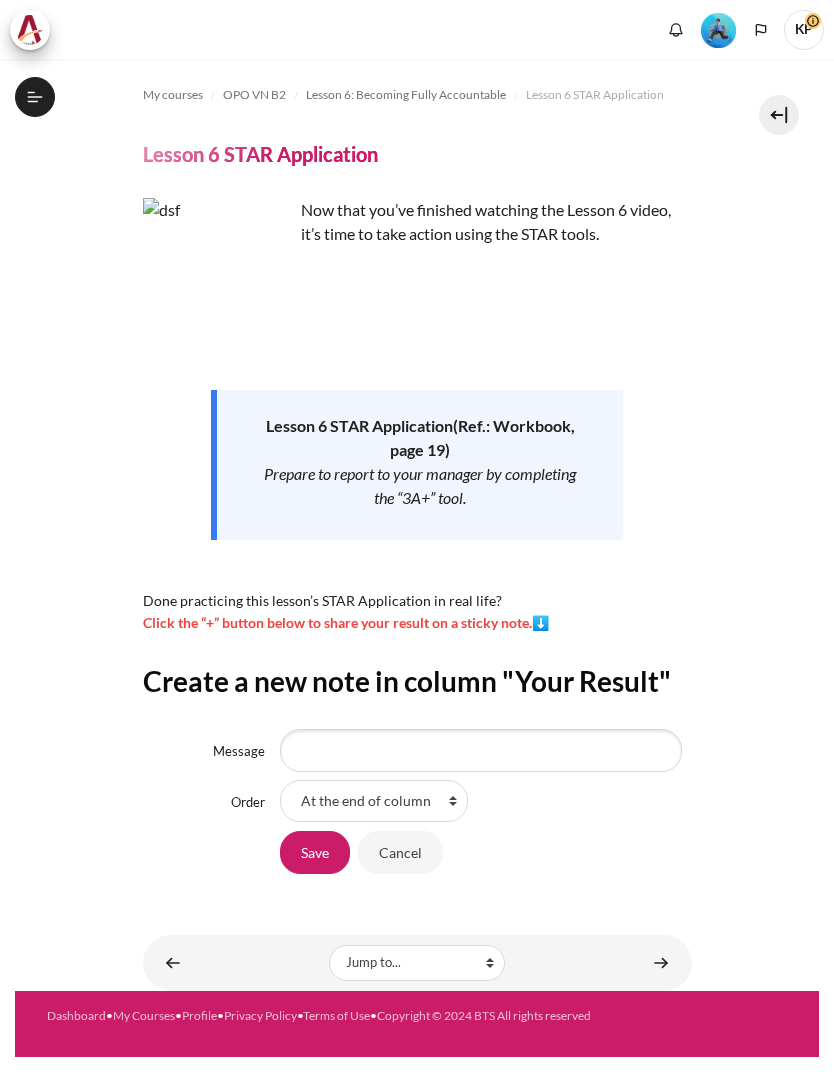 scroll, scrollTop: 0, scrollLeft: 0, axis: both 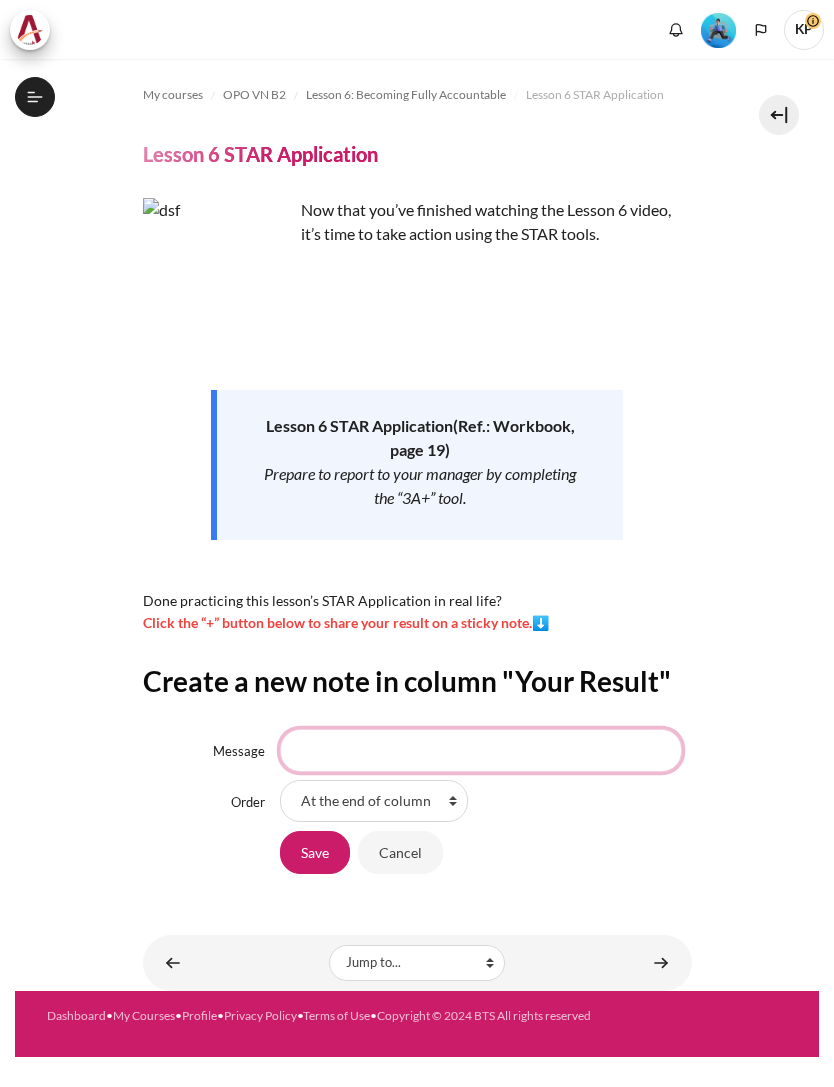 click on "Message" at bounding box center (481, 750) 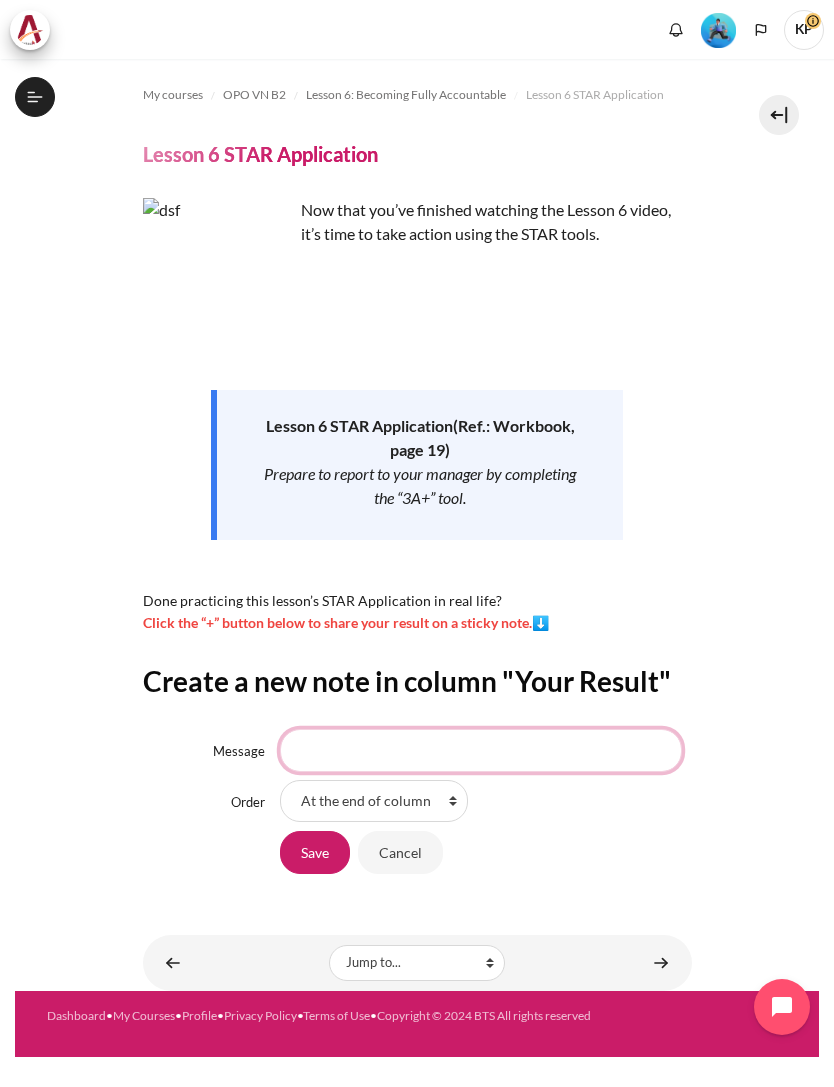 scroll, scrollTop: 18, scrollLeft: 0, axis: vertical 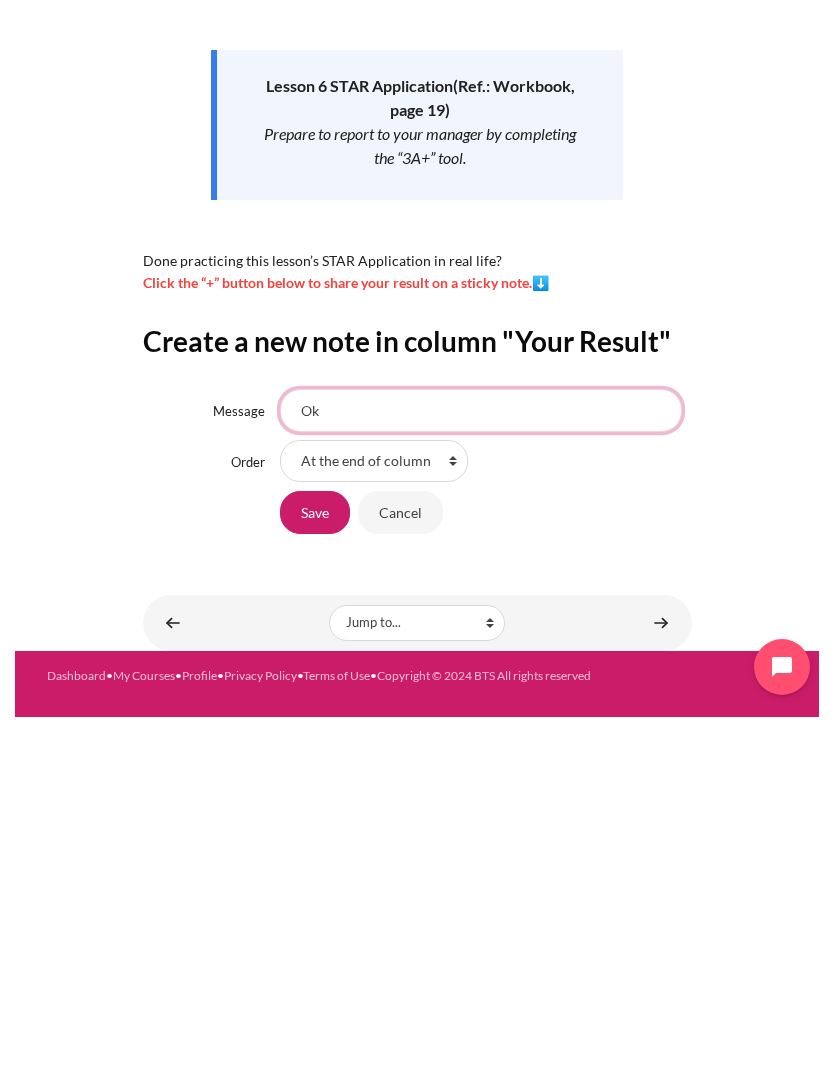 type on "Ok" 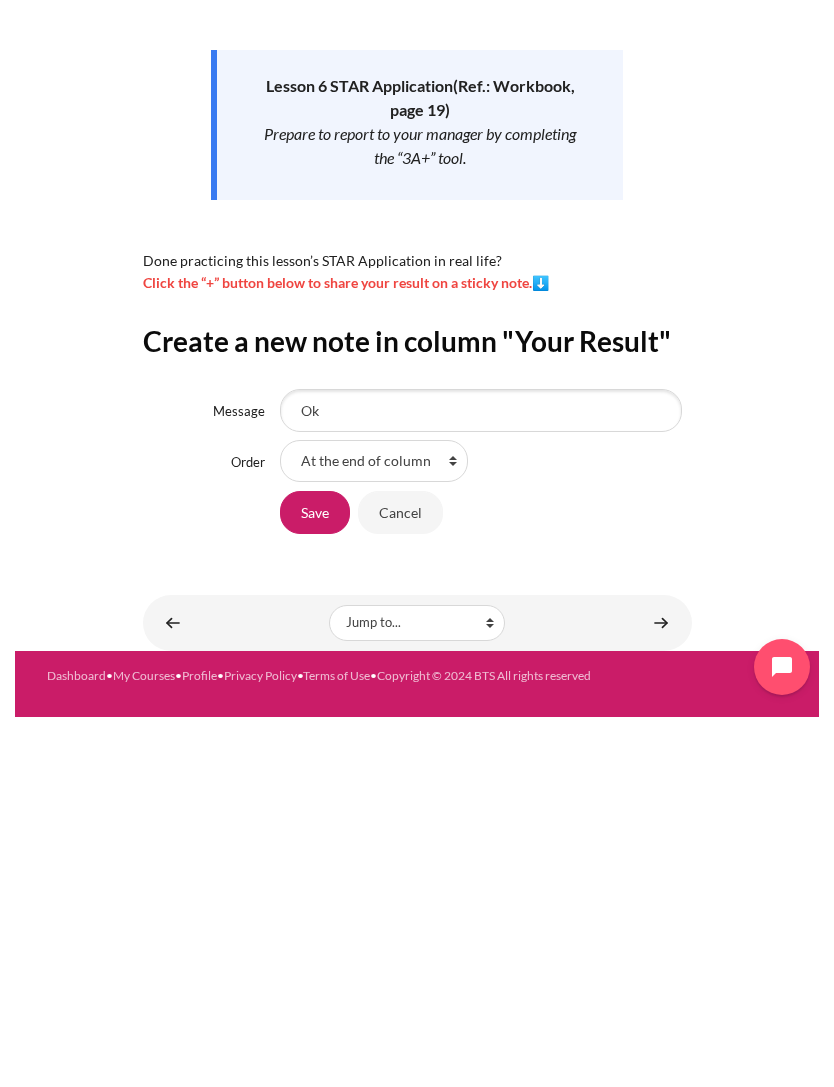 click on "Save" at bounding box center [315, 852] 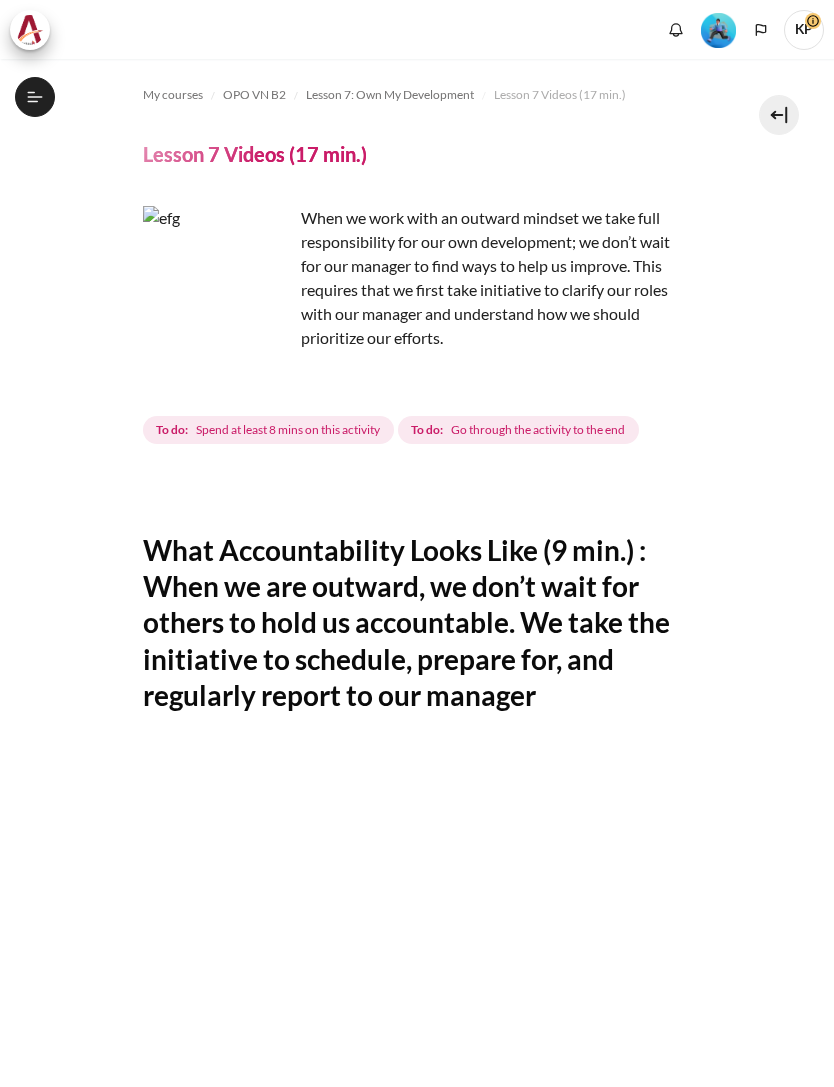 scroll, scrollTop: 0, scrollLeft: 0, axis: both 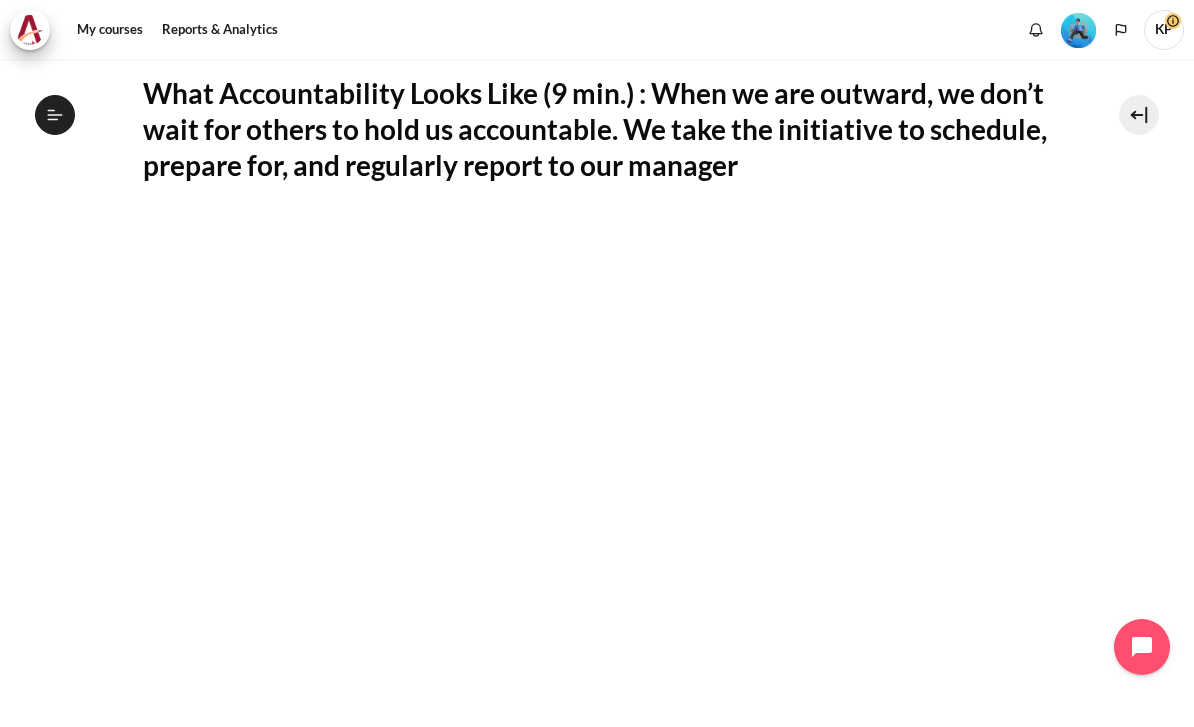 click at bounding box center (1078, 30) 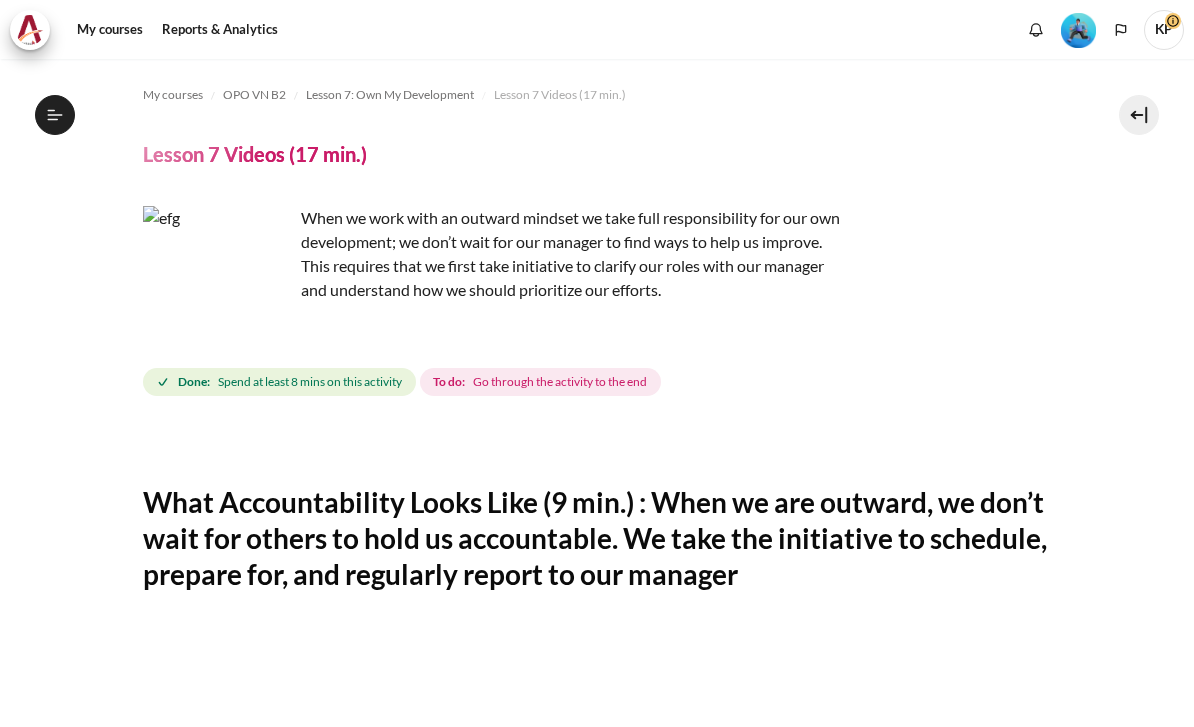 scroll, scrollTop: 0, scrollLeft: 0, axis: both 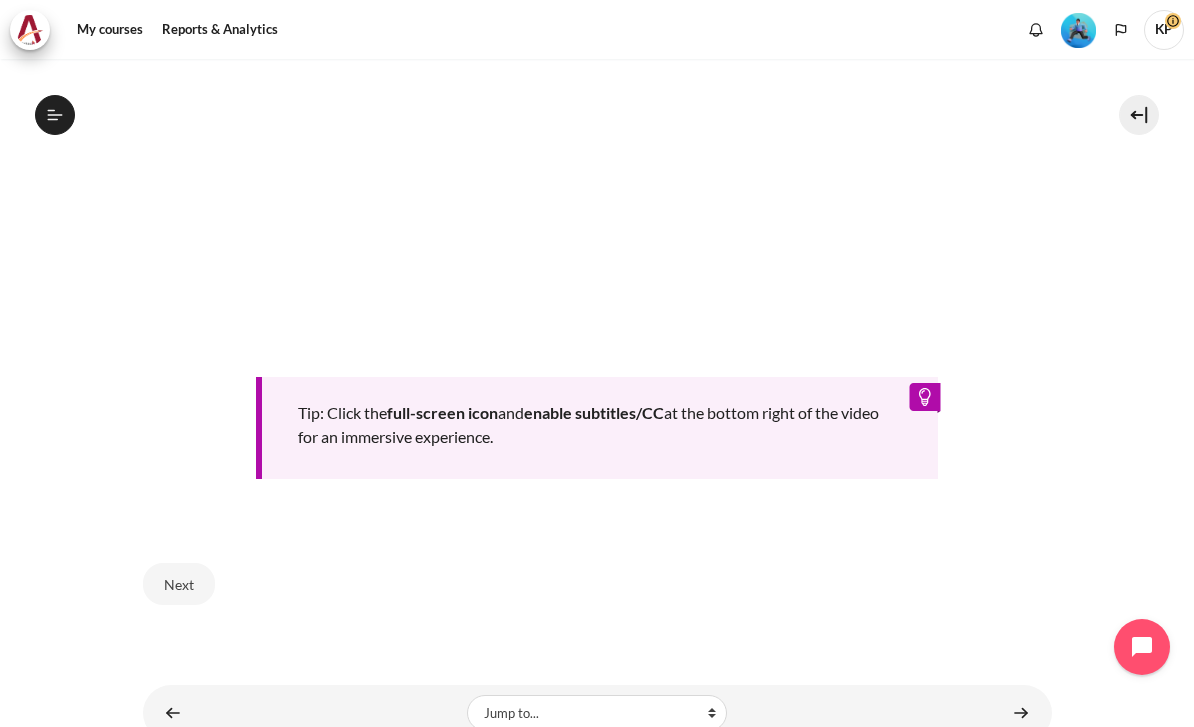 click on "Next" at bounding box center (179, 584) 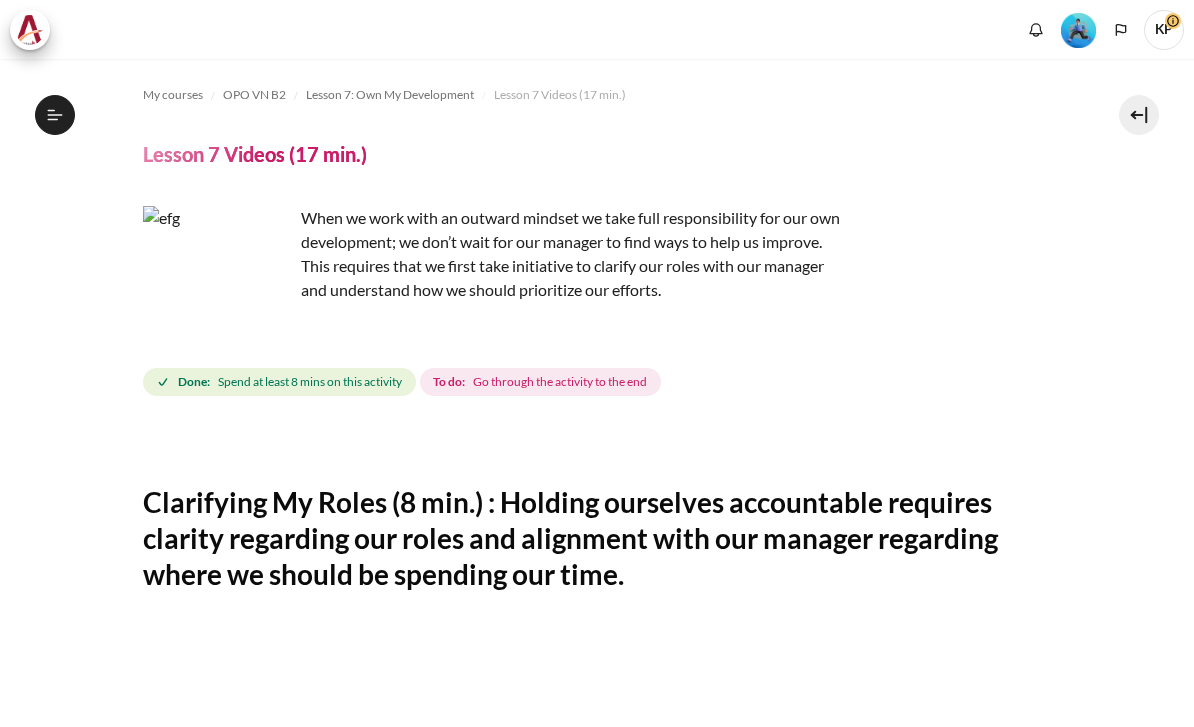 scroll, scrollTop: 0, scrollLeft: 0, axis: both 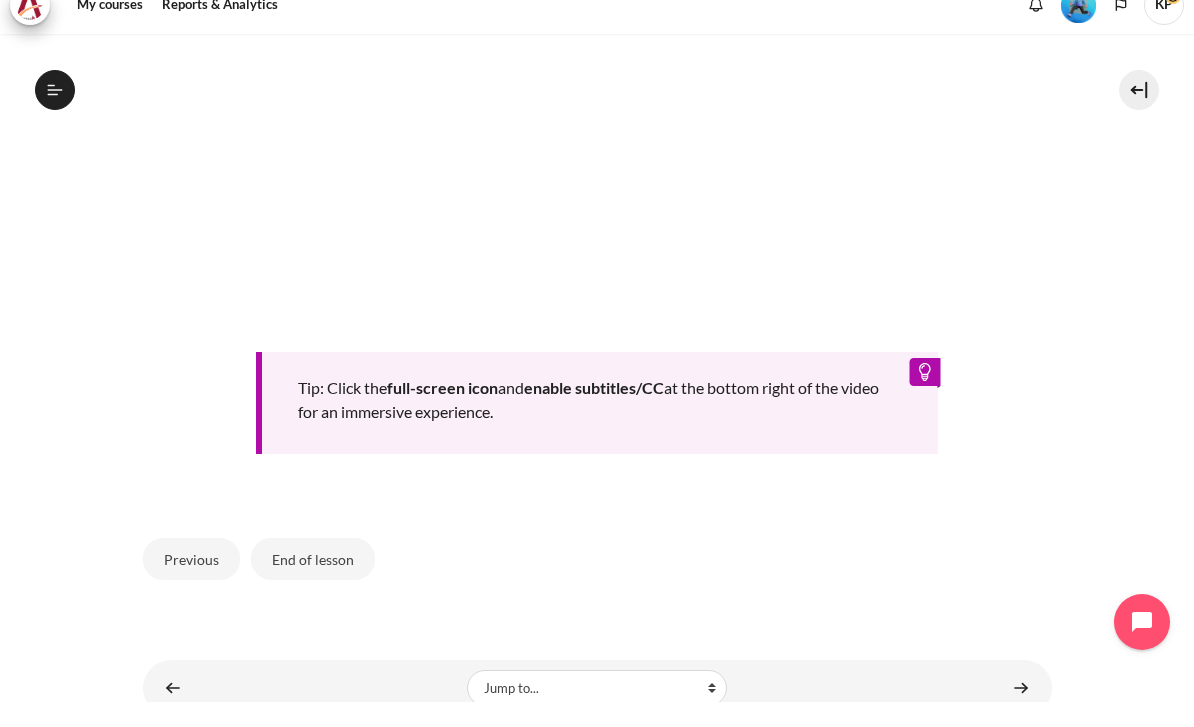 click on "End of lesson" at bounding box center (313, 584) 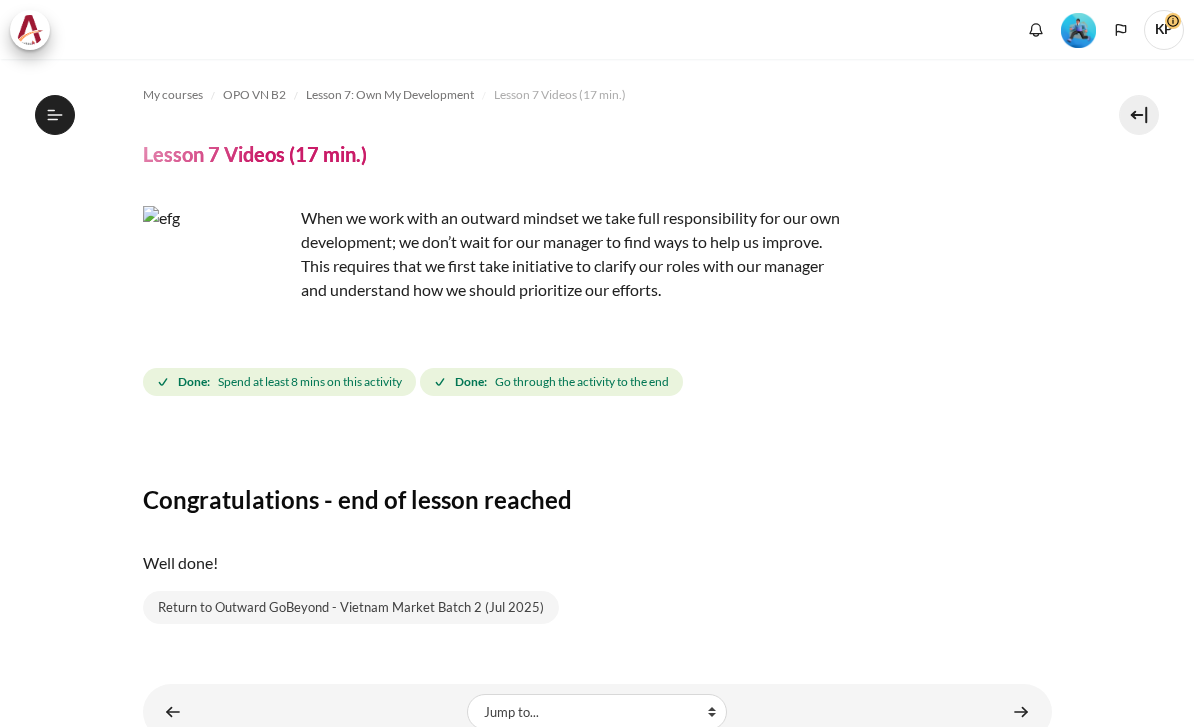 scroll, scrollTop: 44, scrollLeft: 0, axis: vertical 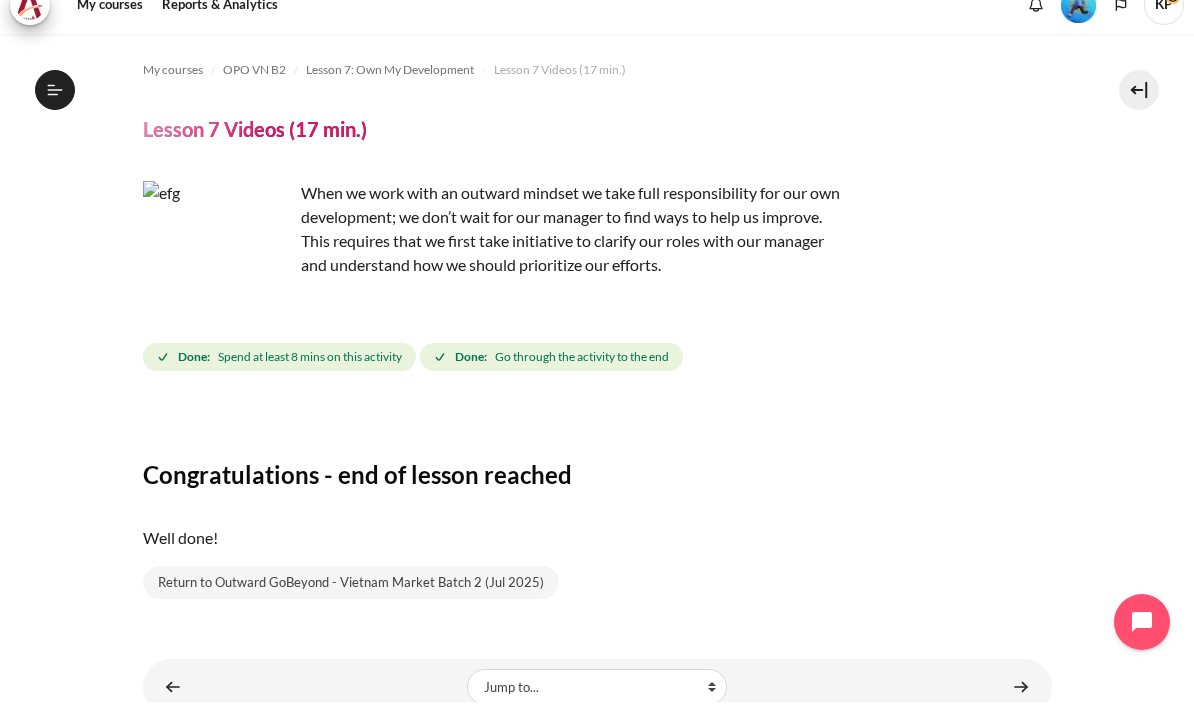 click at bounding box center [1021, 711] 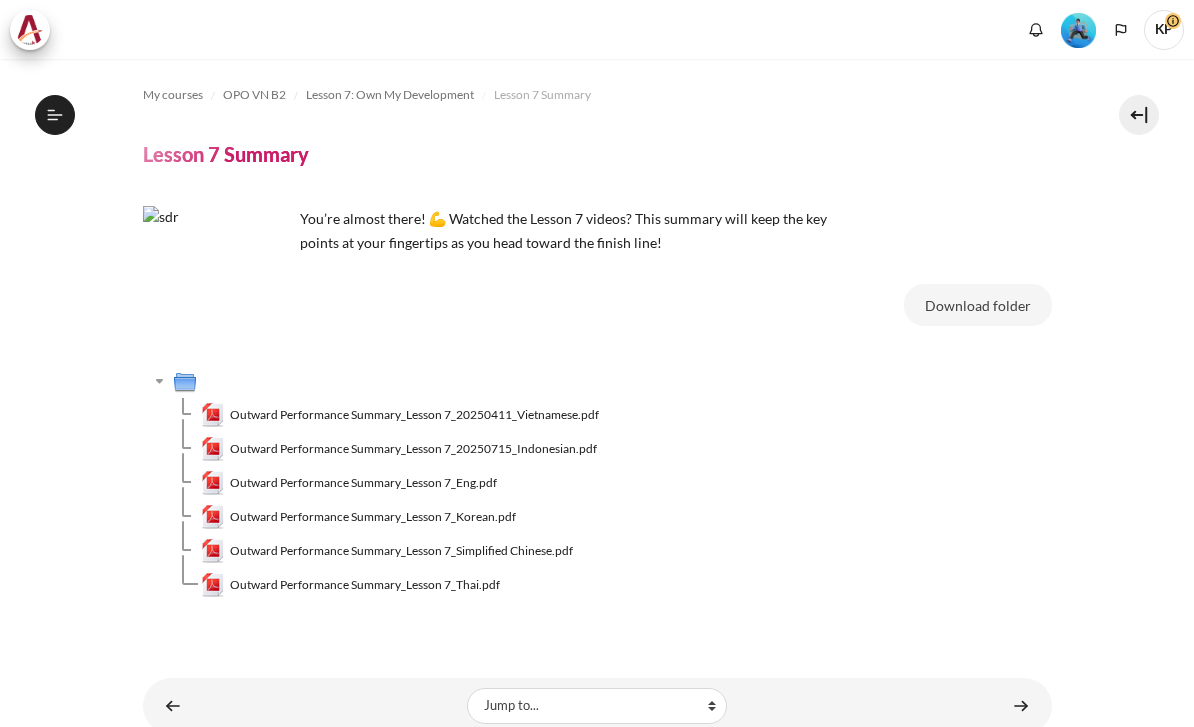 scroll, scrollTop: 44, scrollLeft: 0, axis: vertical 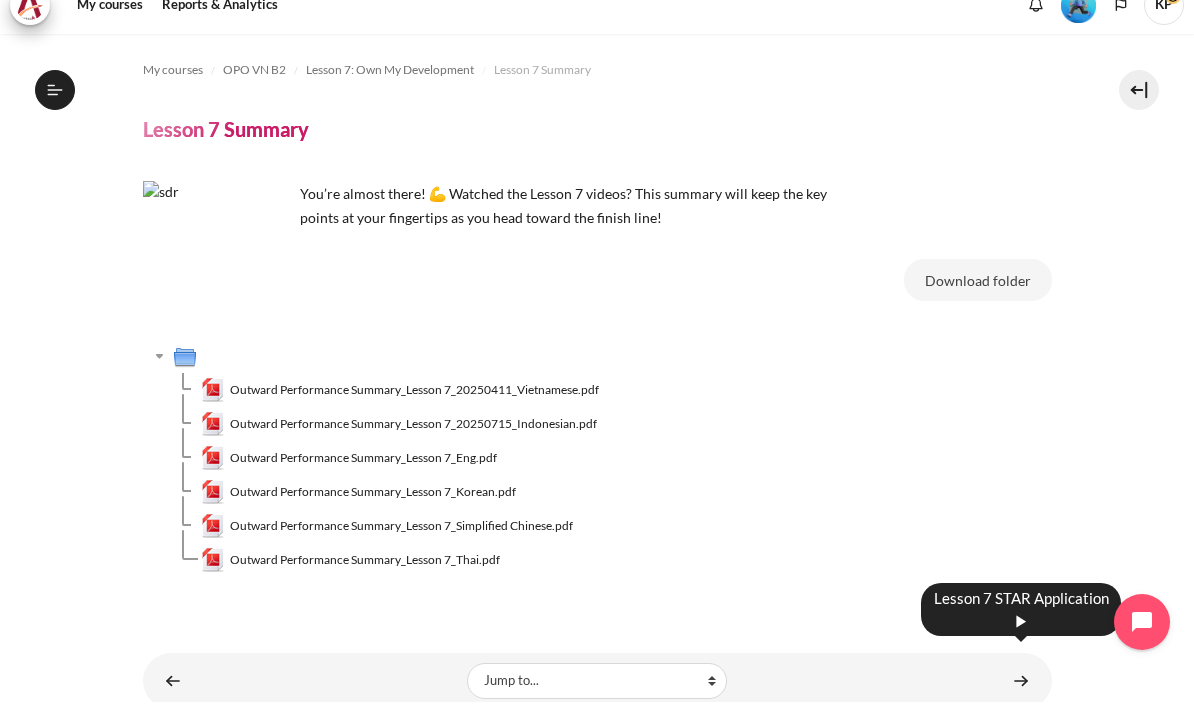click at bounding box center (1021, 705) 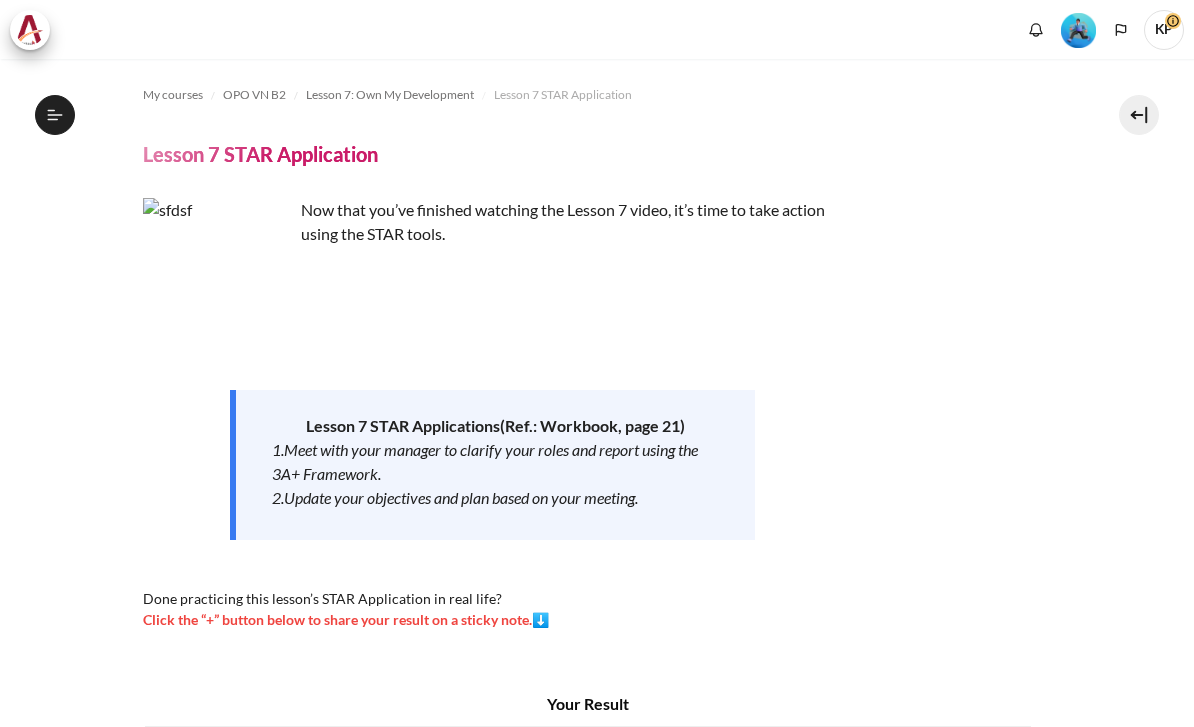 scroll, scrollTop: 0, scrollLeft: 0, axis: both 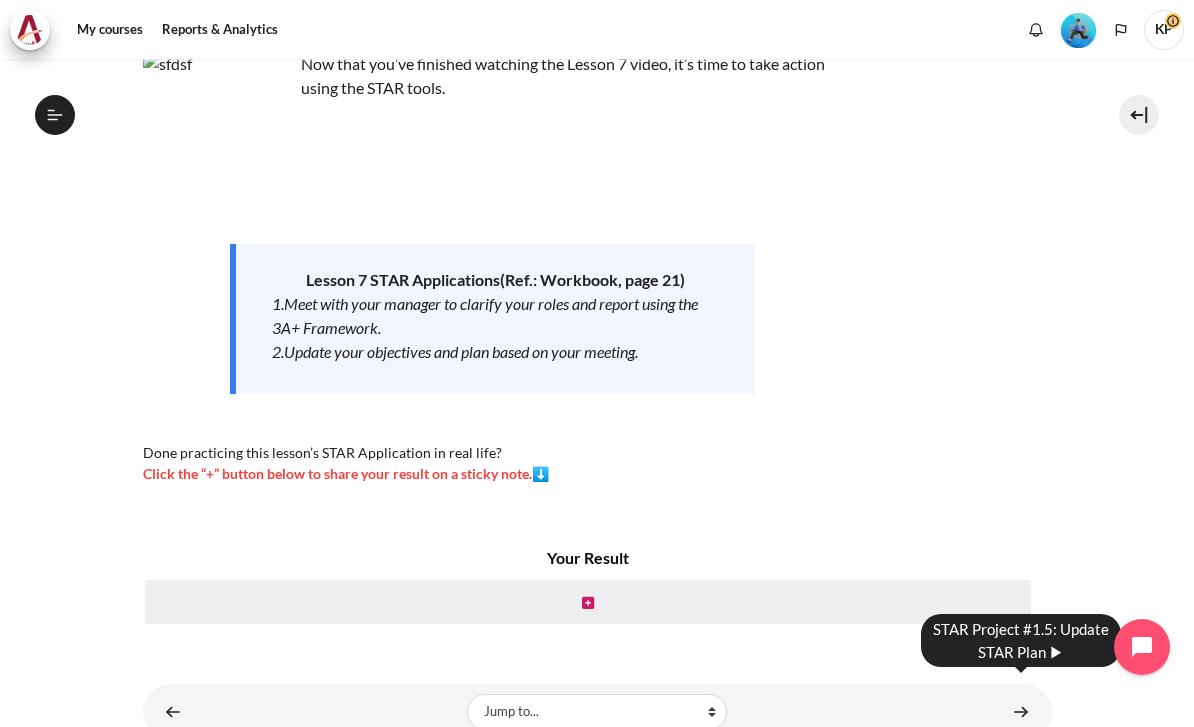 click at bounding box center [1021, 711] 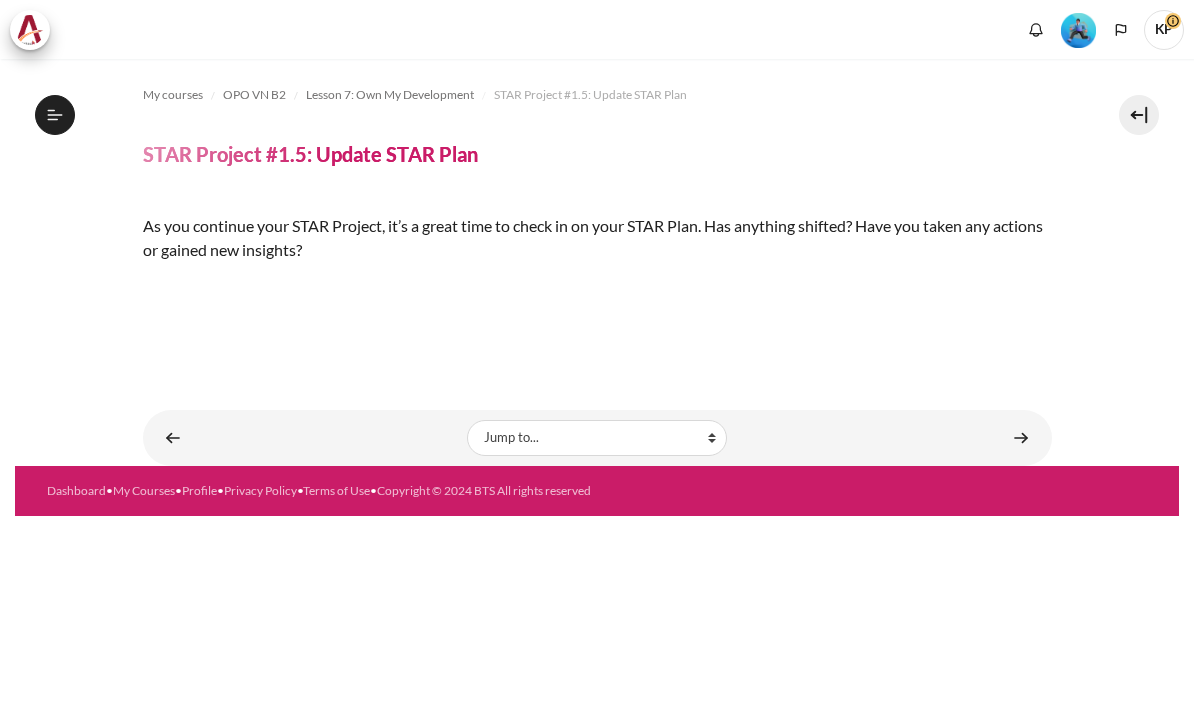 scroll, scrollTop: 0, scrollLeft: 0, axis: both 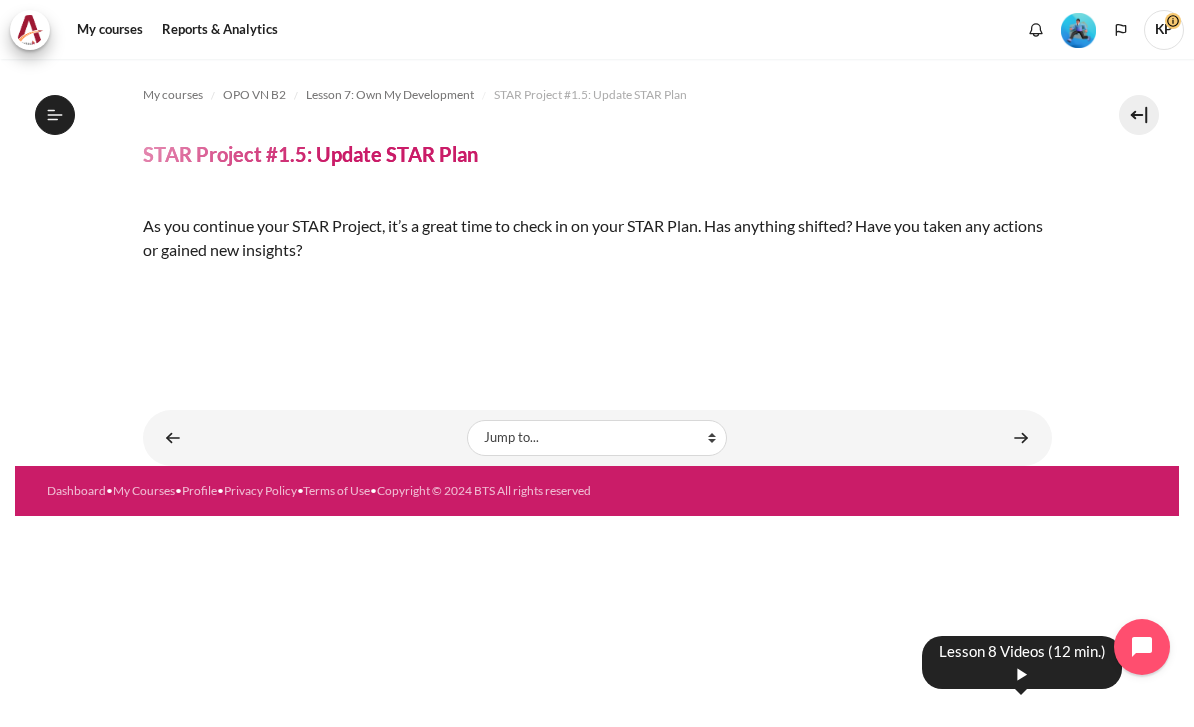 click at bounding box center (1021, 437) 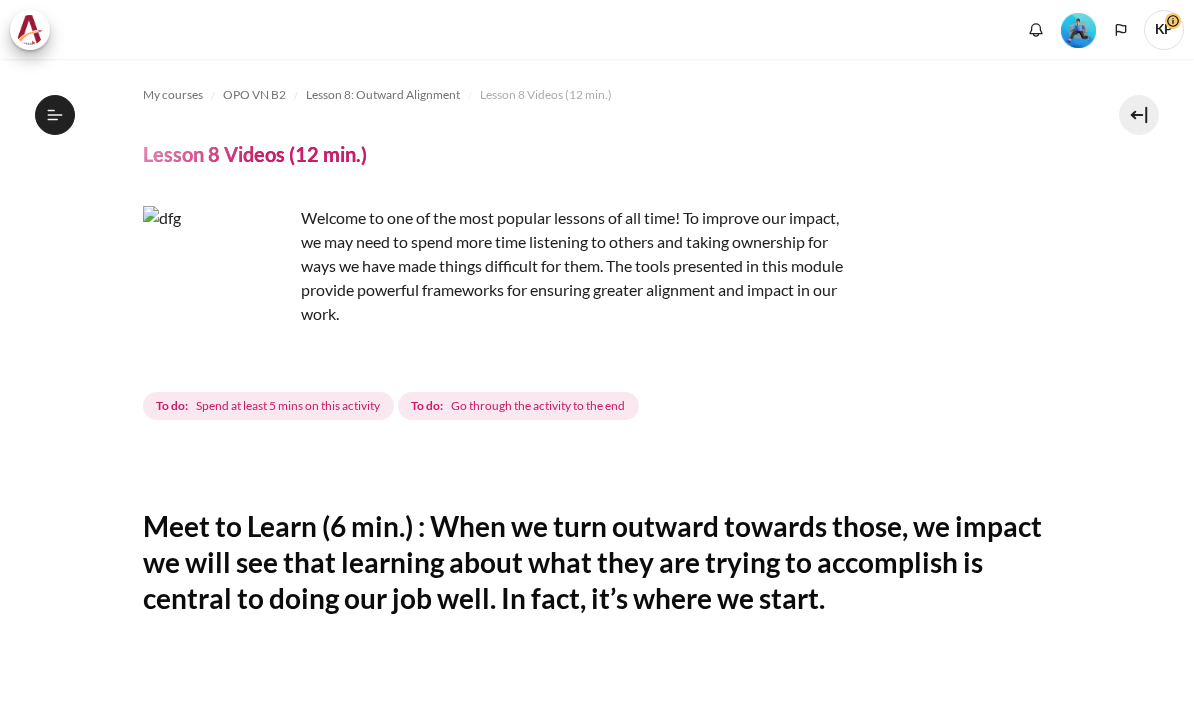scroll, scrollTop: 0, scrollLeft: 0, axis: both 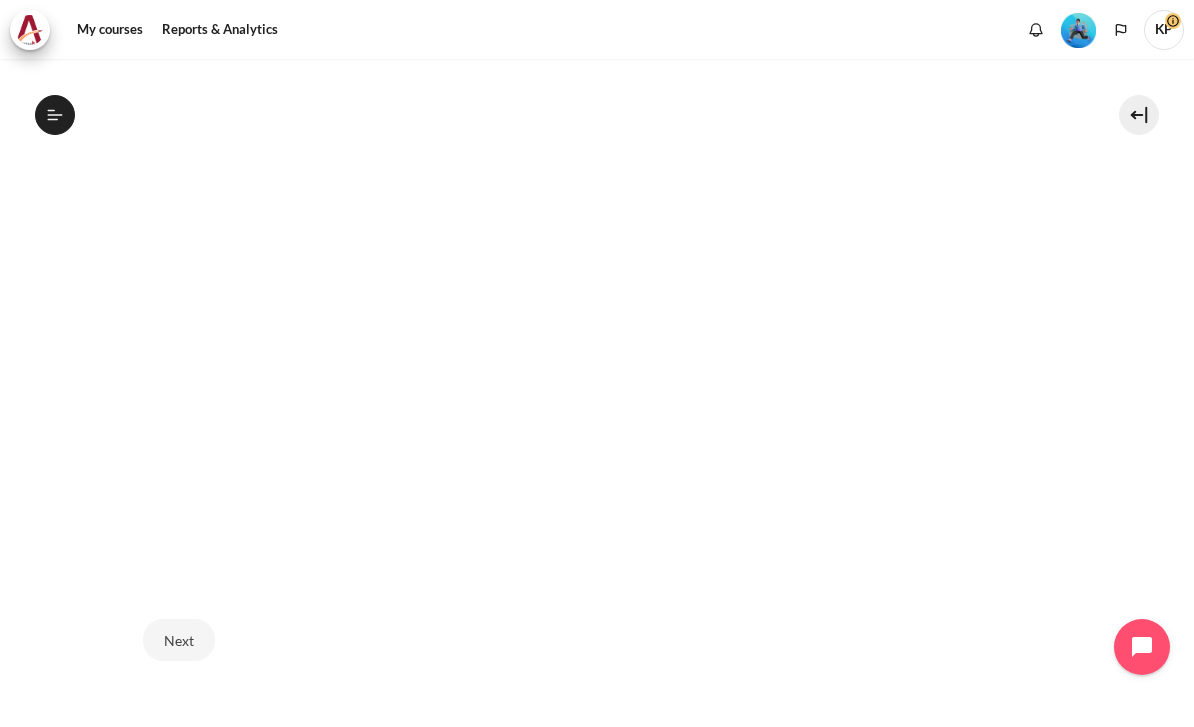 click on "Next" at bounding box center [179, 640] 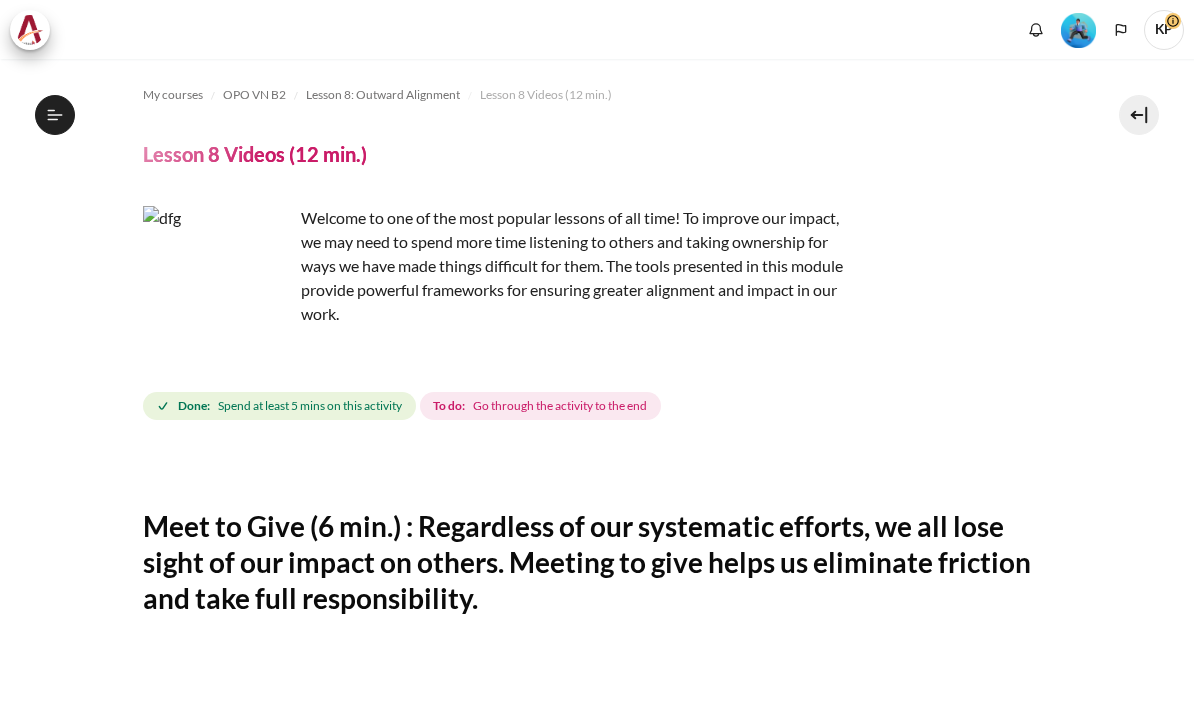 scroll, scrollTop: 0, scrollLeft: 0, axis: both 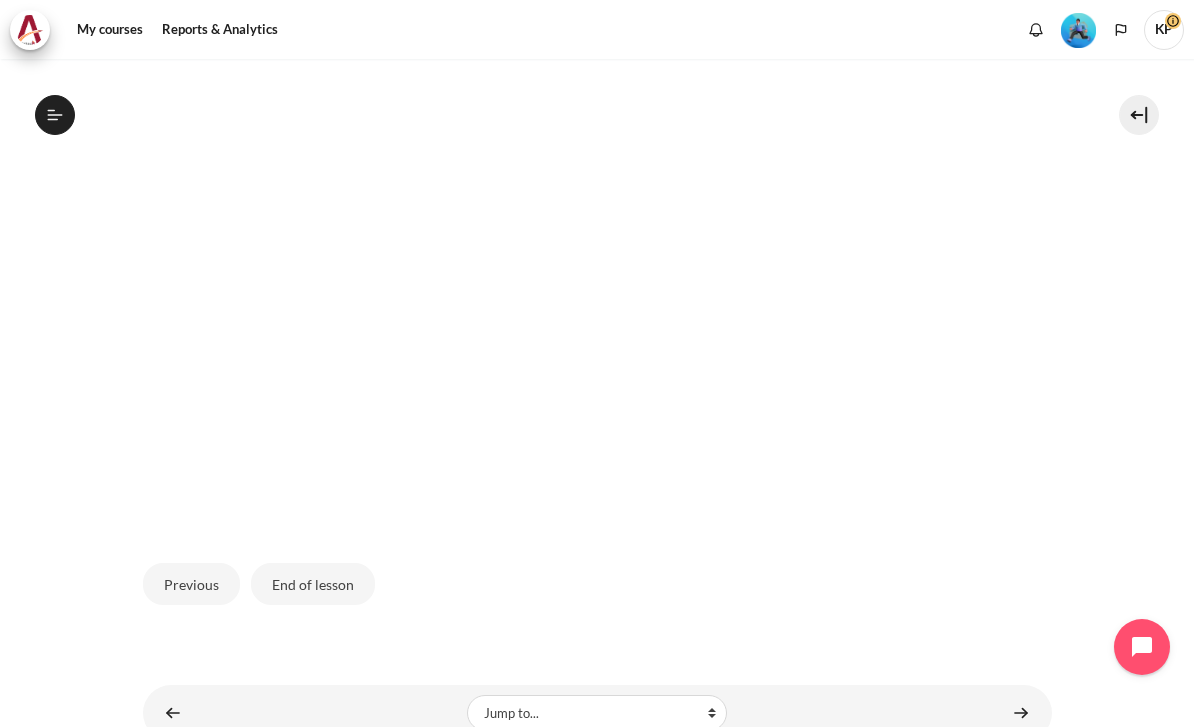 click on "End of lesson" at bounding box center (313, 584) 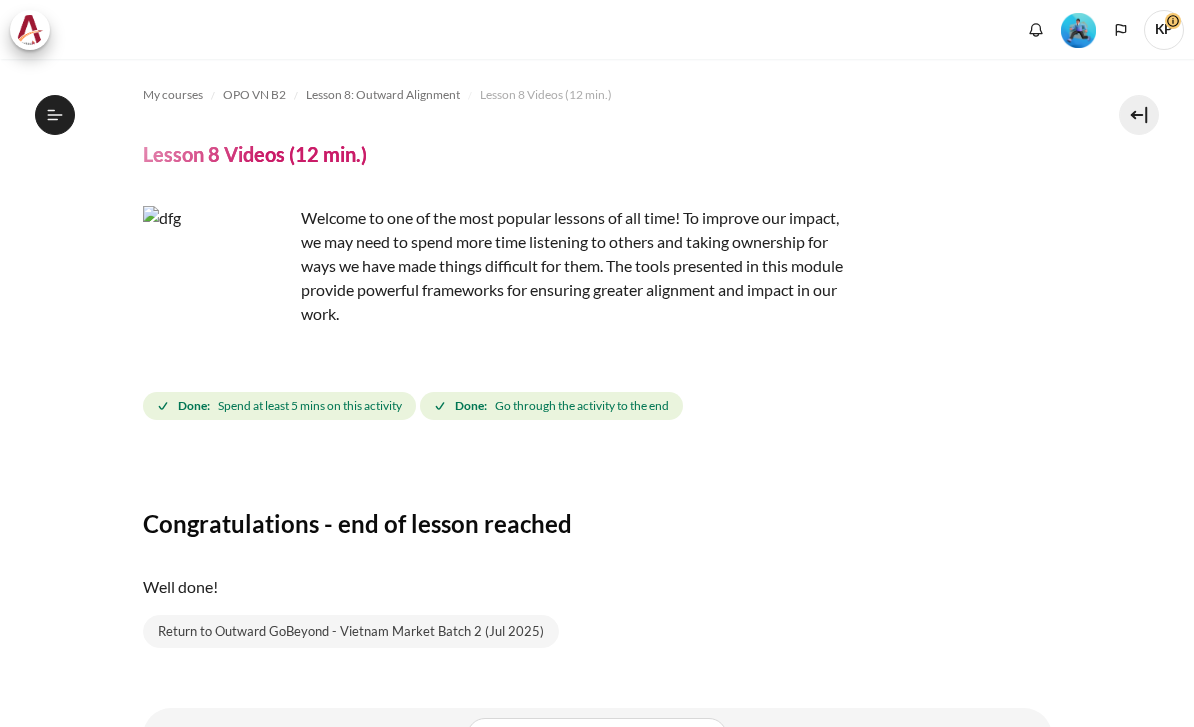 scroll, scrollTop: 0, scrollLeft: 0, axis: both 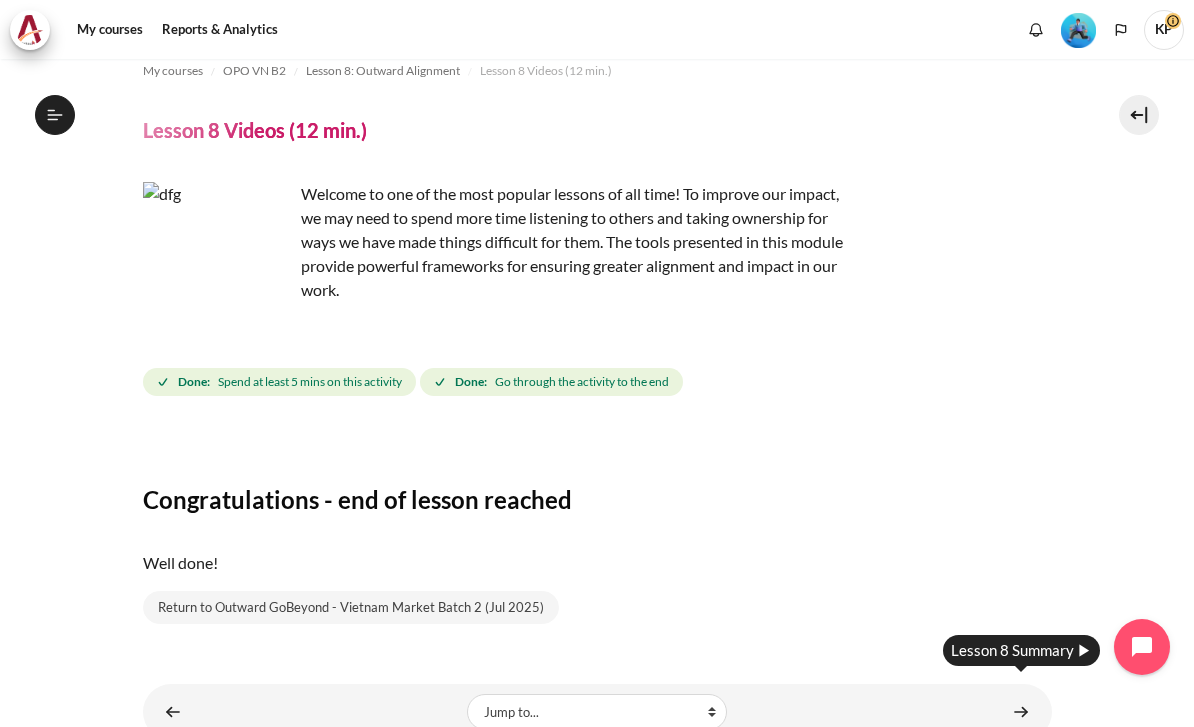 click at bounding box center (1021, 711) 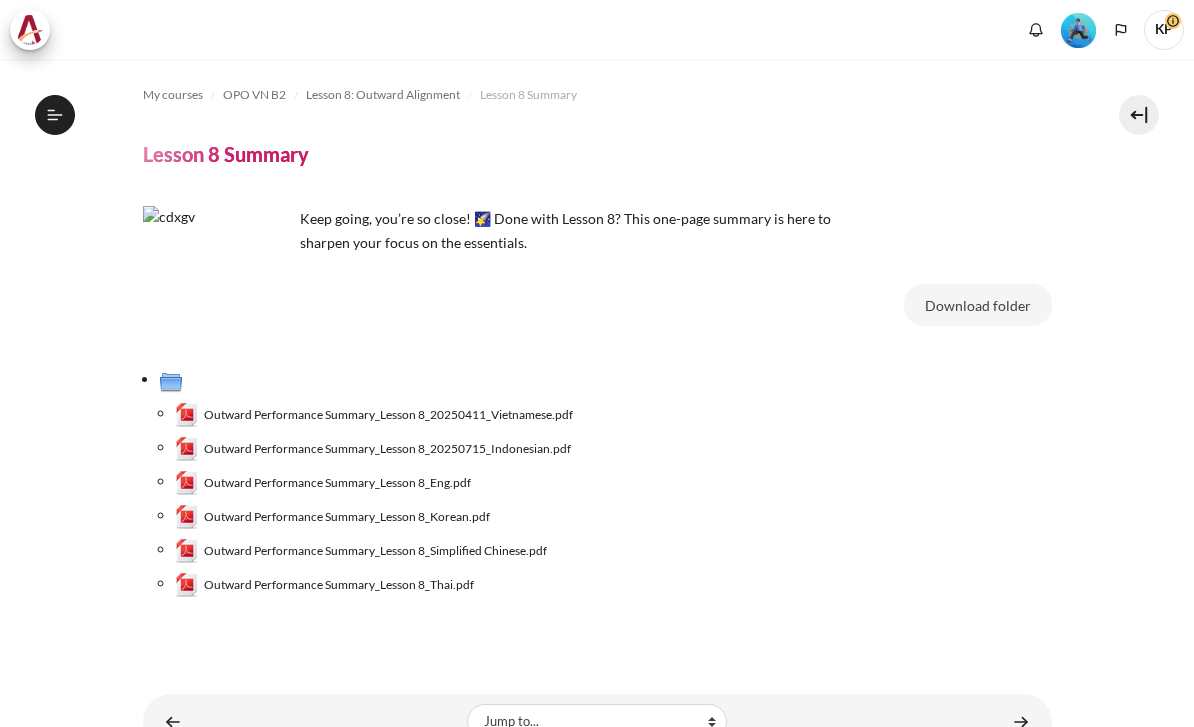 scroll, scrollTop: 0, scrollLeft: 0, axis: both 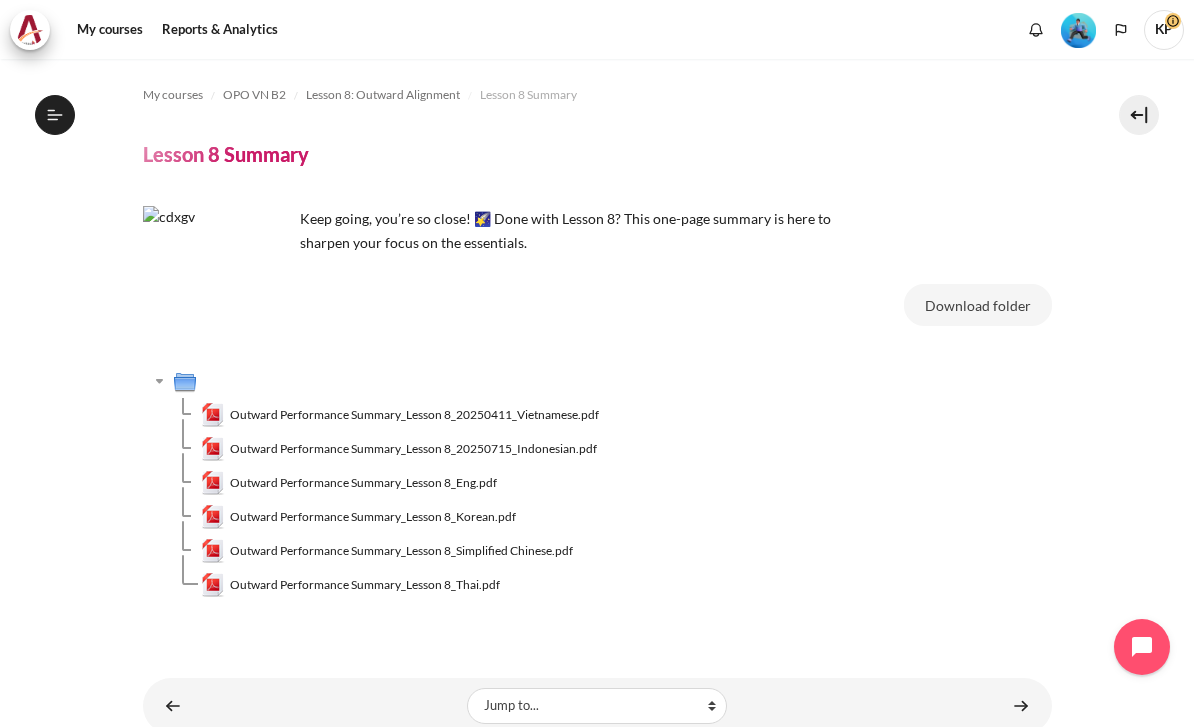 click on "Outward Performance Summary_Lesson 8_20250411_Vietnamese.pdf" at bounding box center (414, 415) 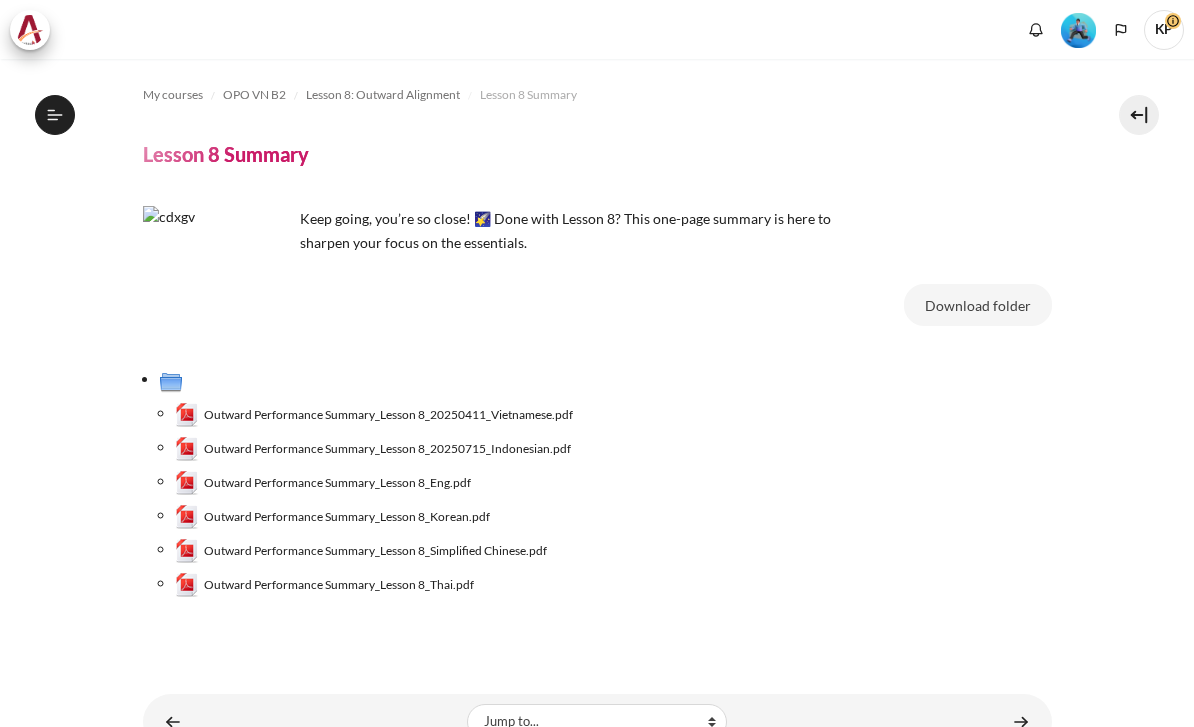 scroll, scrollTop: 0, scrollLeft: 0, axis: both 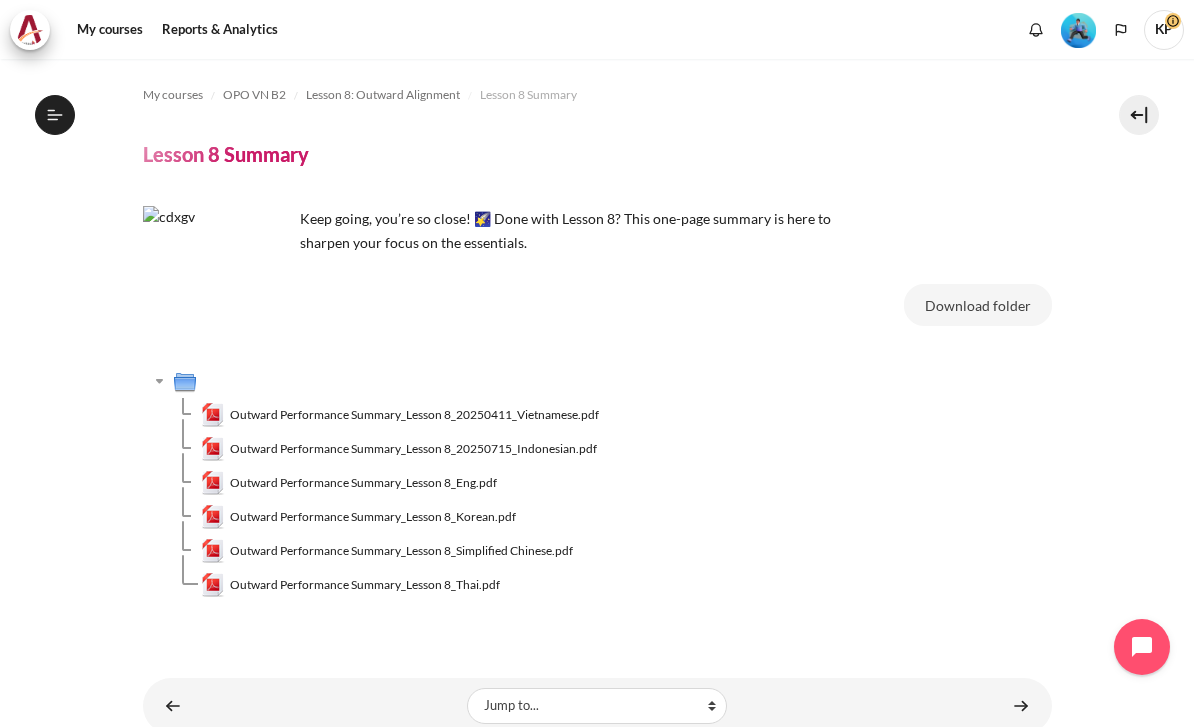 click on "OPO VN B2" at bounding box center [254, 95] 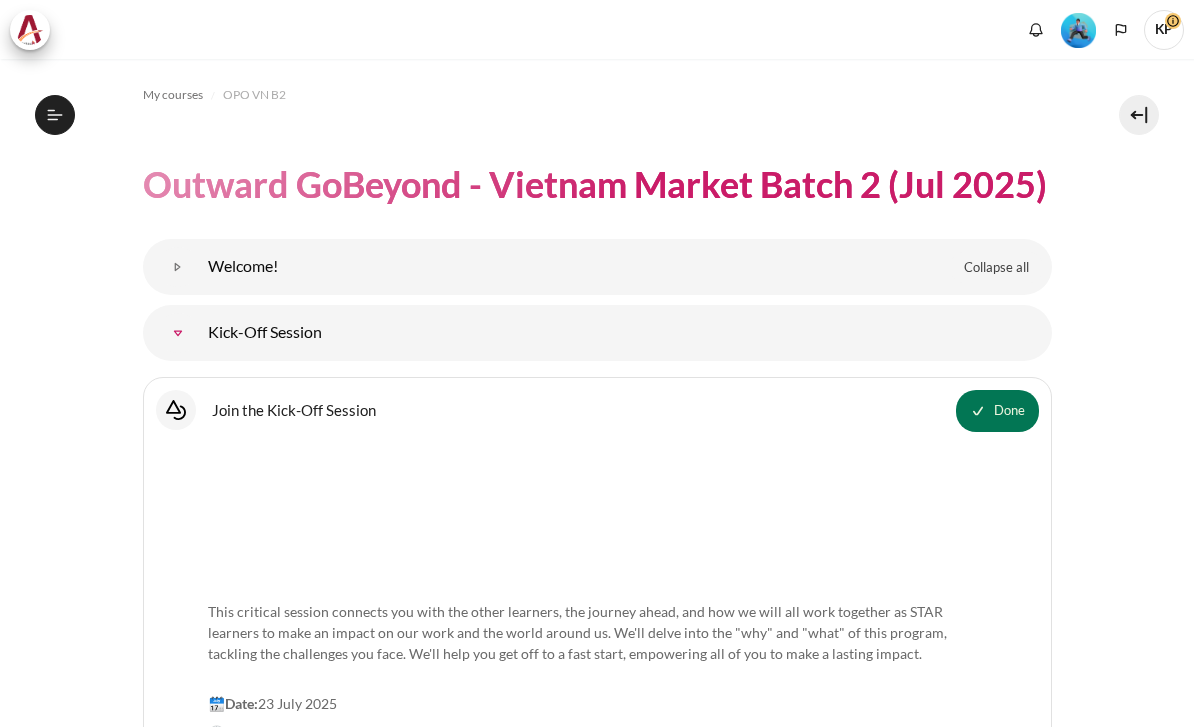 scroll, scrollTop: 0, scrollLeft: 0, axis: both 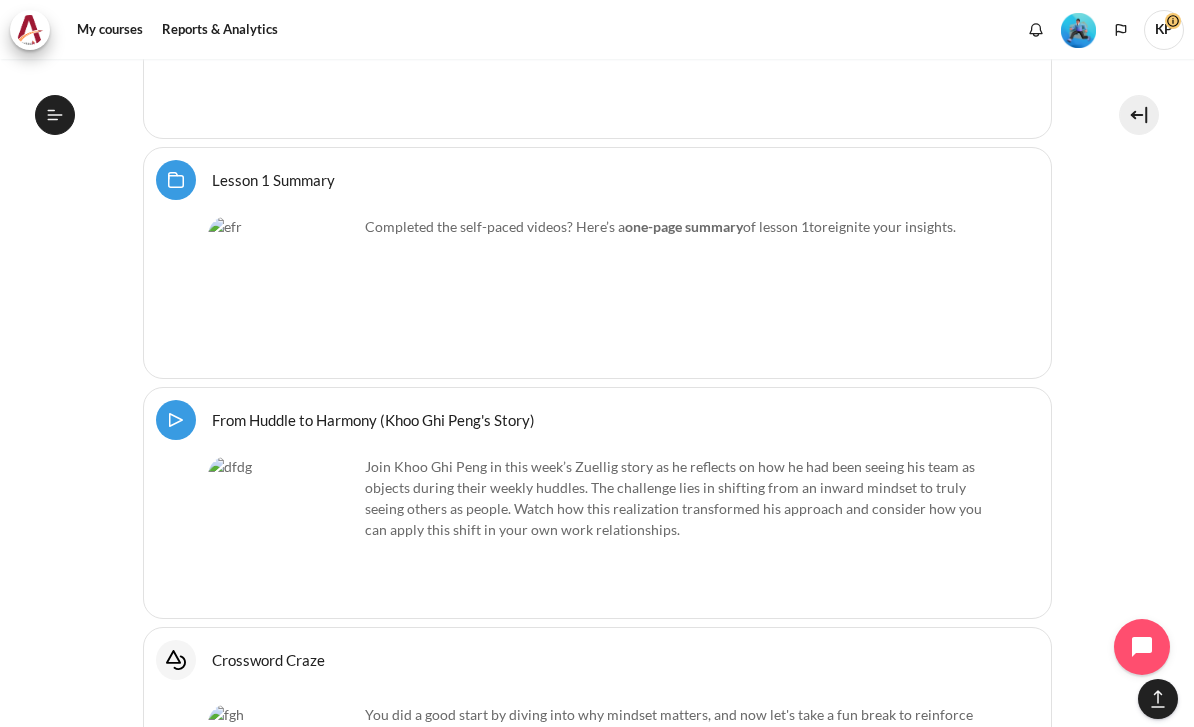click at bounding box center [283, 291] 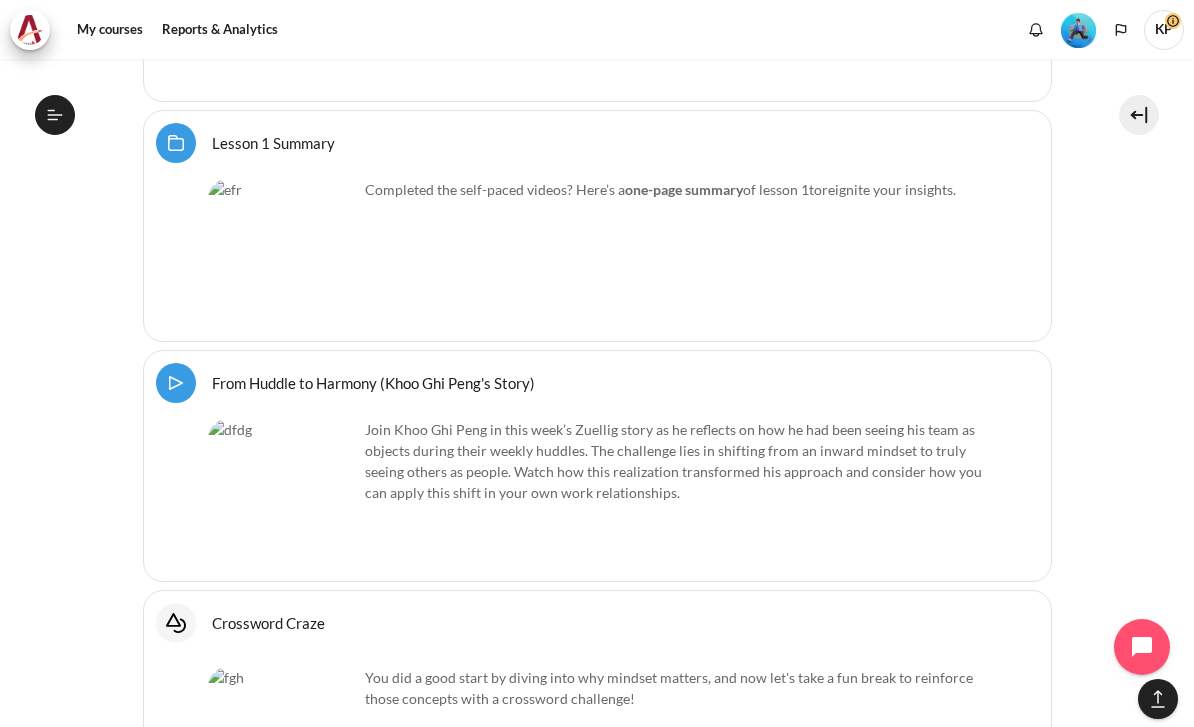 scroll, scrollTop: 1352, scrollLeft: 0, axis: vertical 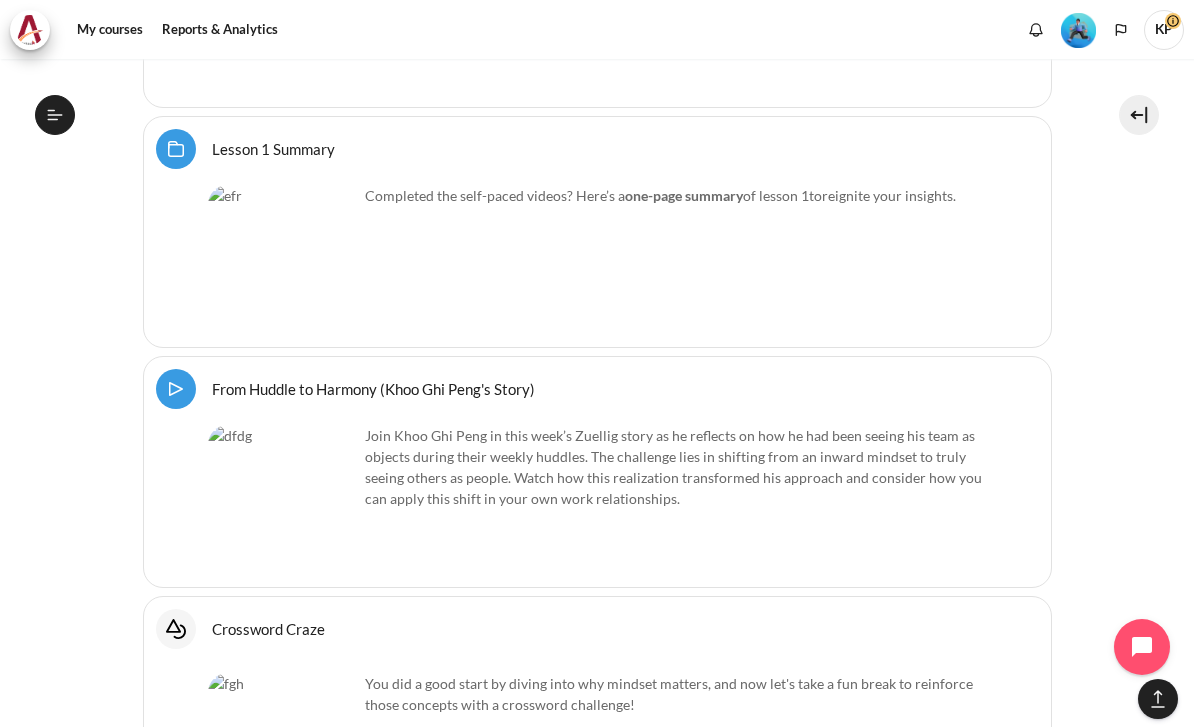 click at bounding box center (283, 260) 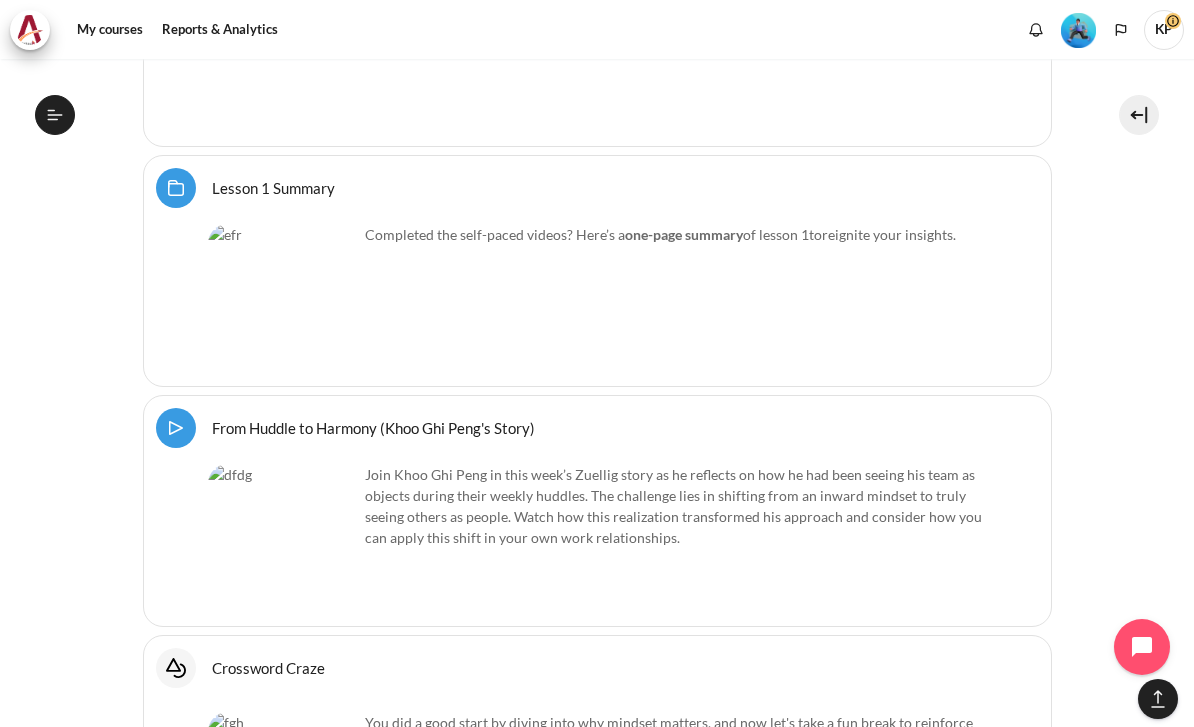 click on "Lesson 1 Summary   Folder" at bounding box center [273, 187] 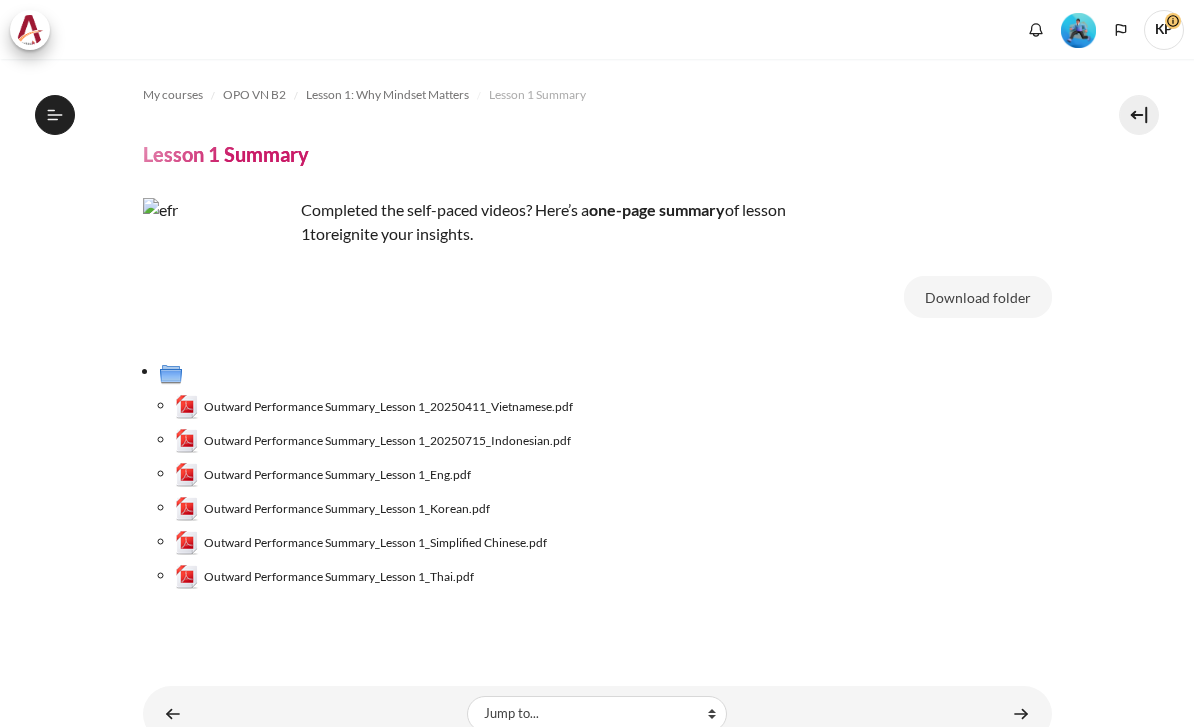 scroll, scrollTop: 0, scrollLeft: 0, axis: both 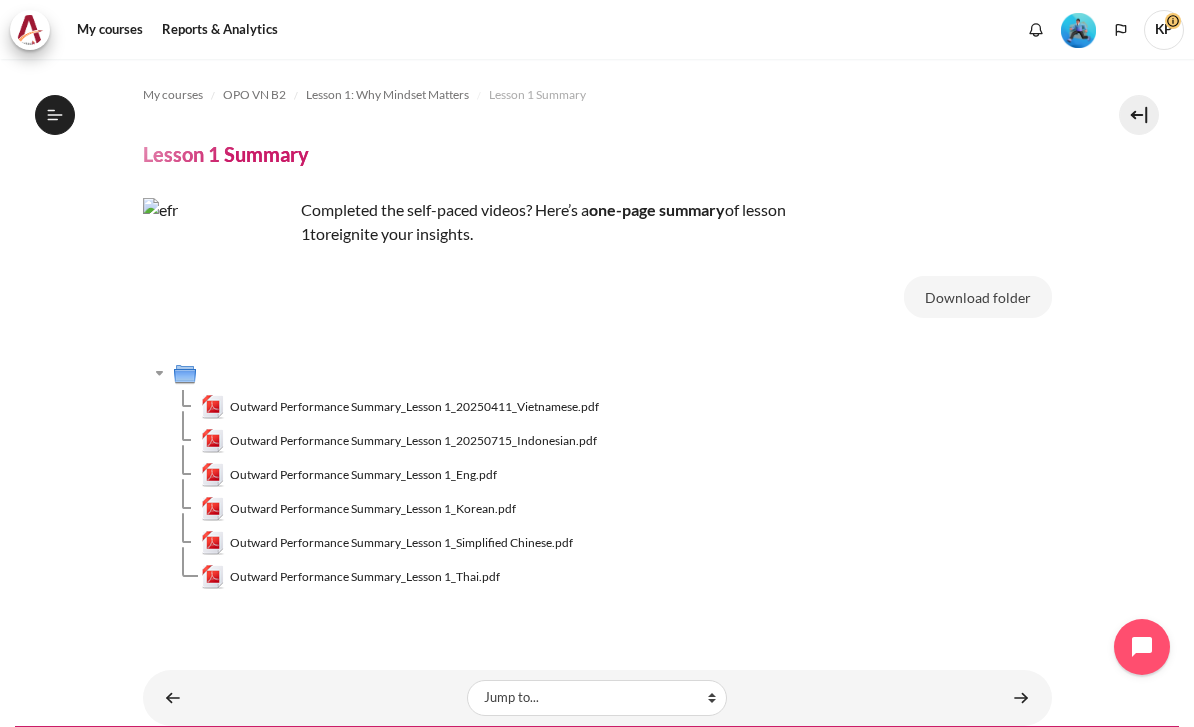 click on "Outward Performance Summary_Lesson 1_20250411_Vietnamese.pdf" at bounding box center [414, 407] 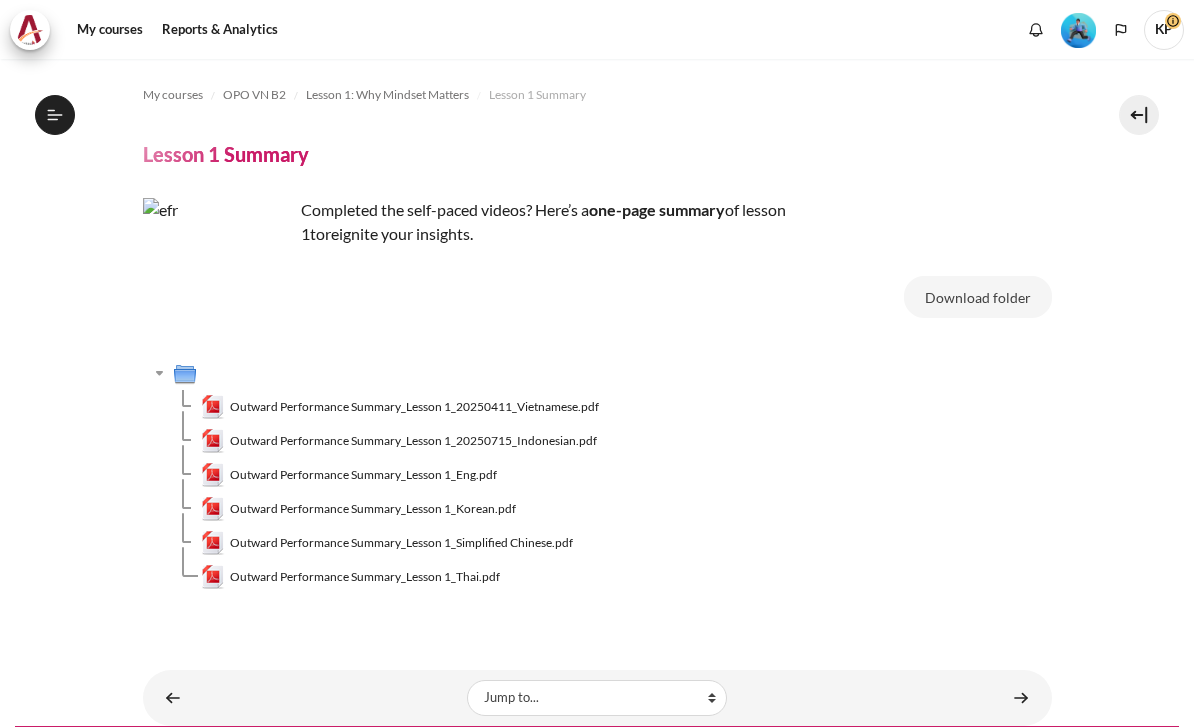 scroll, scrollTop: 0, scrollLeft: 0, axis: both 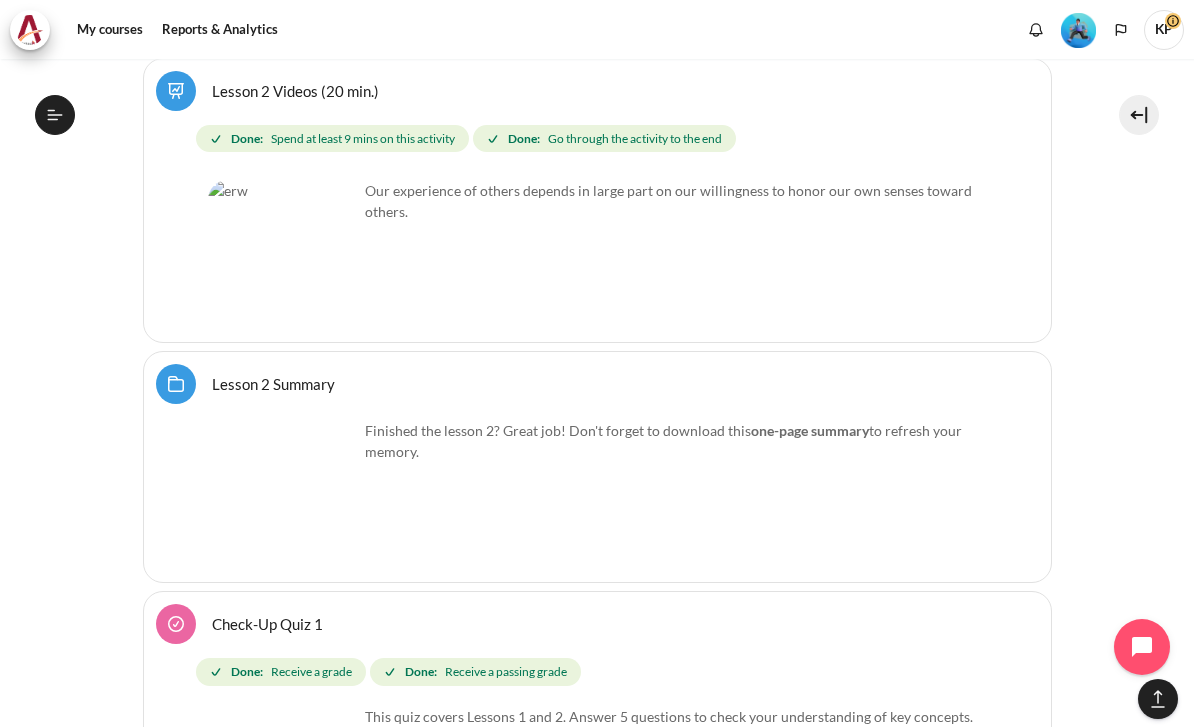 click on "Lesson 2 Summary   Folder" at bounding box center [273, 383] 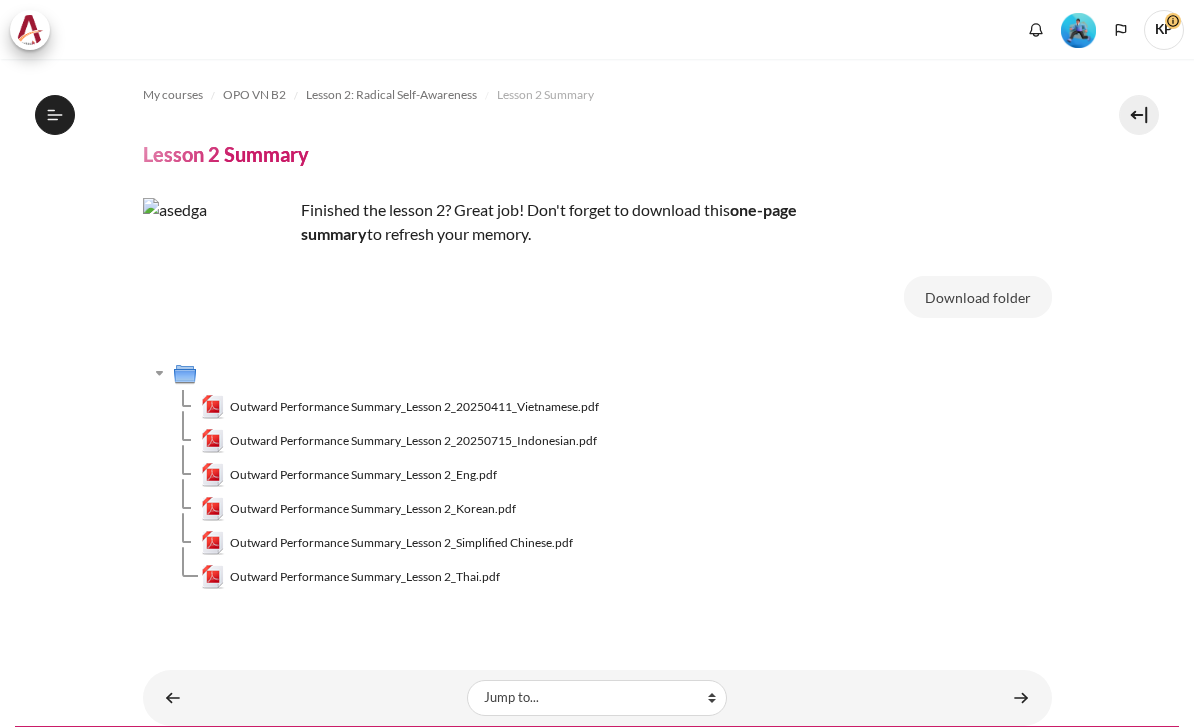 scroll, scrollTop: 0, scrollLeft: 0, axis: both 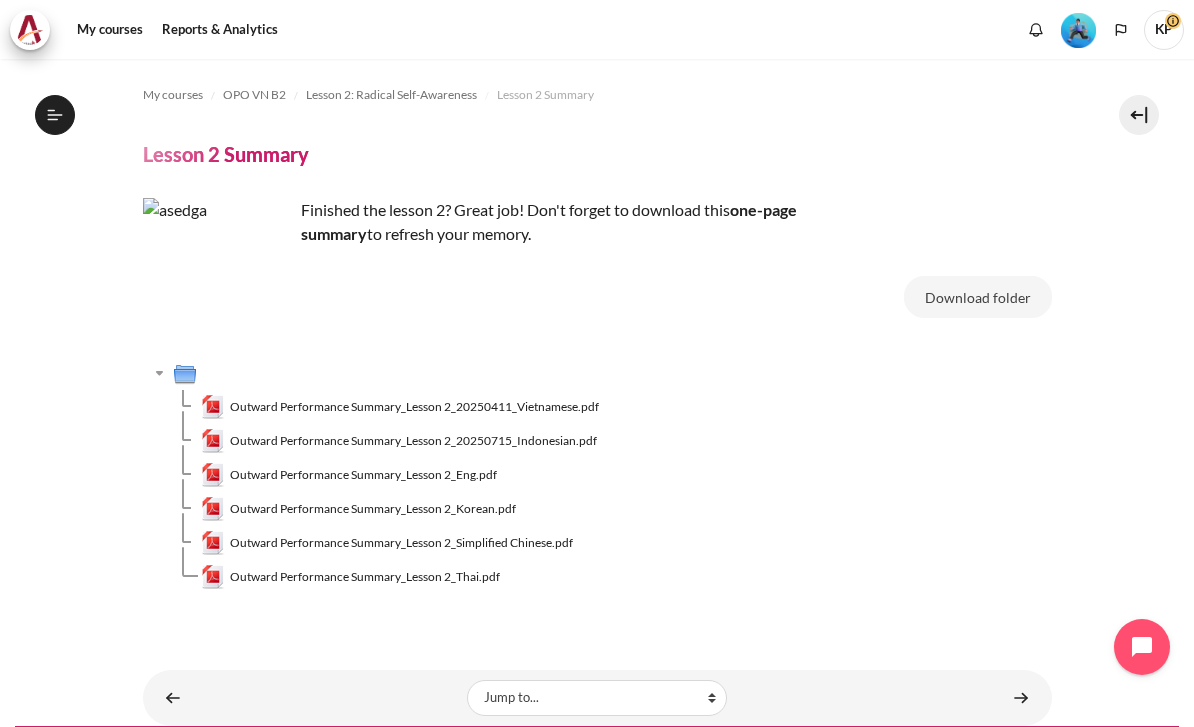 click on "Outward Performance Summary_Lesson 2_20250411_Vietnamese.pdf" at bounding box center (414, 407) 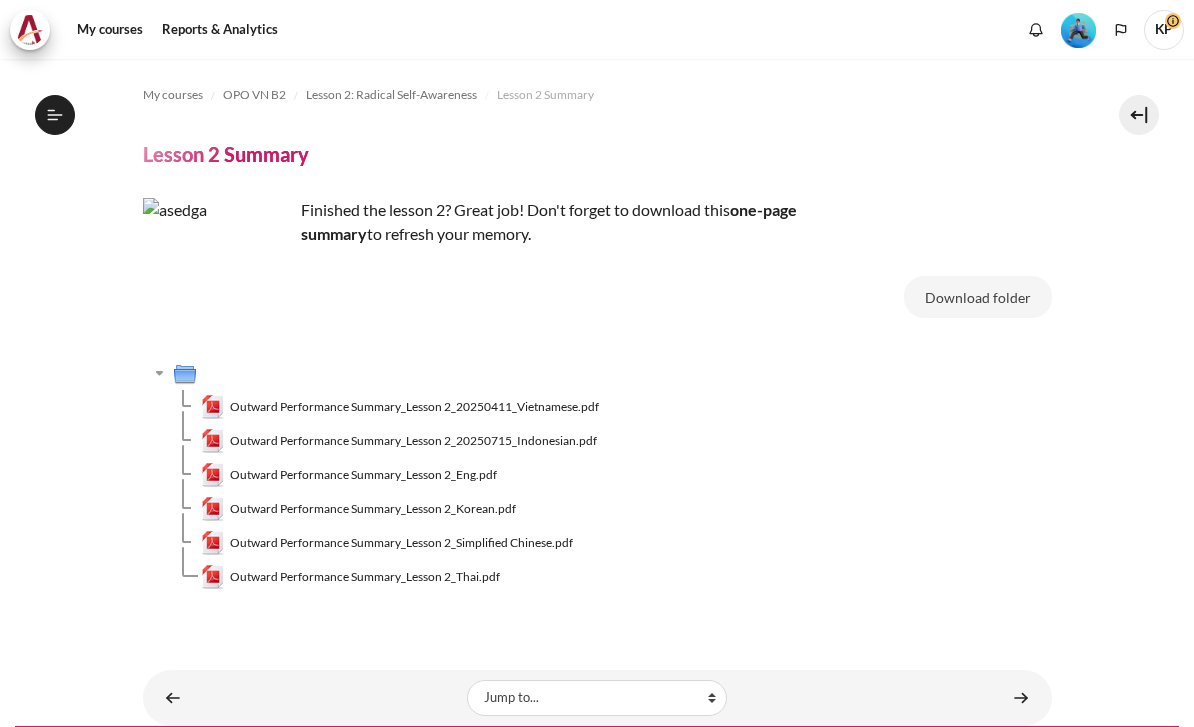 scroll, scrollTop: 0, scrollLeft: 0, axis: both 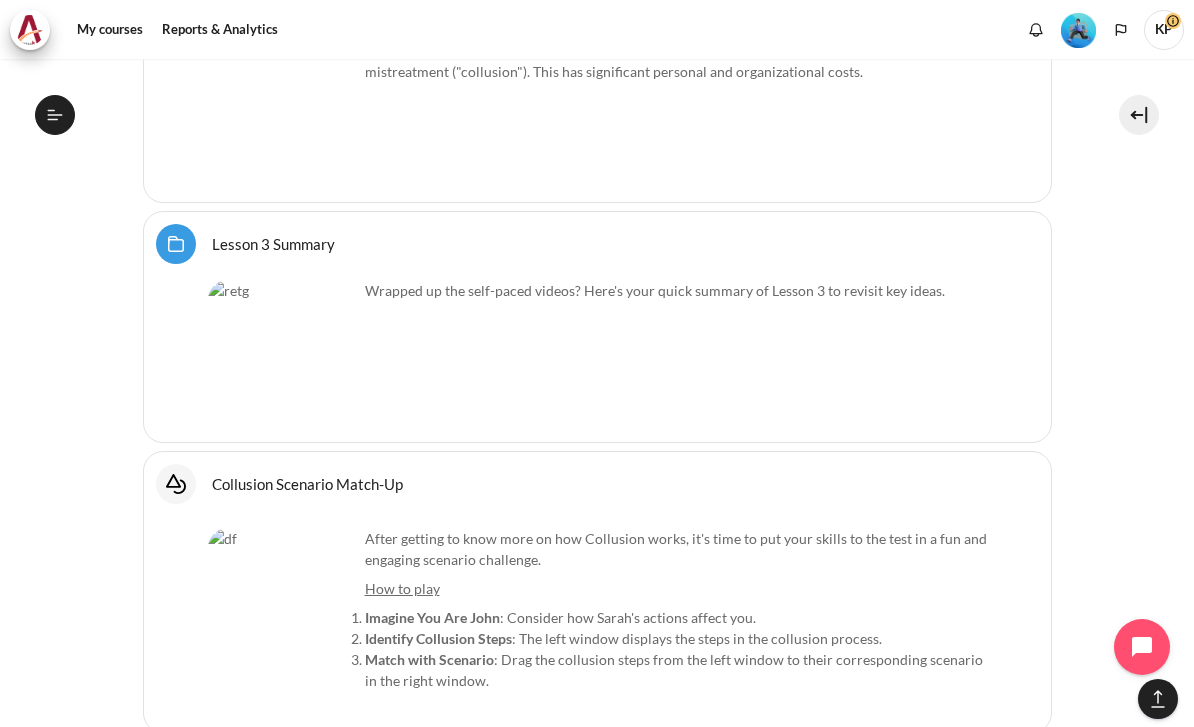 click on "Lesson 3 Summary   Folder" at bounding box center [273, 243] 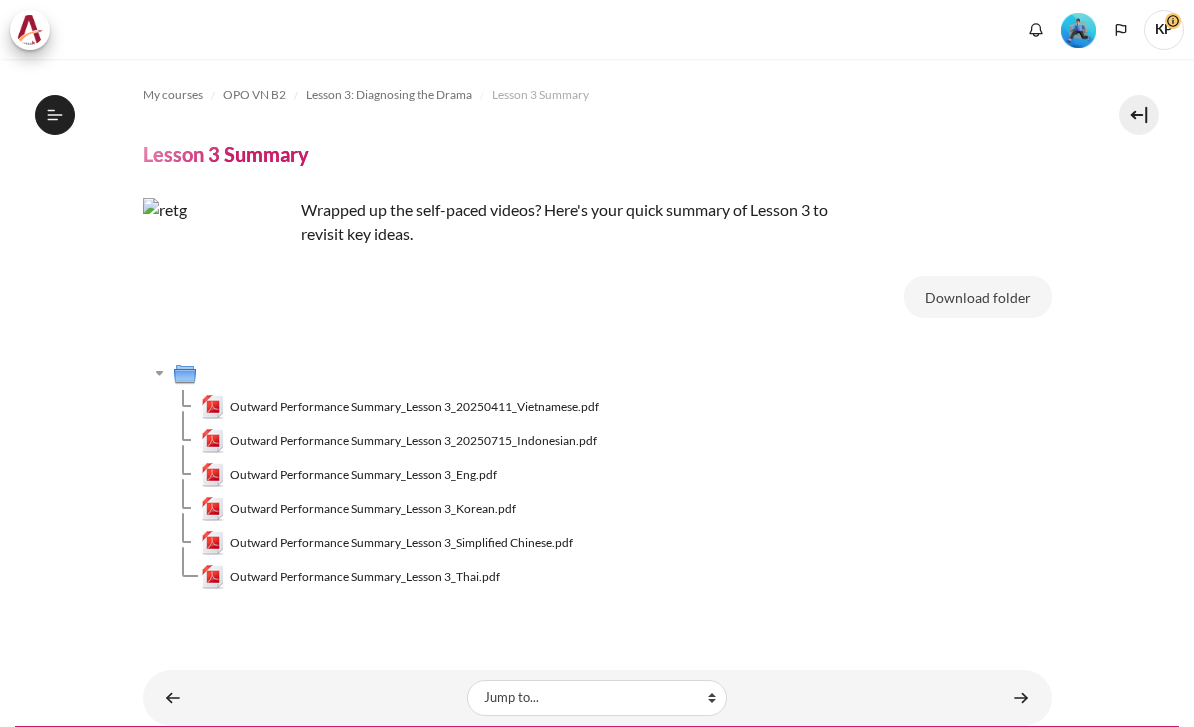 scroll, scrollTop: 0, scrollLeft: 0, axis: both 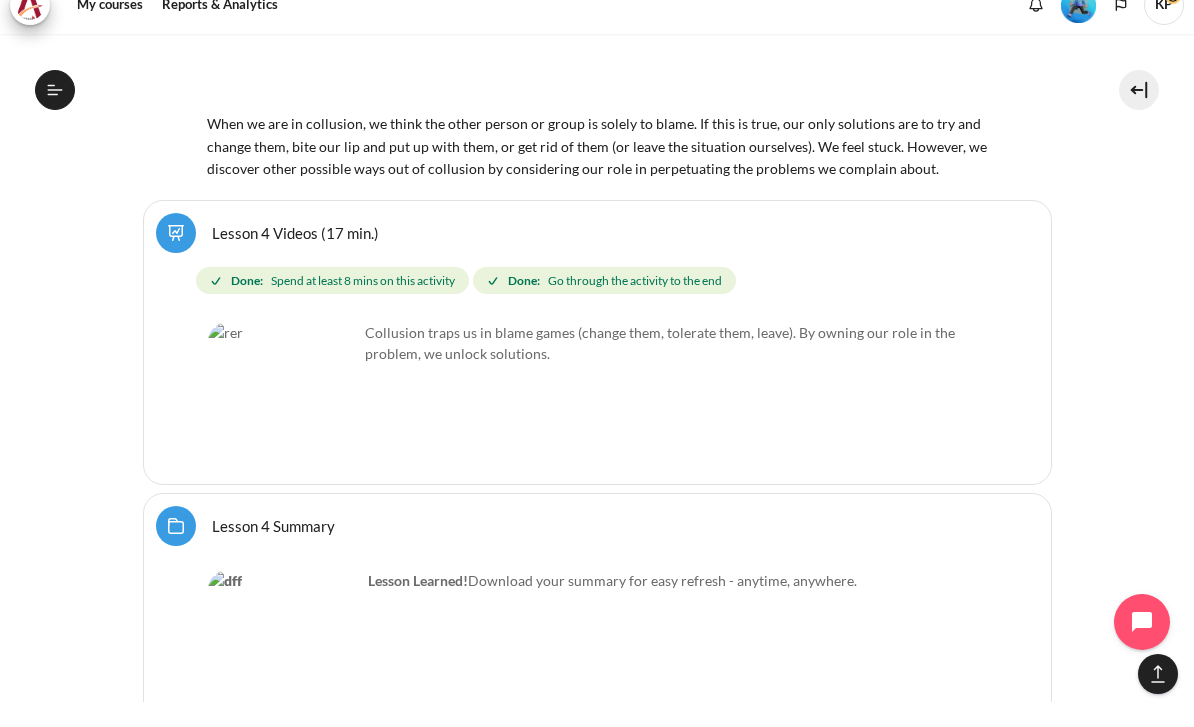 click on "Lesson 4 Summary   Folder" at bounding box center (273, 550) 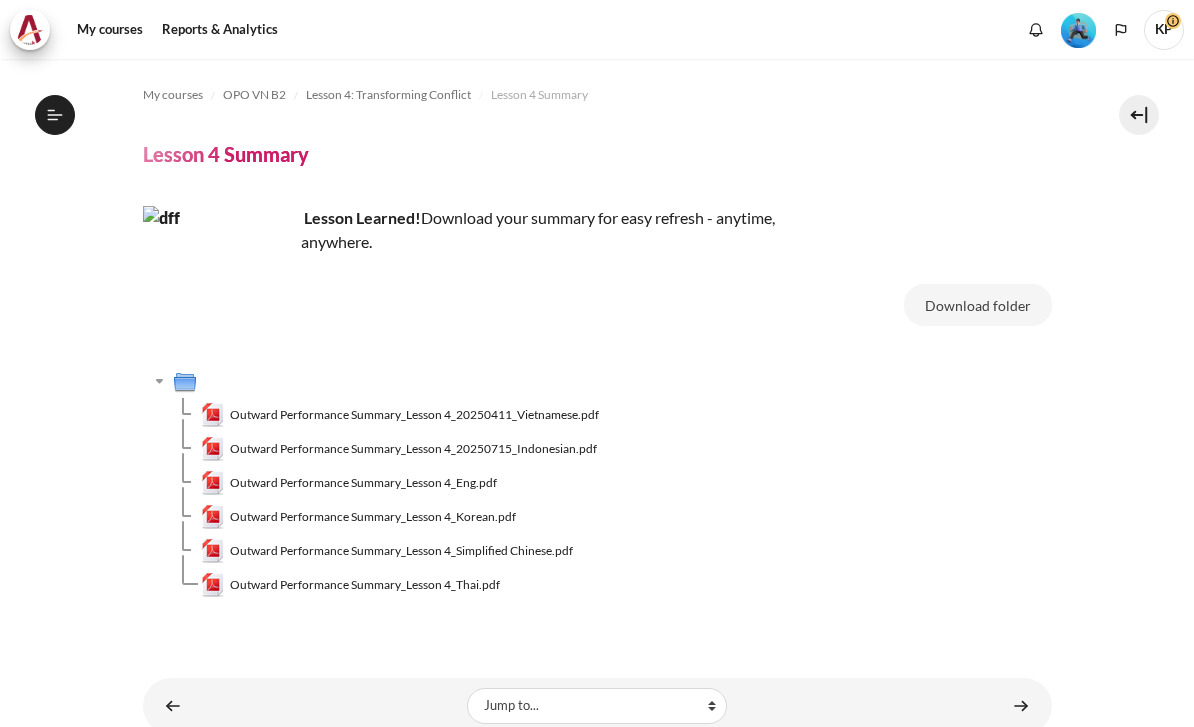 scroll, scrollTop: 44, scrollLeft: 0, axis: vertical 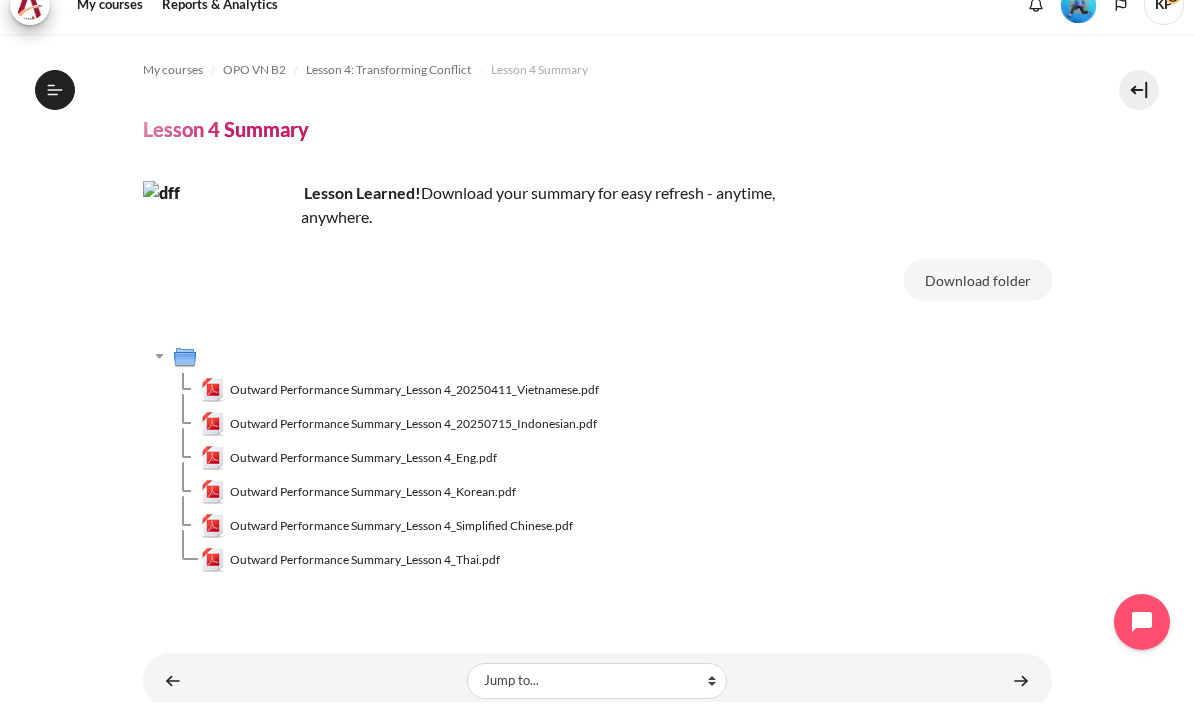 click on "Outward Performance Summary_Lesson 4_20250411_Vietnamese.pdf" at bounding box center (414, 415) 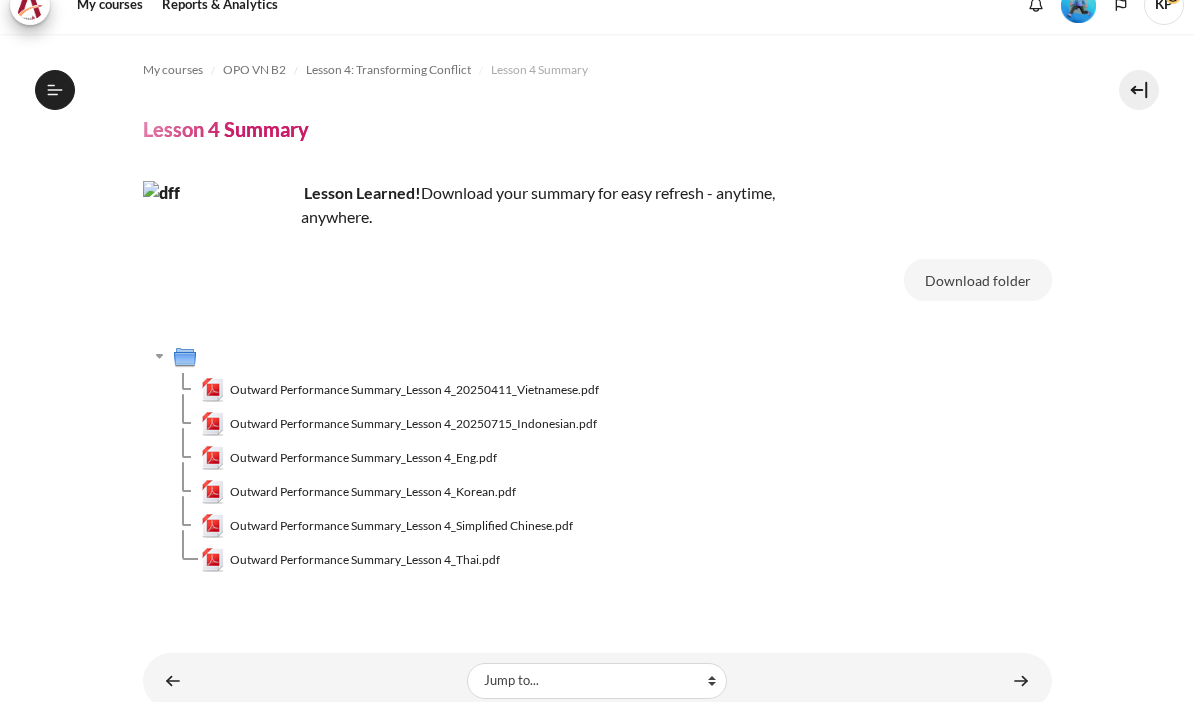 scroll, scrollTop: 69, scrollLeft: 0, axis: vertical 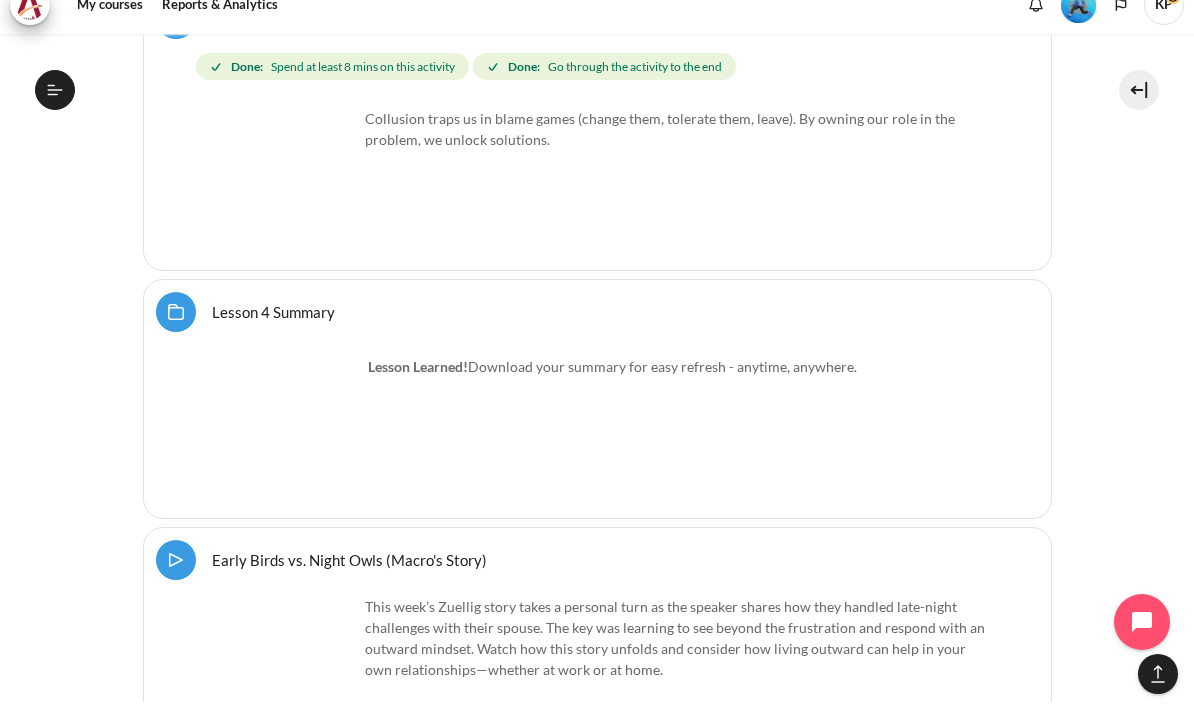 click at bounding box center (283, 456) 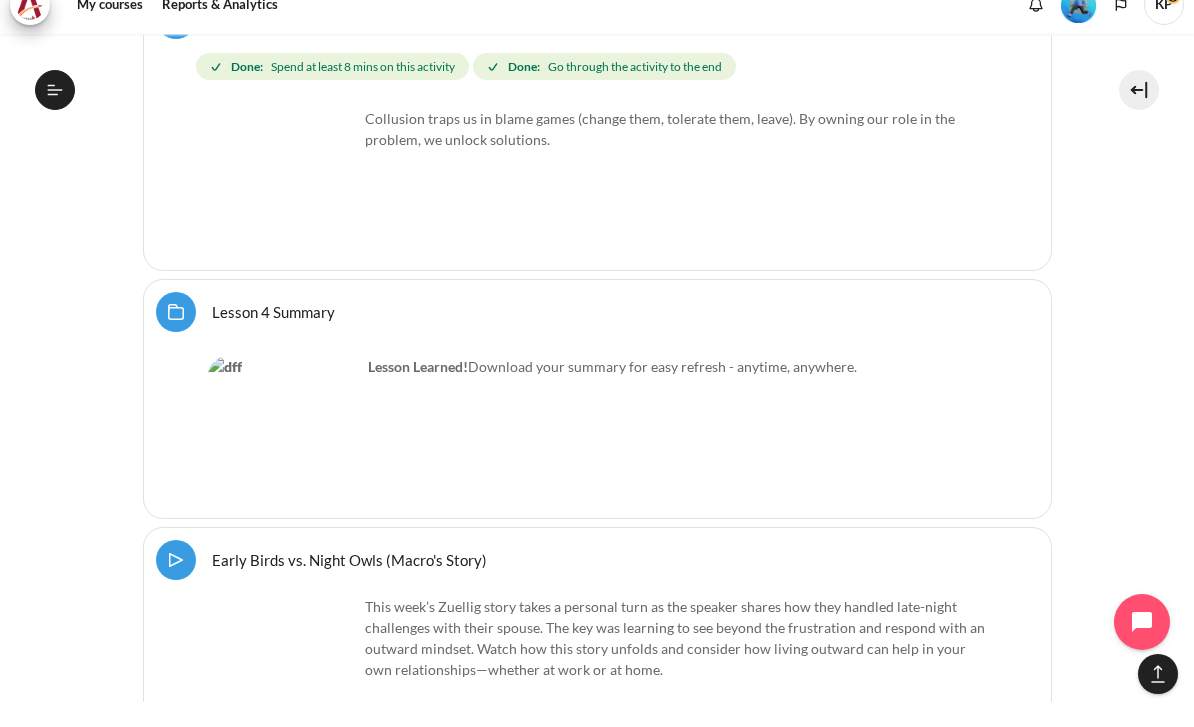 click on "Lesson 4 Summary   Folder" at bounding box center (273, 336) 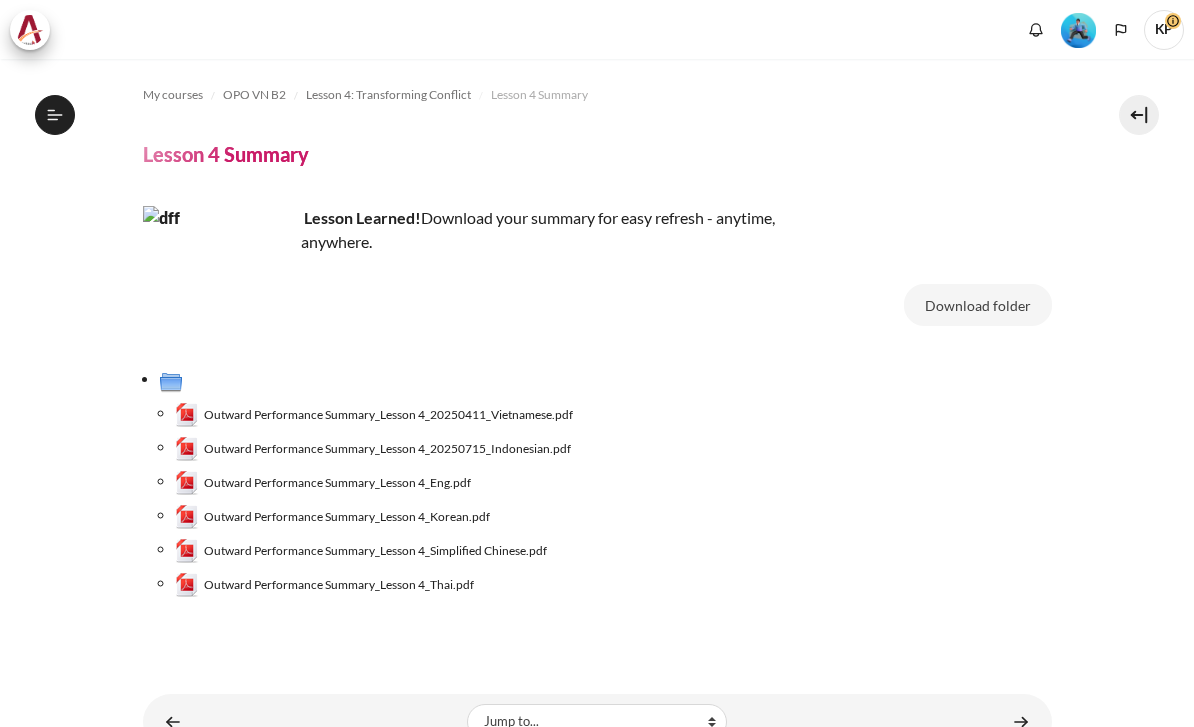 scroll, scrollTop: 0, scrollLeft: 0, axis: both 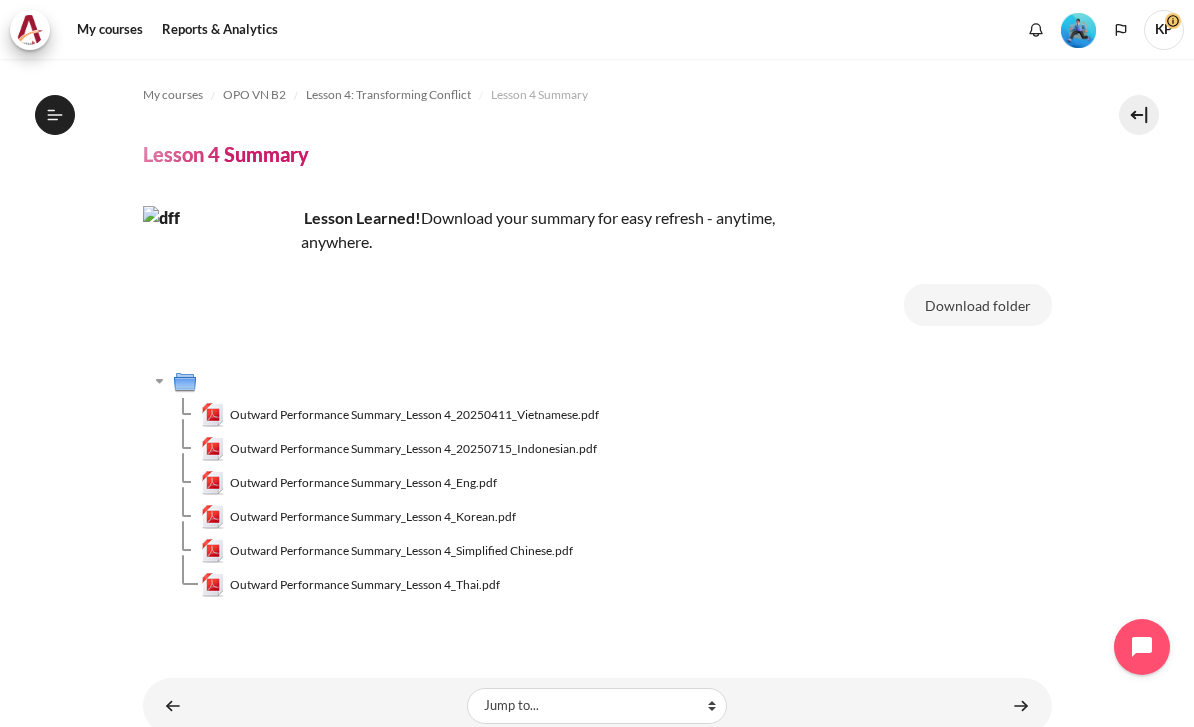 click on "Outward Performance Summary_Lesson 4_20250411_Vietnamese.pdf" at bounding box center (414, 415) 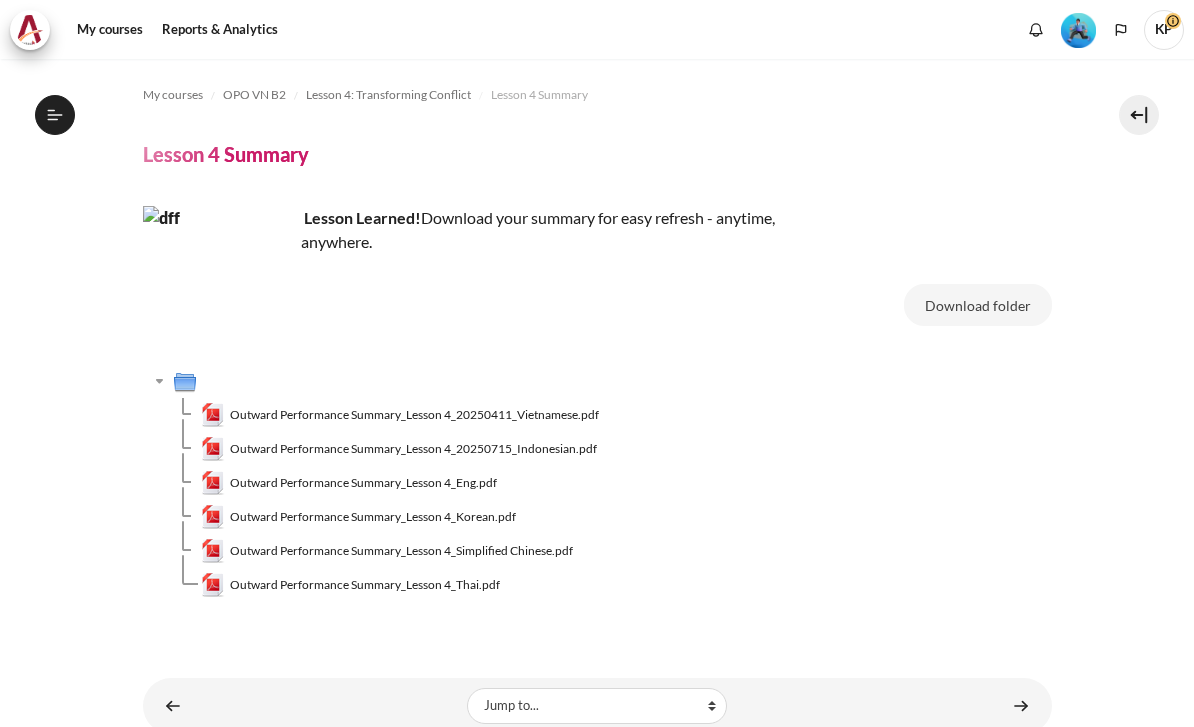 scroll, scrollTop: 0, scrollLeft: 0, axis: both 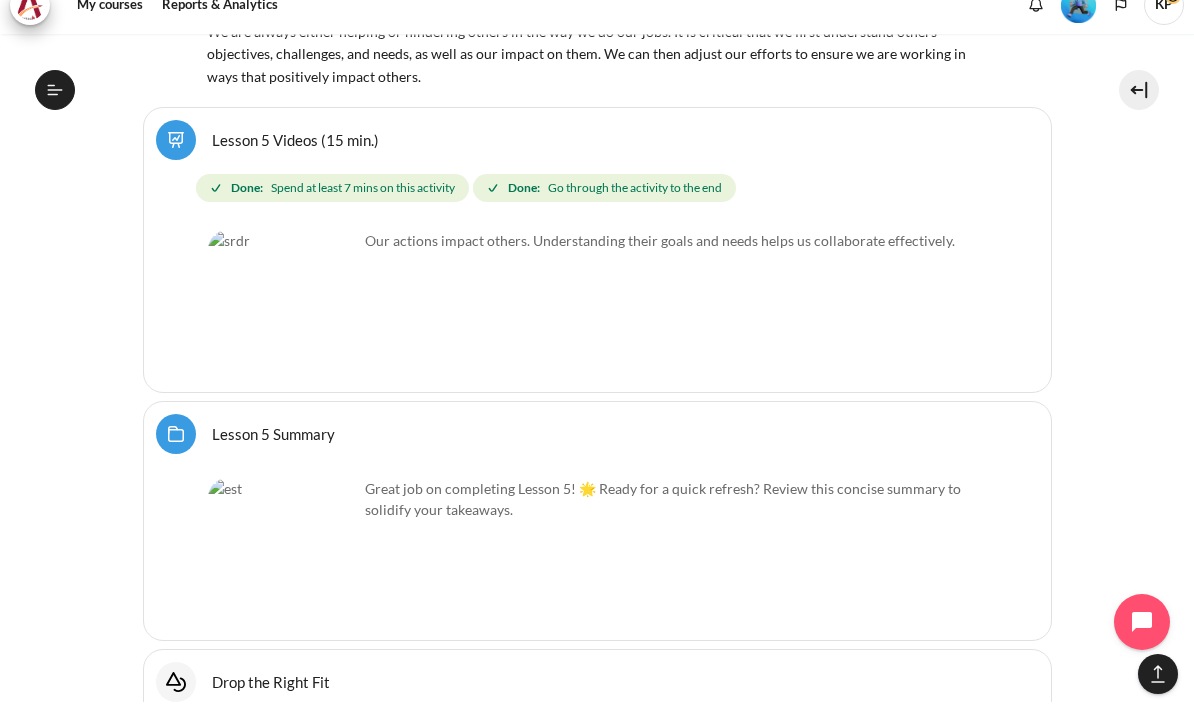 click on "Great job on completing Lesson 5! 🌟 Ready for a quick refresh? Review this concise summary to solidify your takeaways." at bounding box center [663, 524] 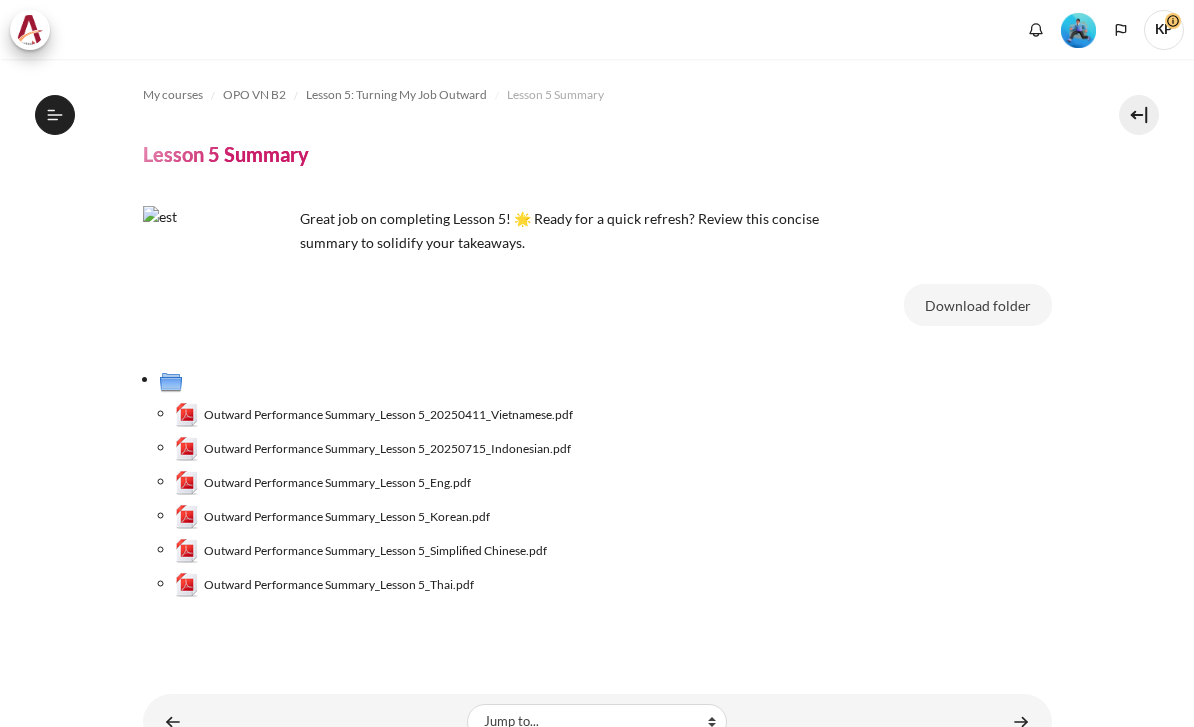 scroll, scrollTop: 0, scrollLeft: 0, axis: both 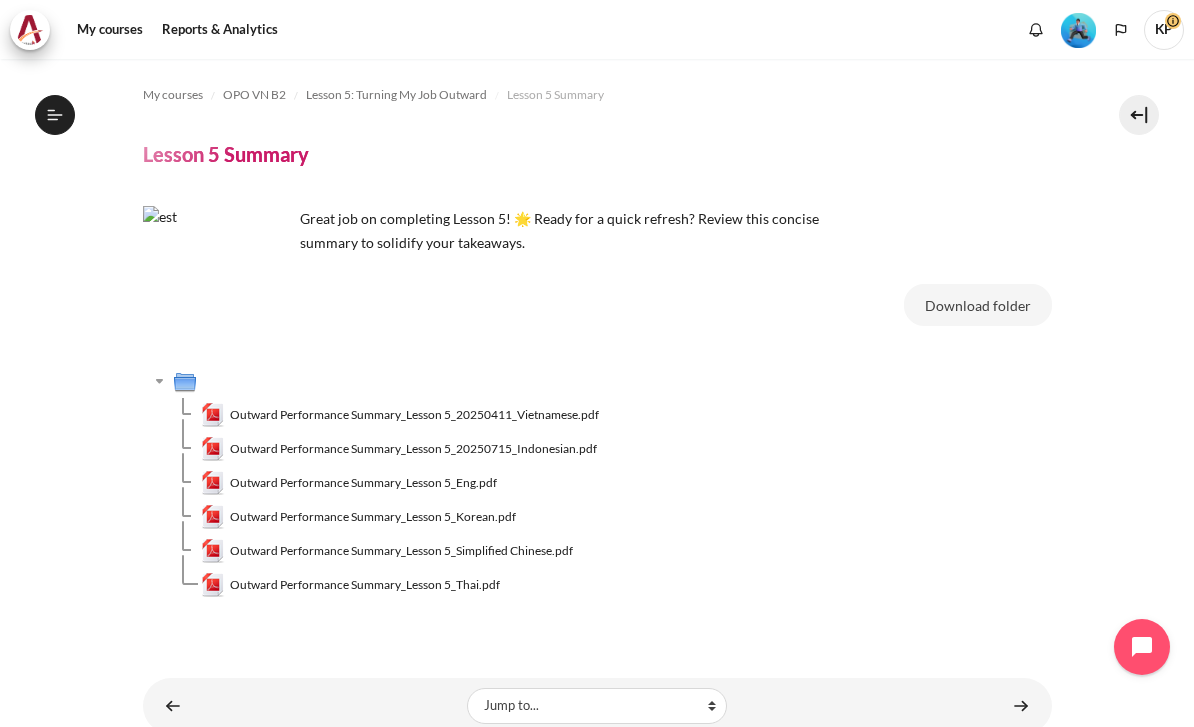click on "Outward Performance Summary_Lesson 5_20250411_Vietnamese.pdf" at bounding box center [626, 415] 